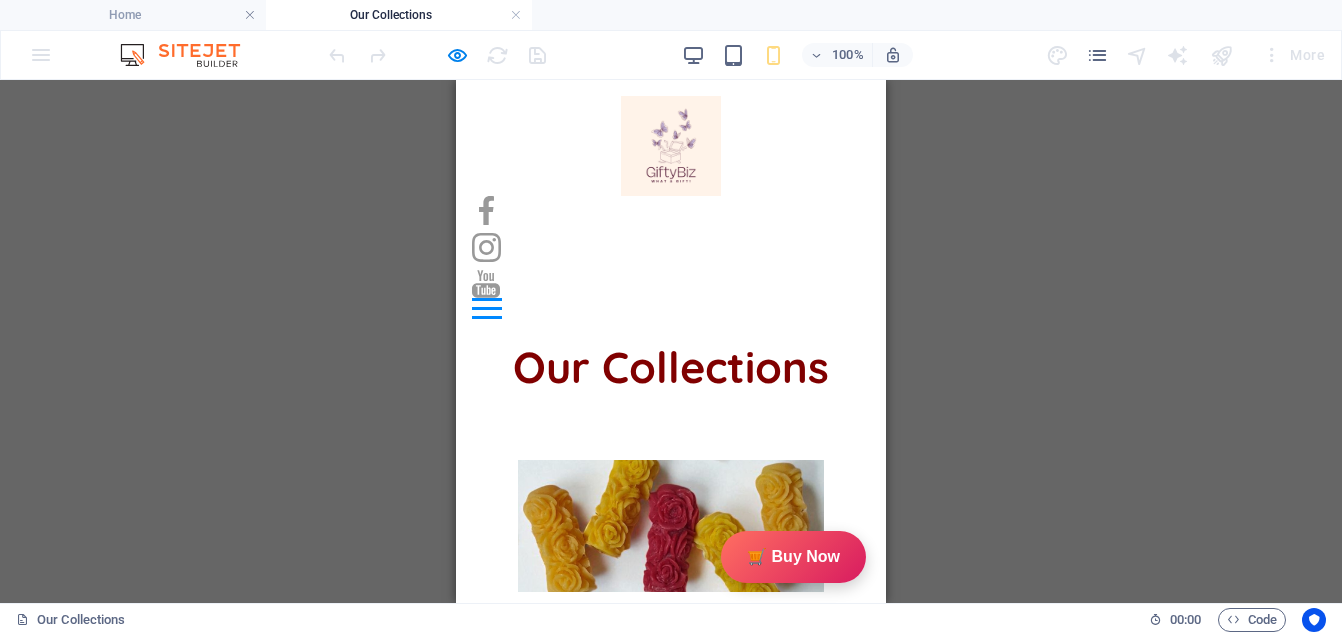 scroll, scrollTop: 0, scrollLeft: 0, axis: both 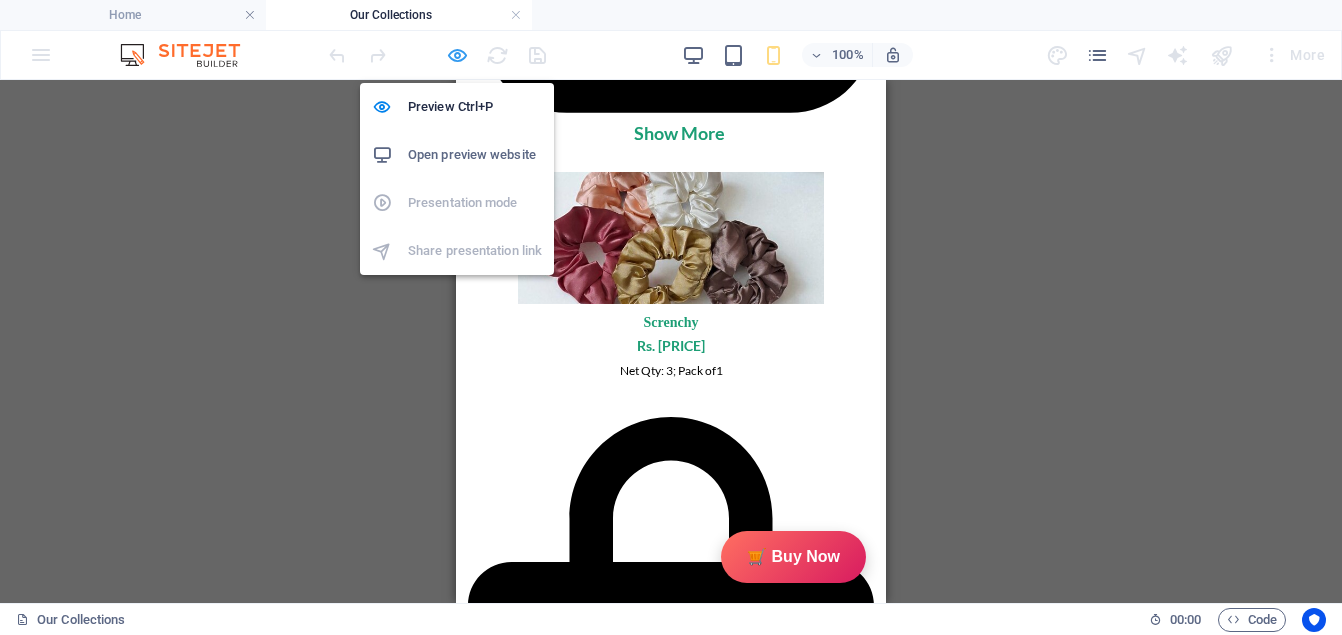 click at bounding box center [457, 55] 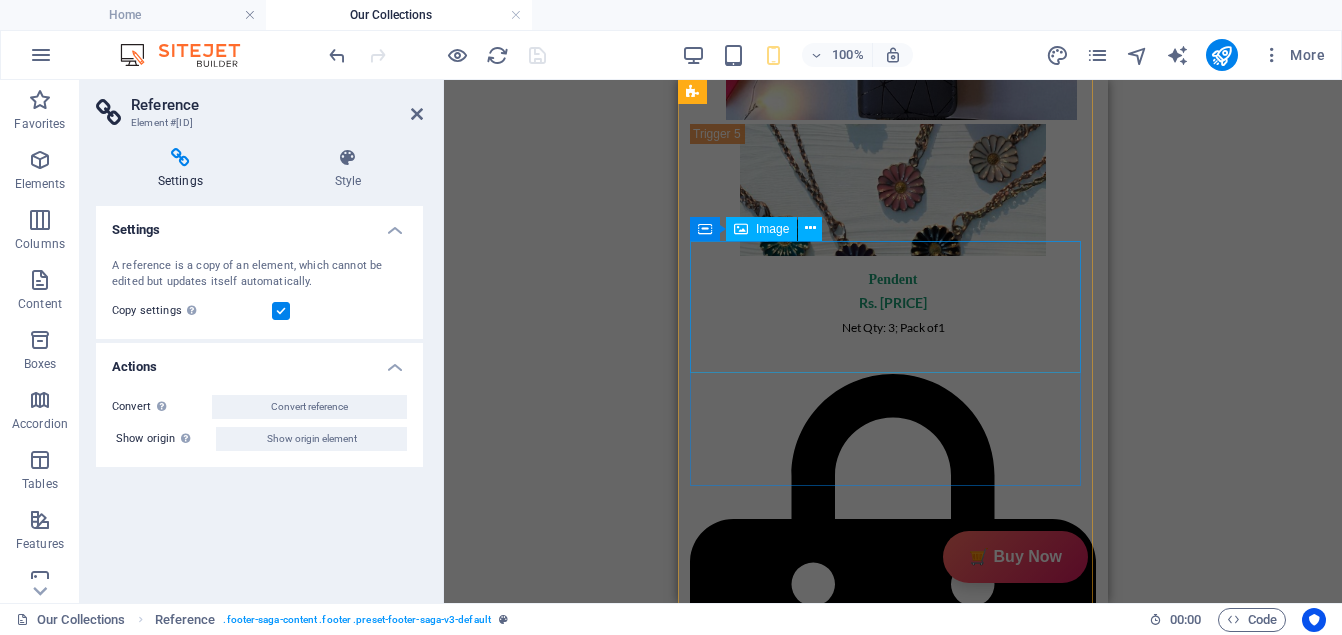 scroll, scrollTop: 6125, scrollLeft: 0, axis: vertical 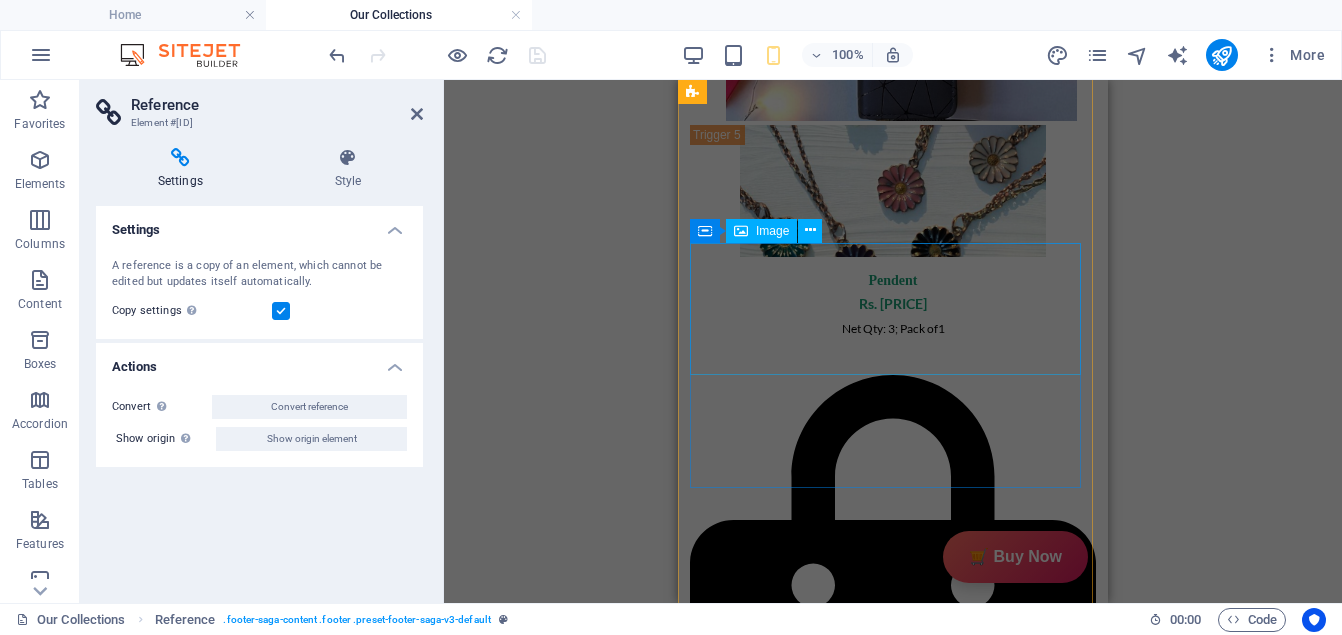 click at bounding box center [893, 3281] 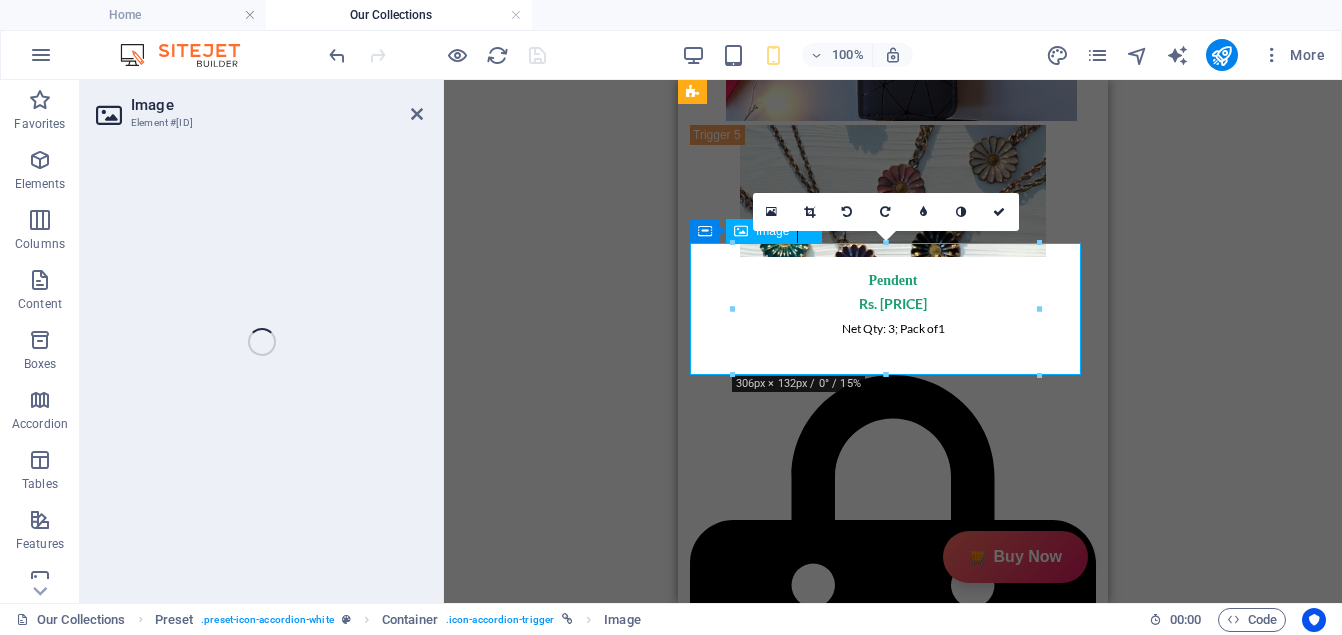 select on "px" 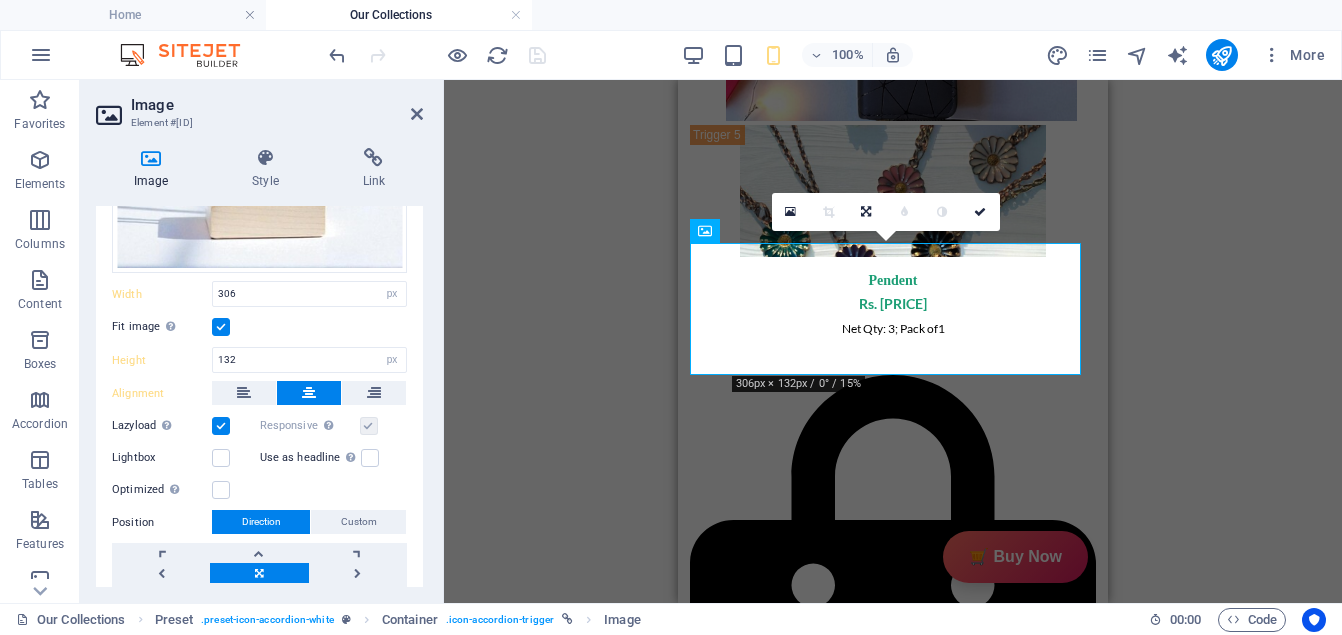 scroll, scrollTop: 613, scrollLeft: 0, axis: vertical 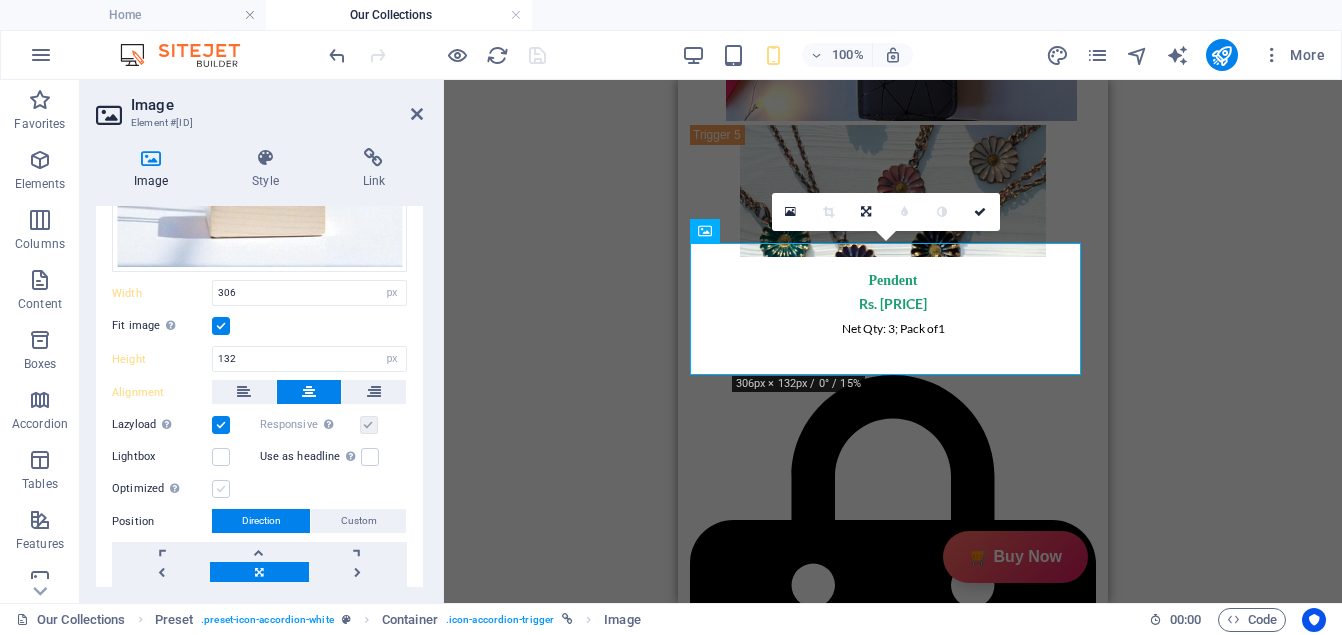 click at bounding box center (221, 489) 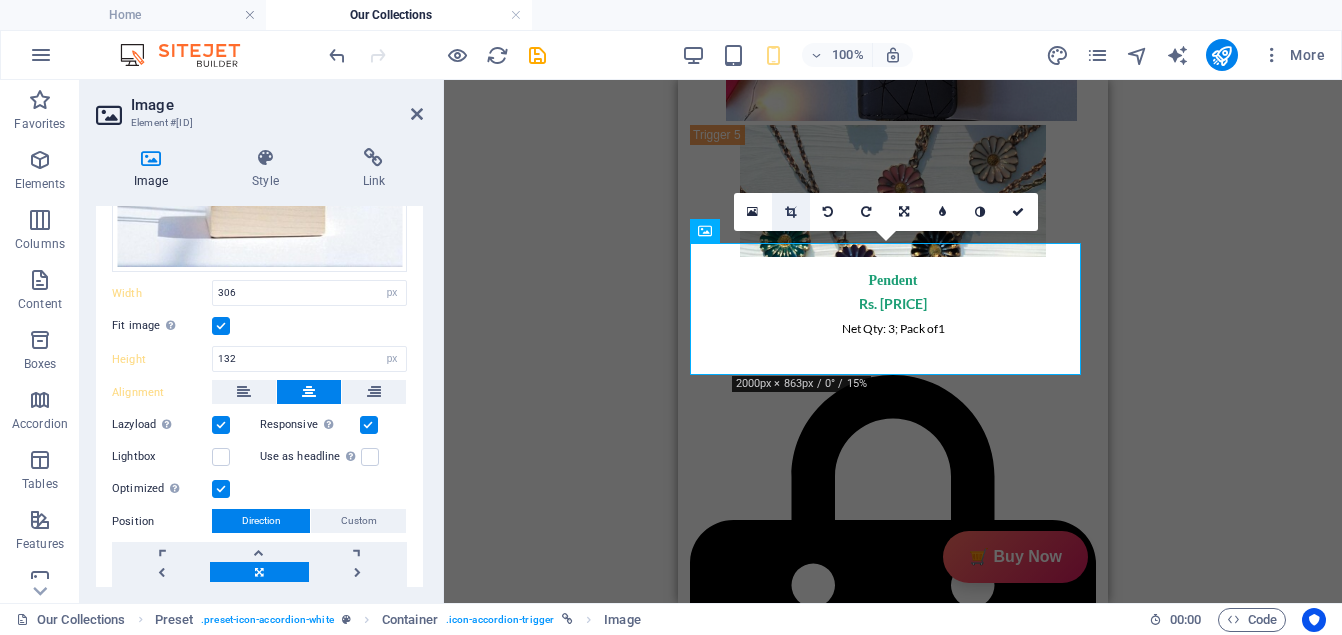click at bounding box center [791, 212] 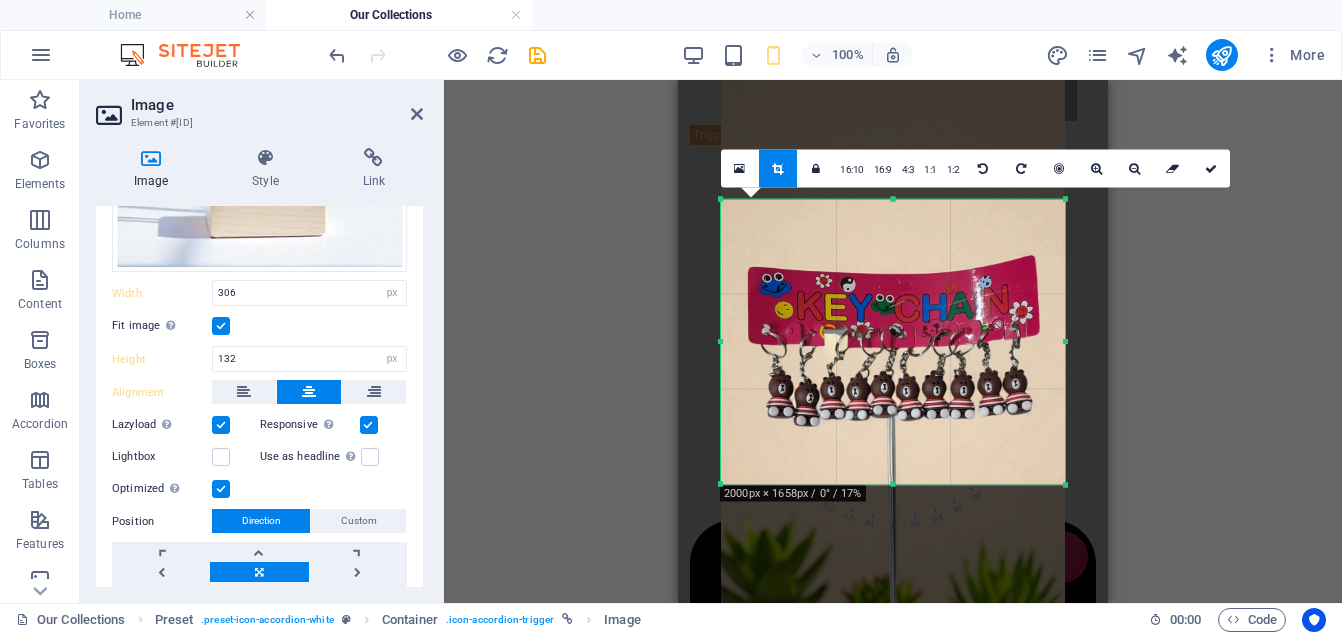 drag, startPoint x: 919, startPoint y: 379, endPoint x: 924, endPoint y: 422, distance: 43.289722 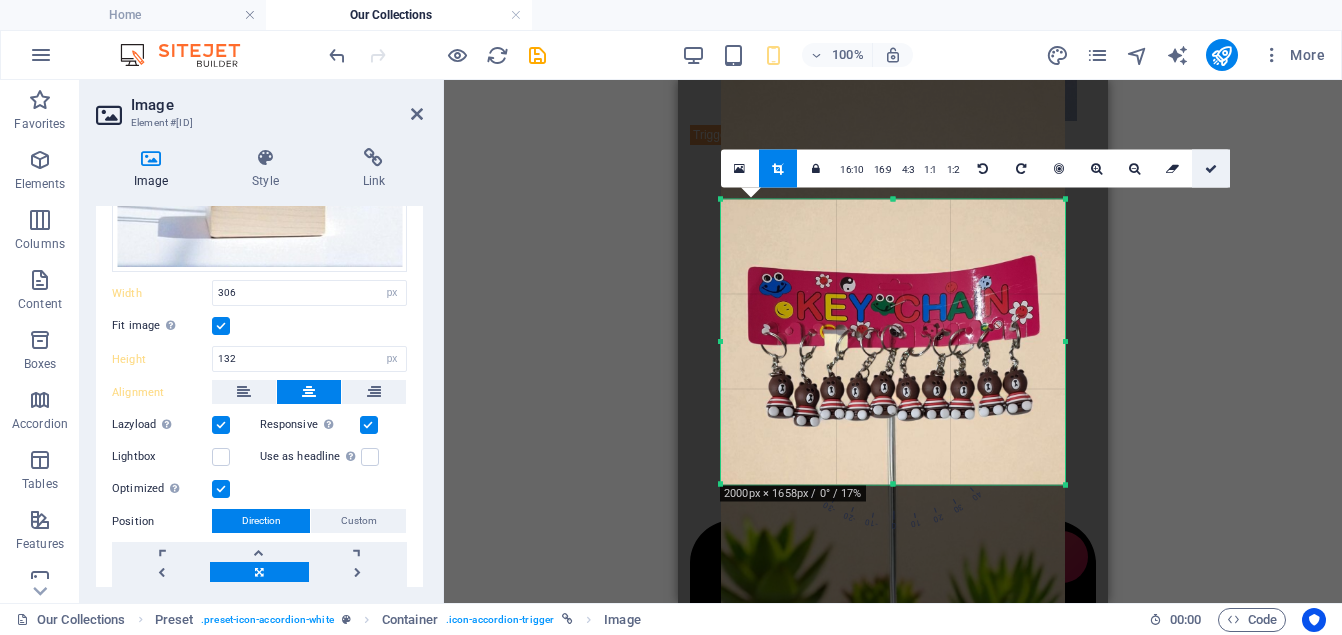 click at bounding box center [1211, 168] 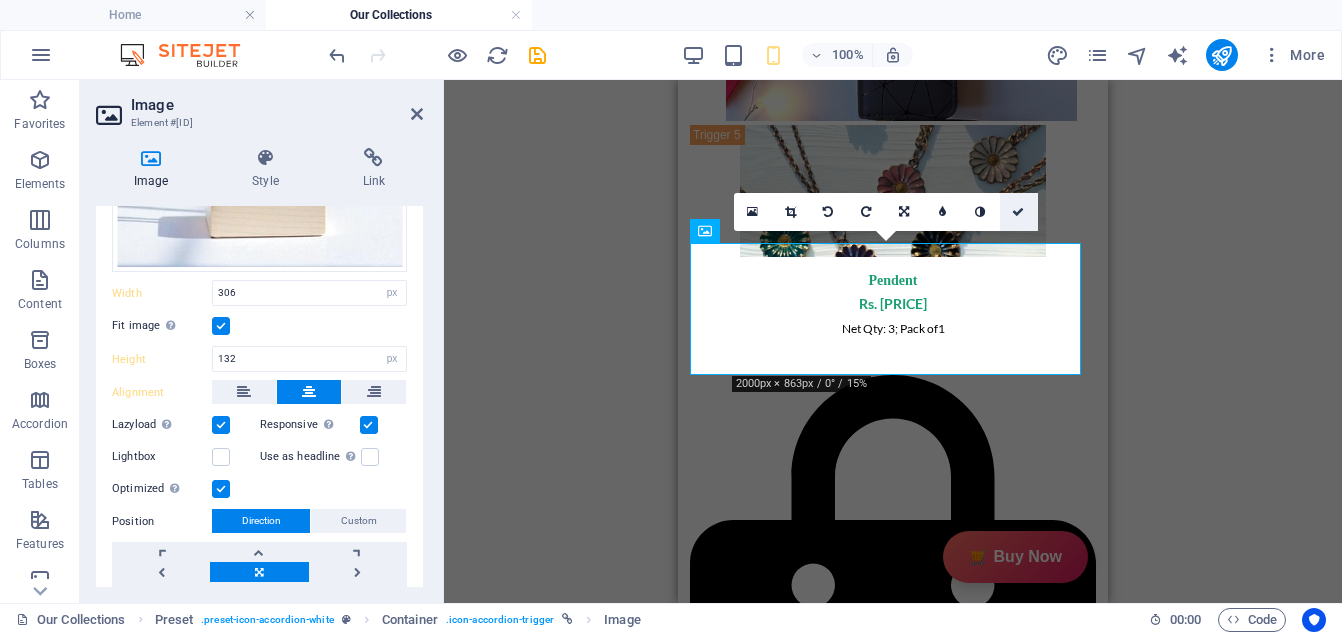click at bounding box center (1018, 212) 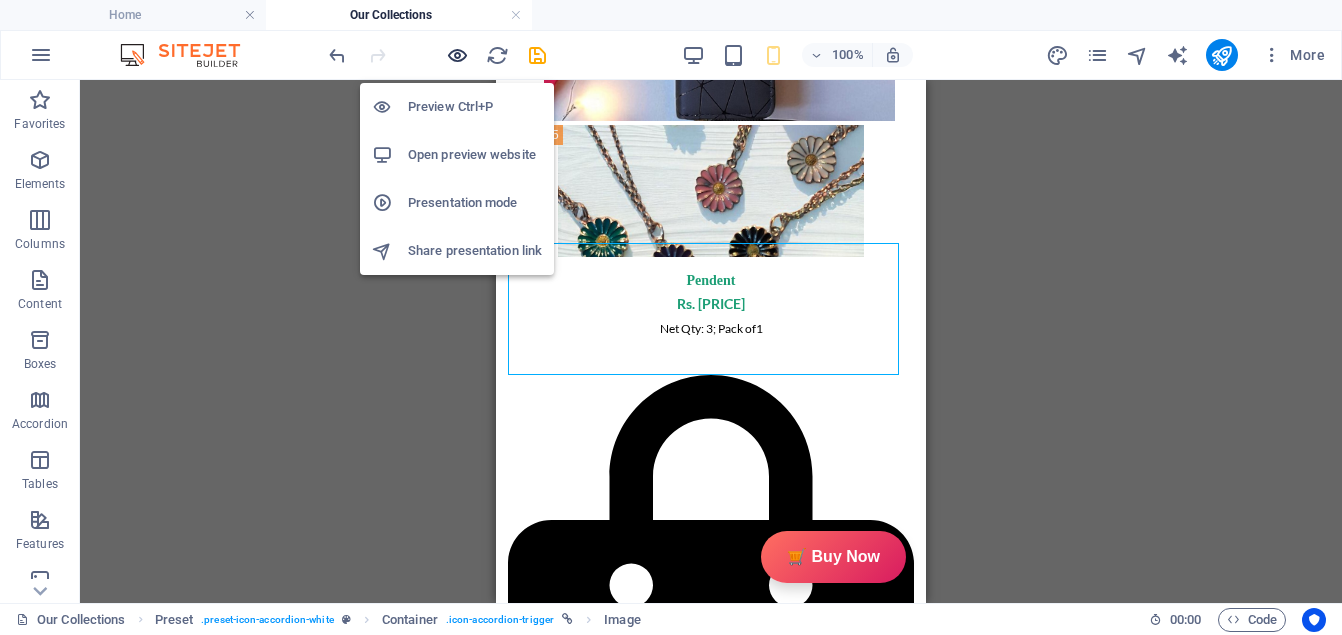 drag, startPoint x: 444, startPoint y: 56, endPoint x: 456, endPoint y: 56, distance: 12 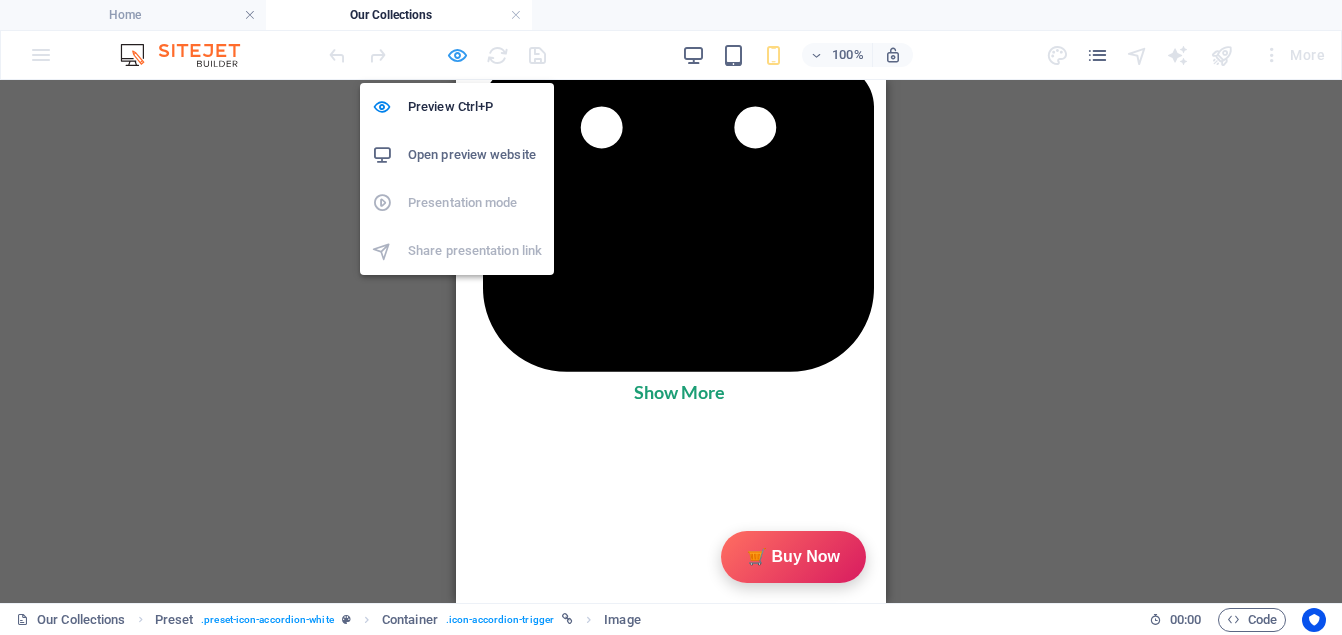 scroll, scrollTop: 919, scrollLeft: 0, axis: vertical 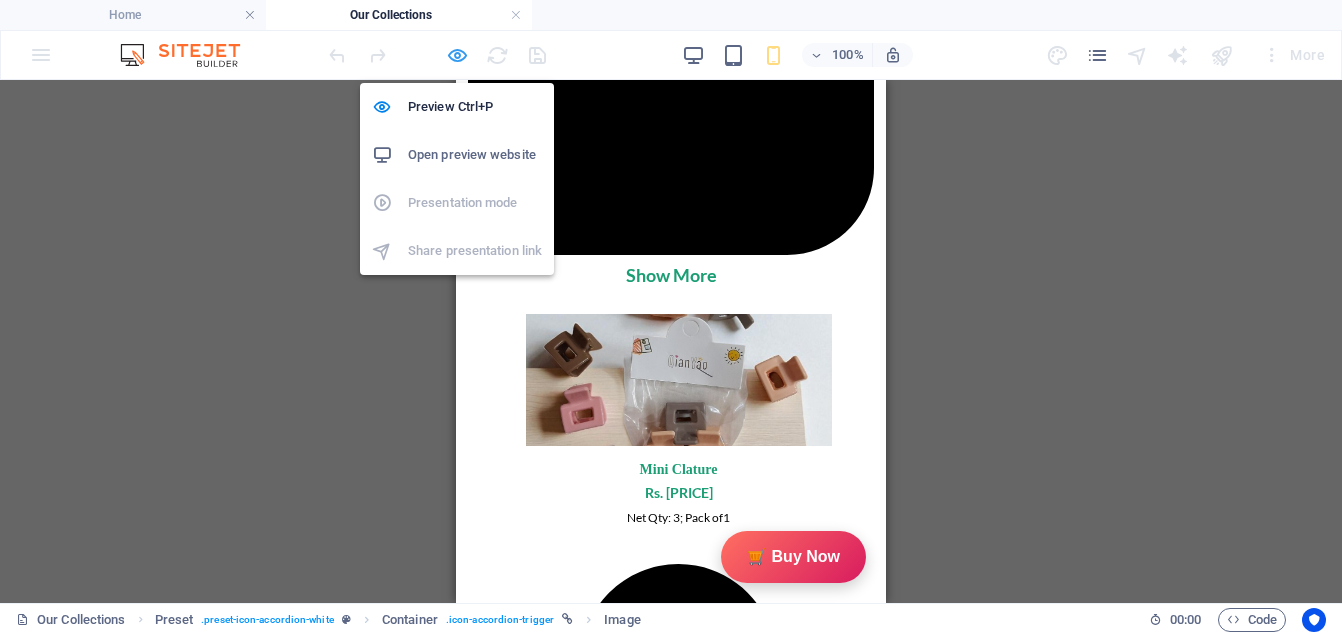 click at bounding box center [457, 55] 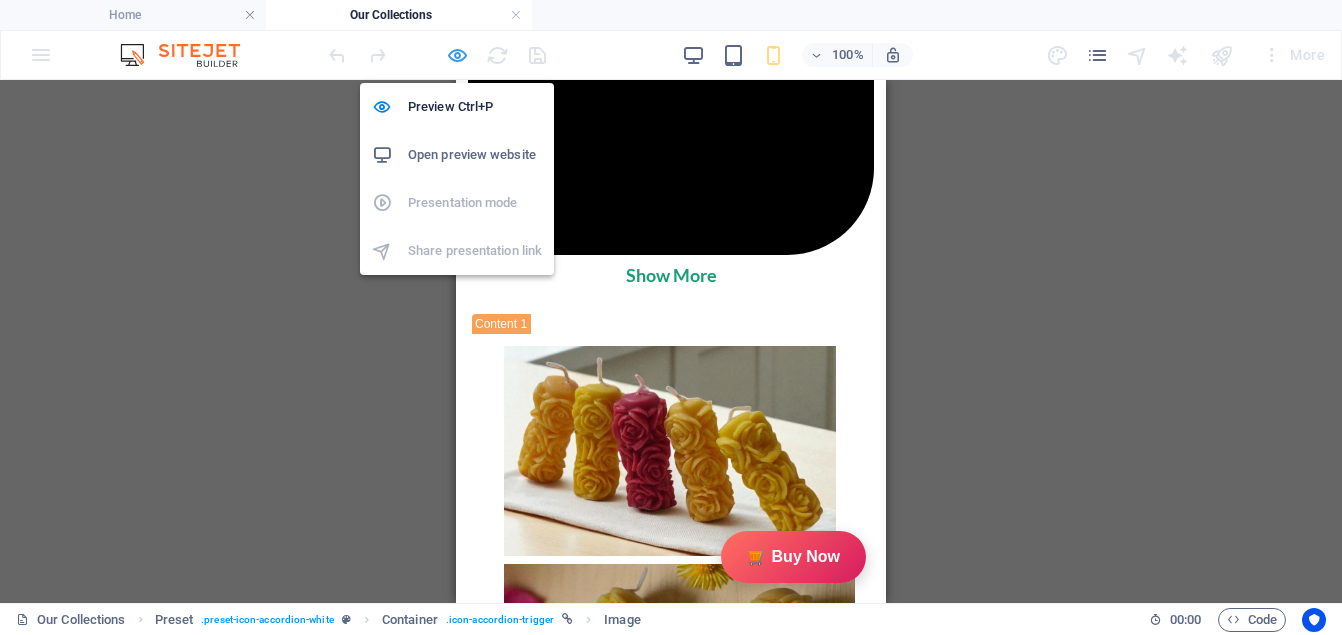scroll, scrollTop: 6125, scrollLeft: 0, axis: vertical 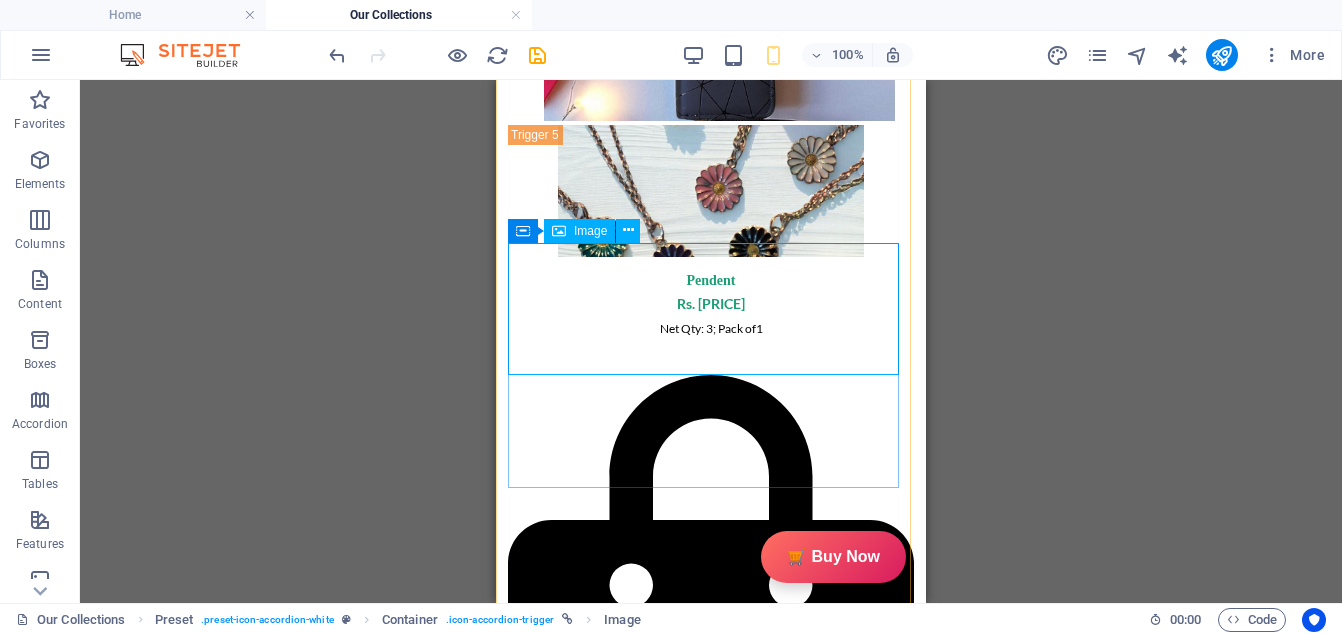 click at bounding box center (711, 3281) 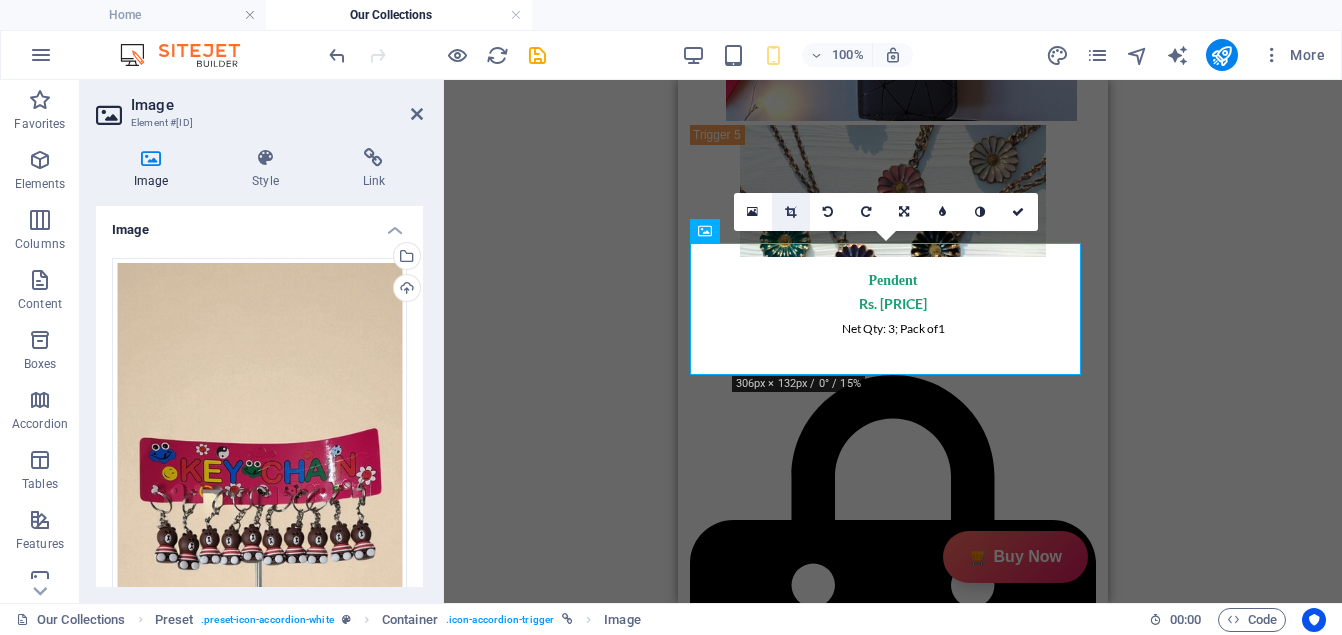 click at bounding box center (791, 212) 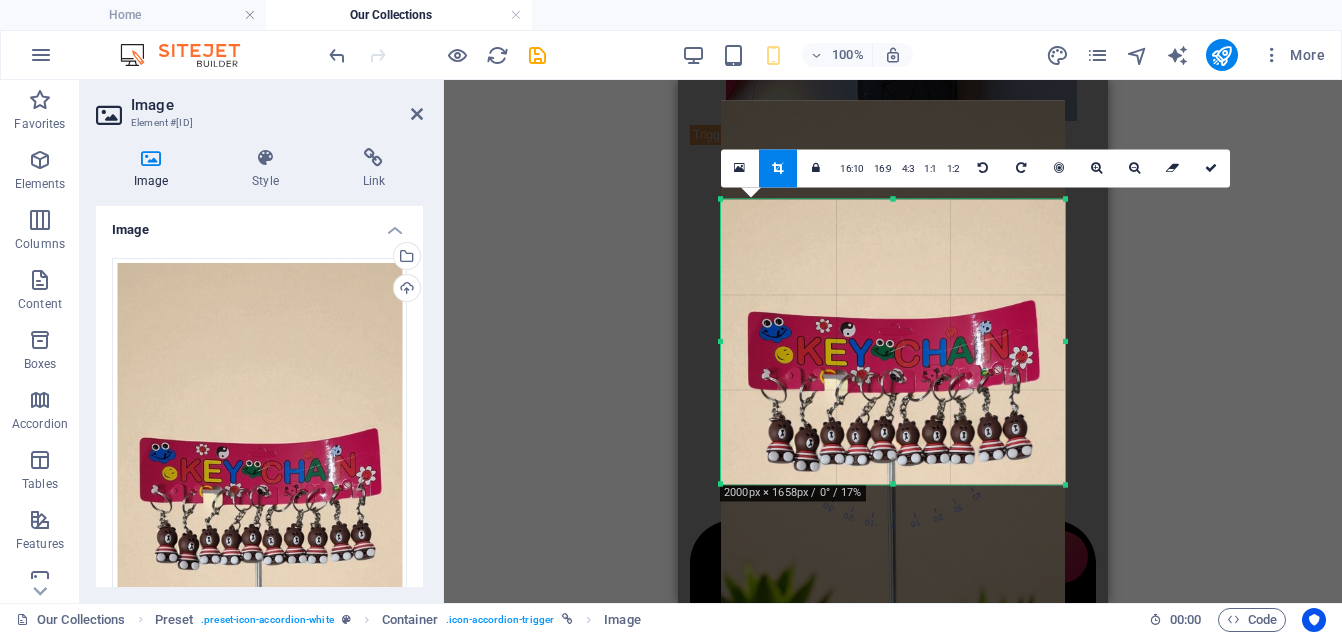 drag, startPoint x: 829, startPoint y: 358, endPoint x: 830, endPoint y: 403, distance: 45.01111 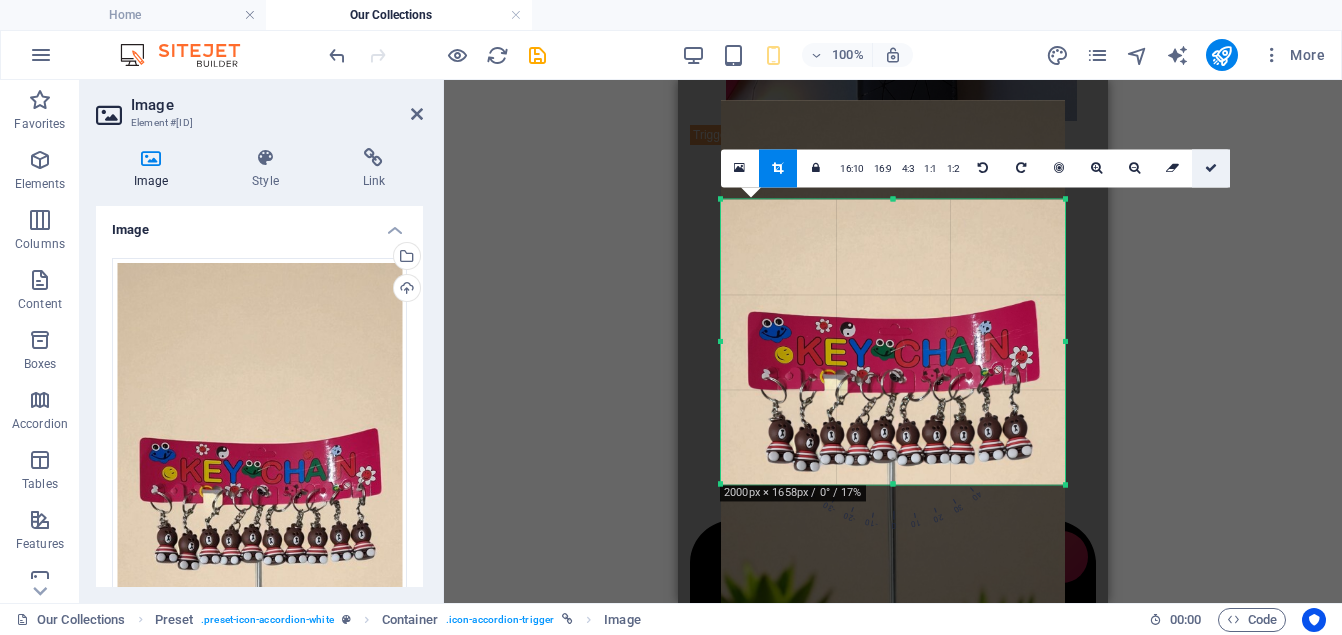 click at bounding box center (1211, 168) 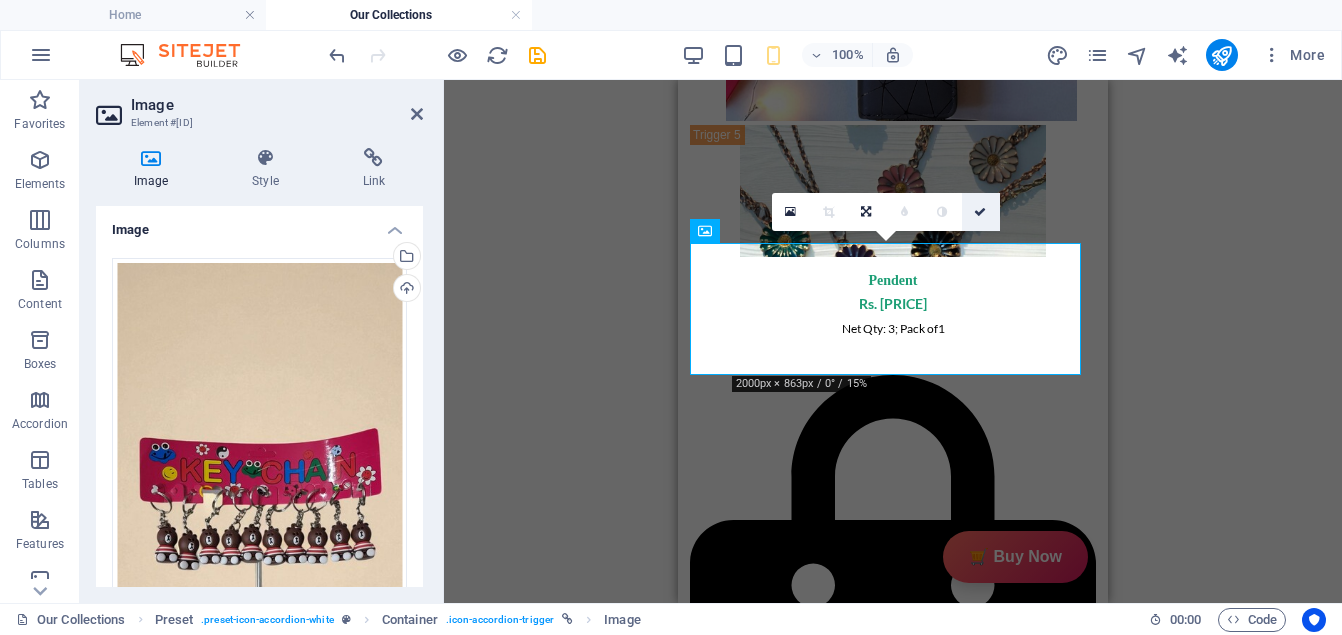 click at bounding box center [981, 212] 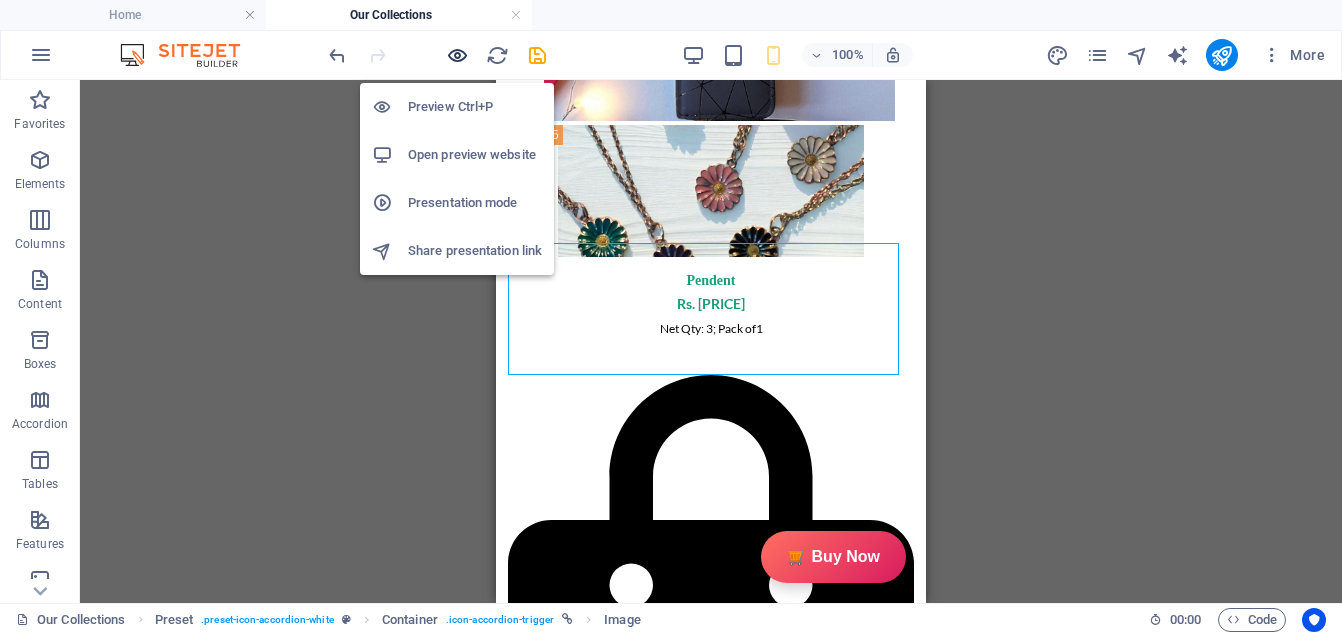 click at bounding box center (457, 55) 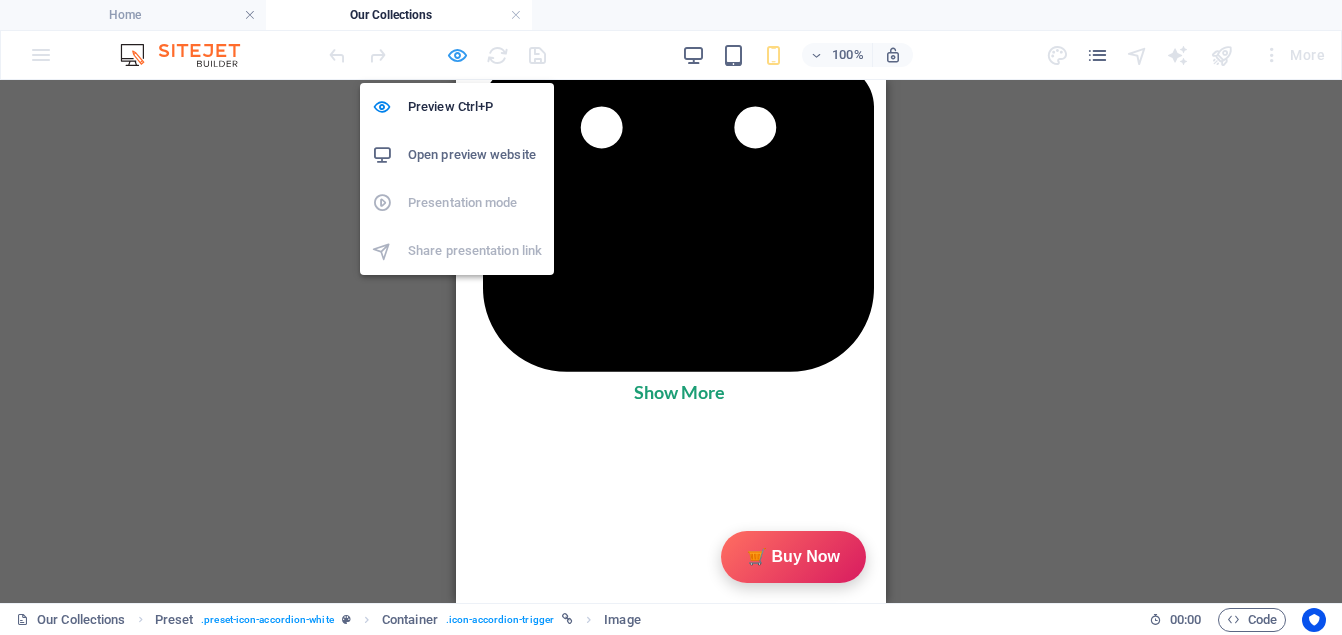 scroll, scrollTop: 919, scrollLeft: 0, axis: vertical 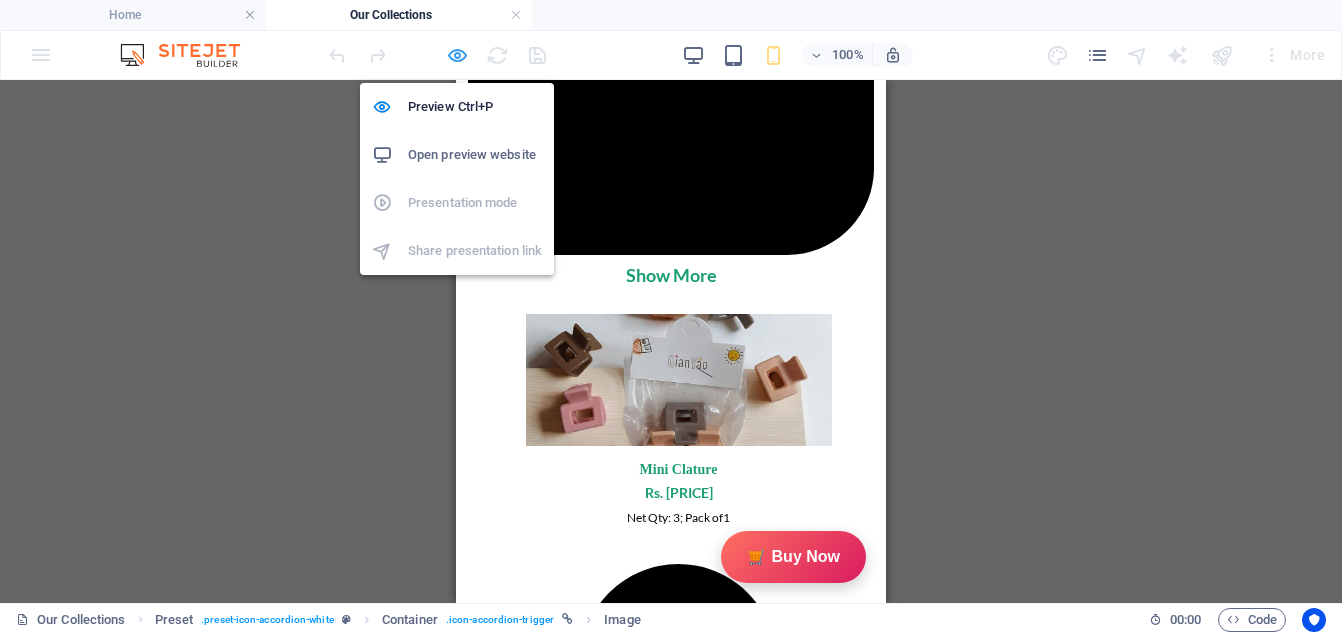 click at bounding box center (457, 55) 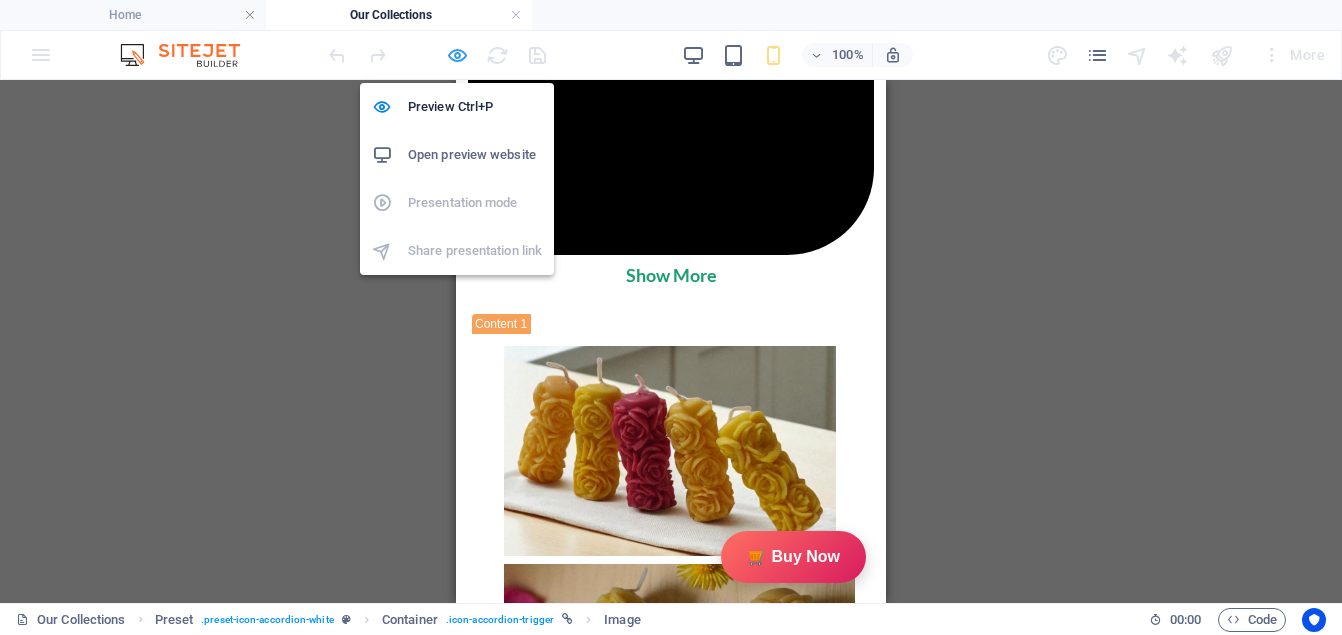 scroll, scrollTop: 6125, scrollLeft: 0, axis: vertical 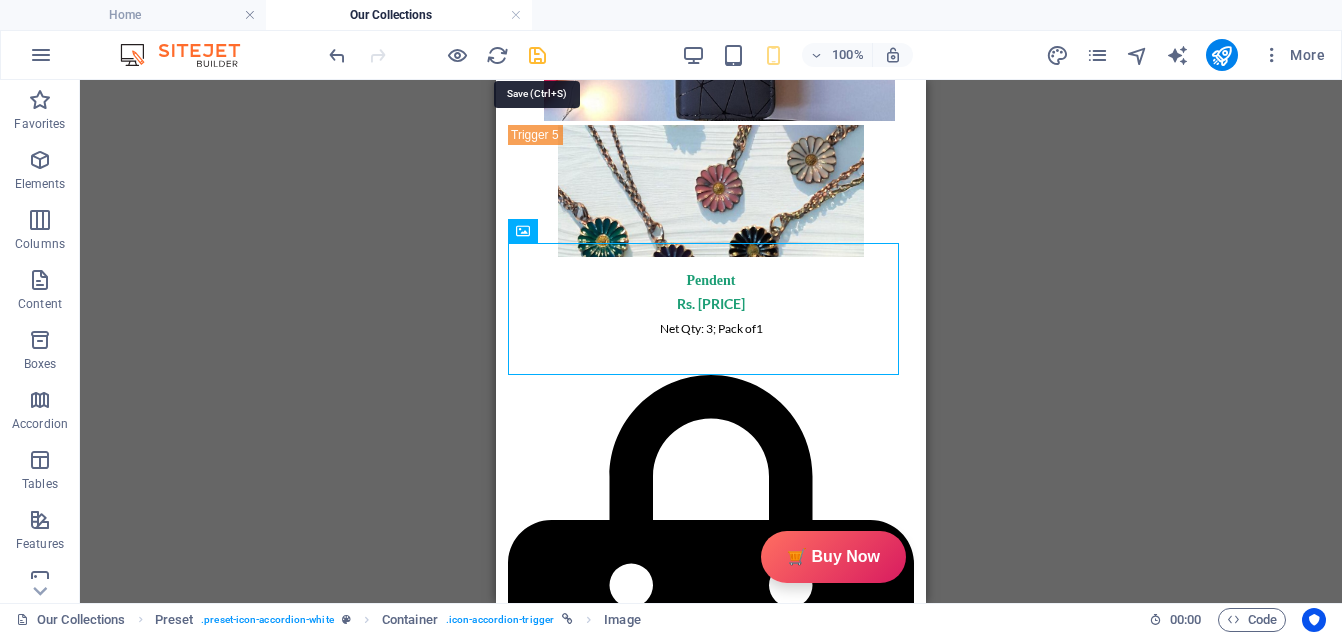 click at bounding box center [537, 55] 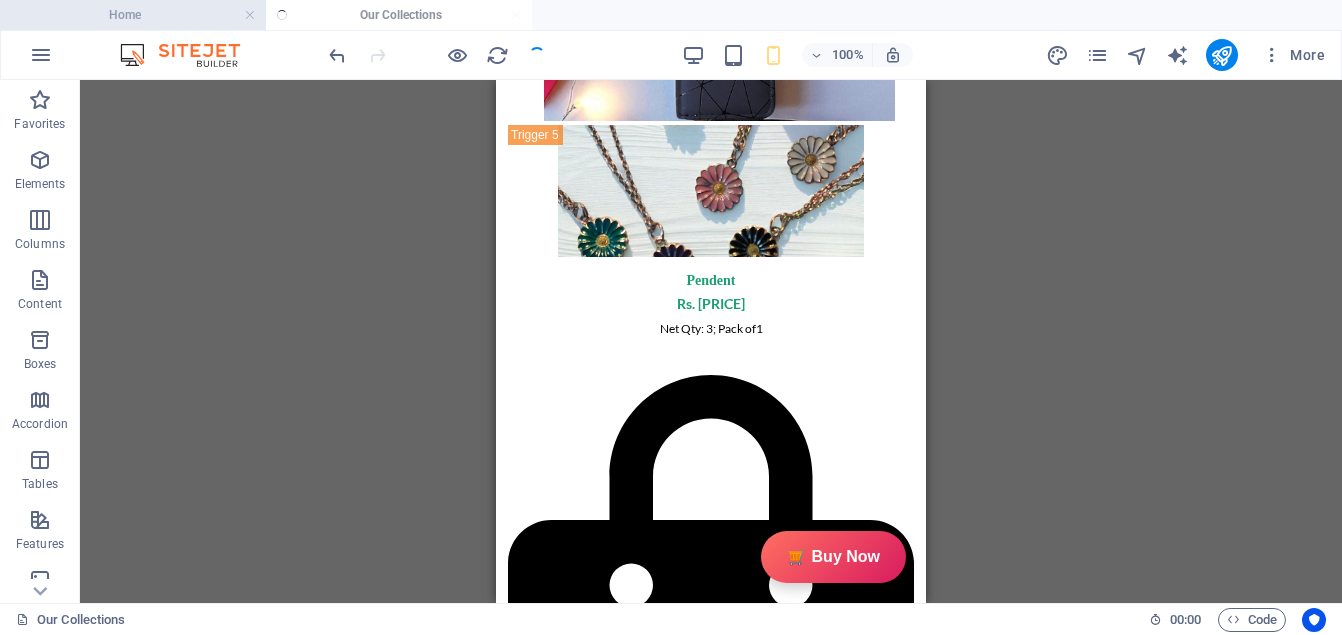 click on "Home" at bounding box center [133, 15] 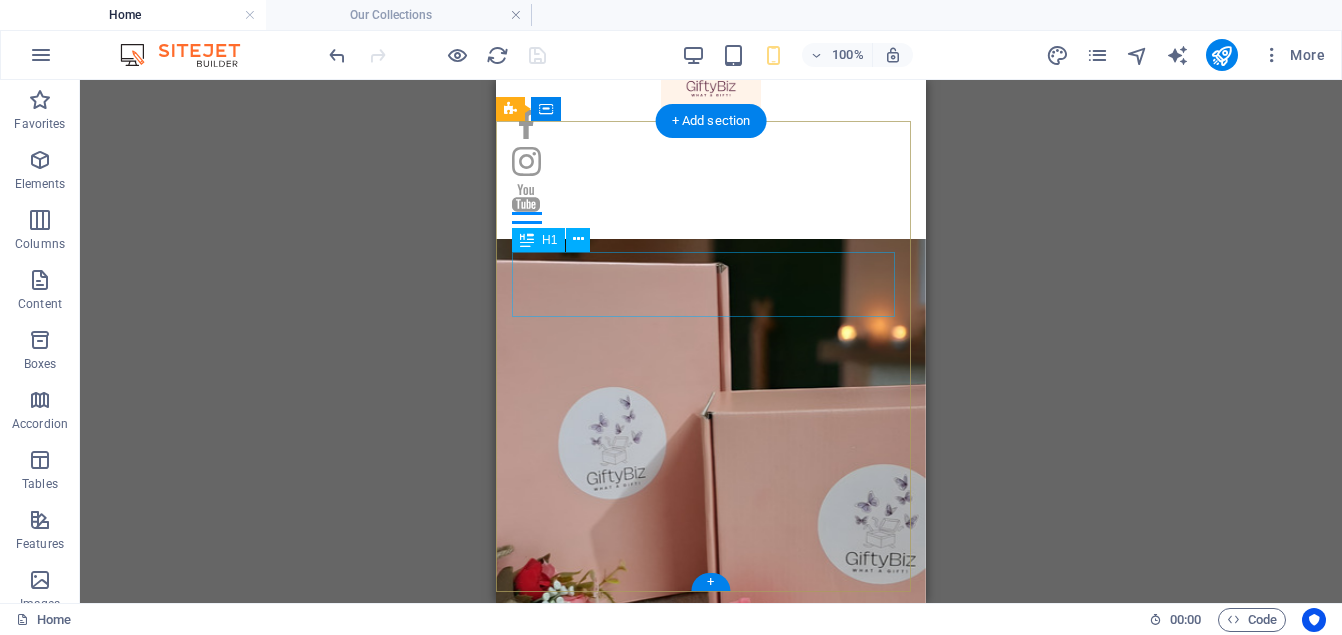 scroll, scrollTop: 82, scrollLeft: 0, axis: vertical 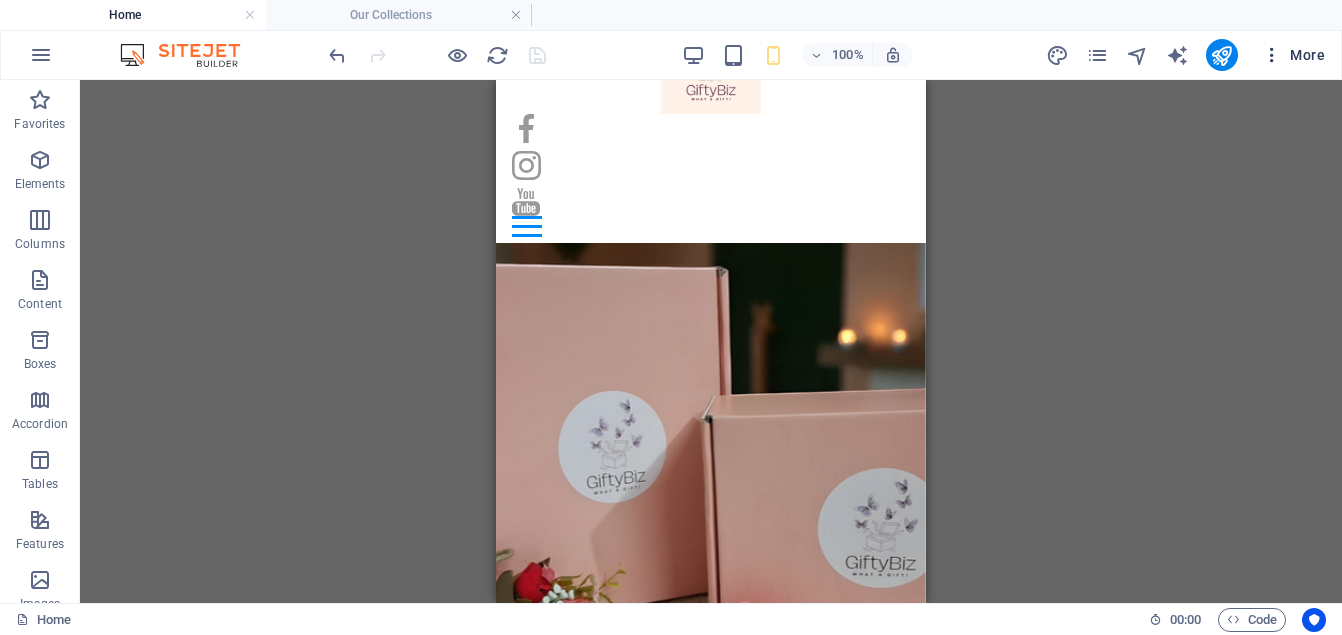 click at bounding box center (1272, 55) 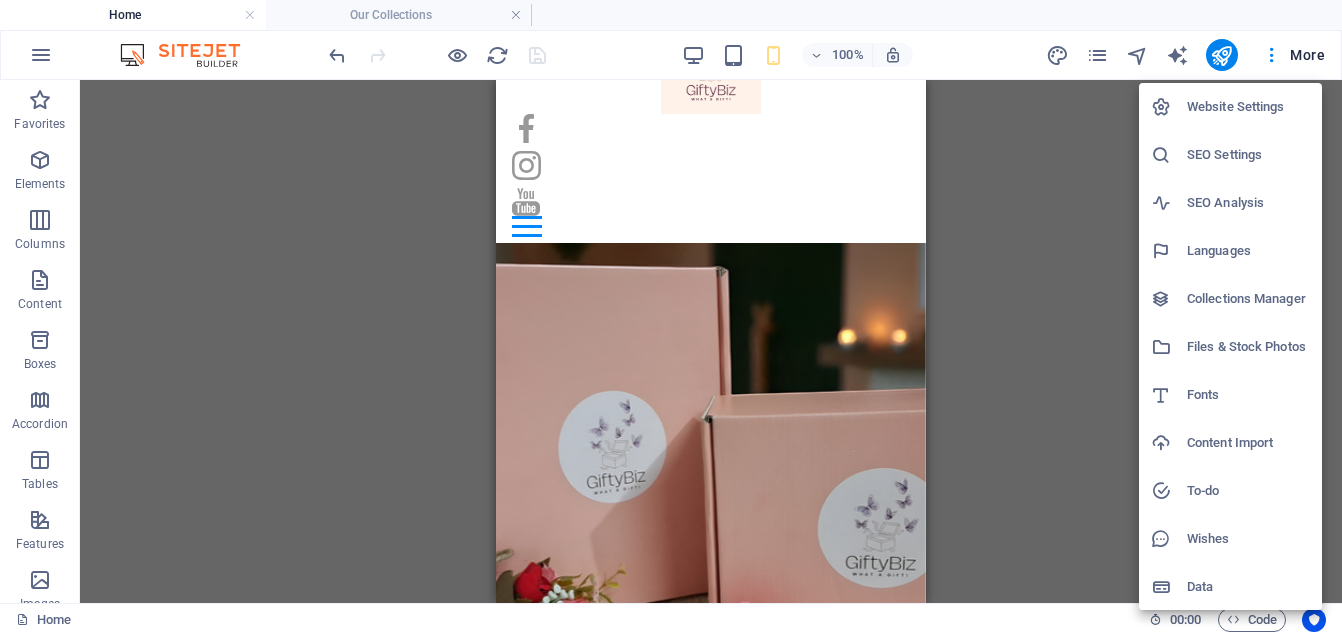 click on "Files & Stock Photos" at bounding box center (1248, 347) 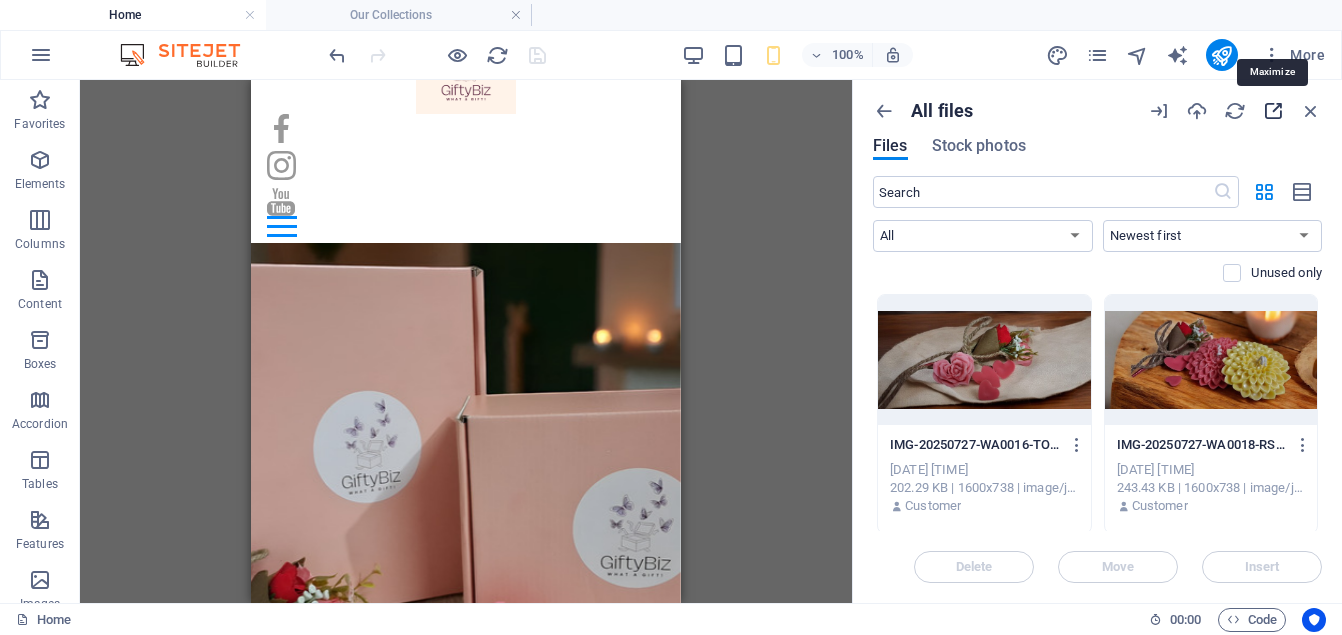 click at bounding box center (1273, 111) 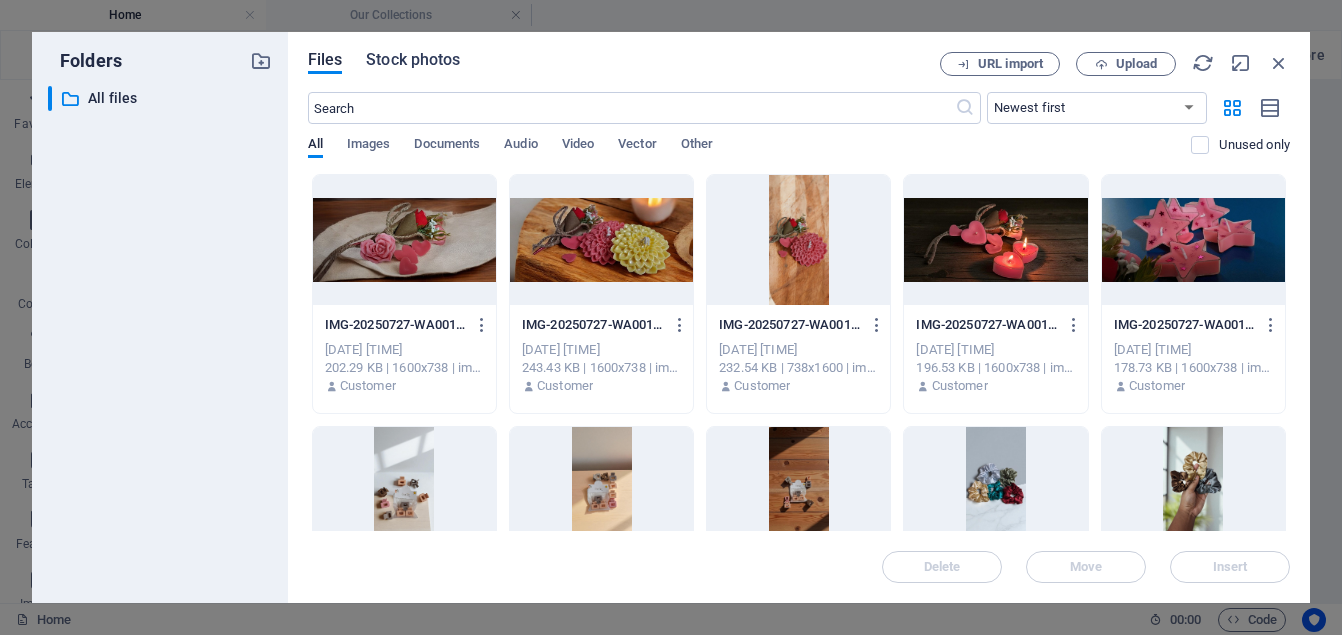 click on "Stock photos" at bounding box center (413, 60) 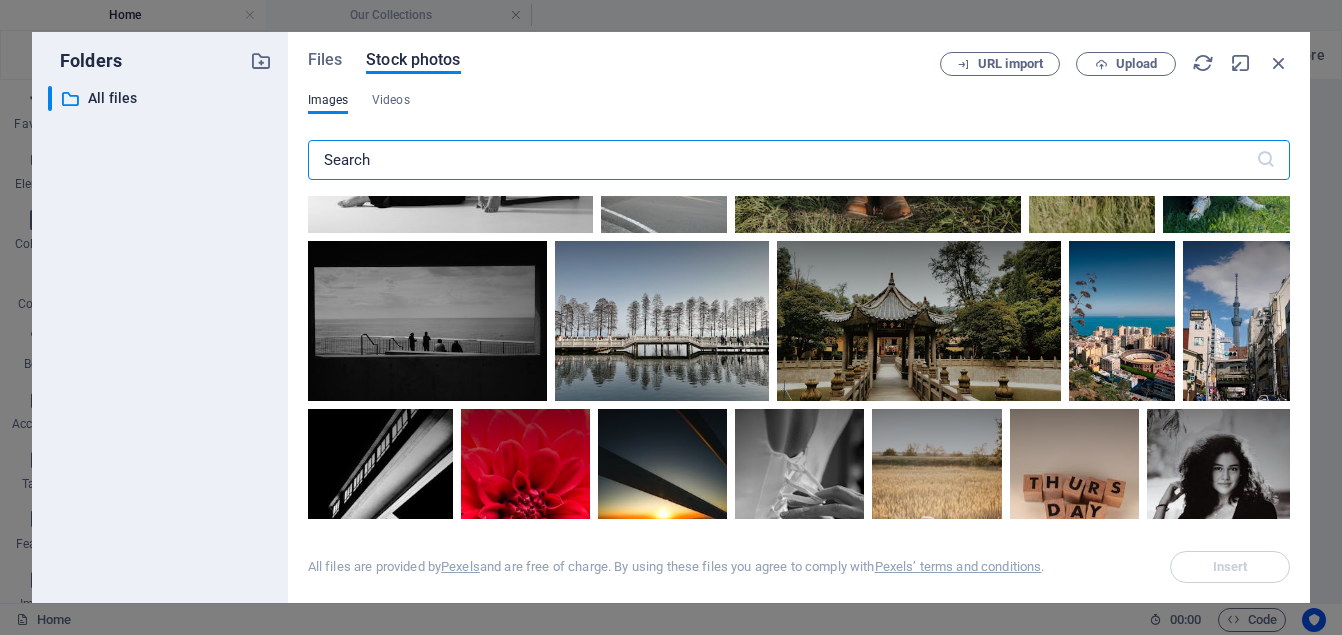 scroll, scrollTop: 1040, scrollLeft: 0, axis: vertical 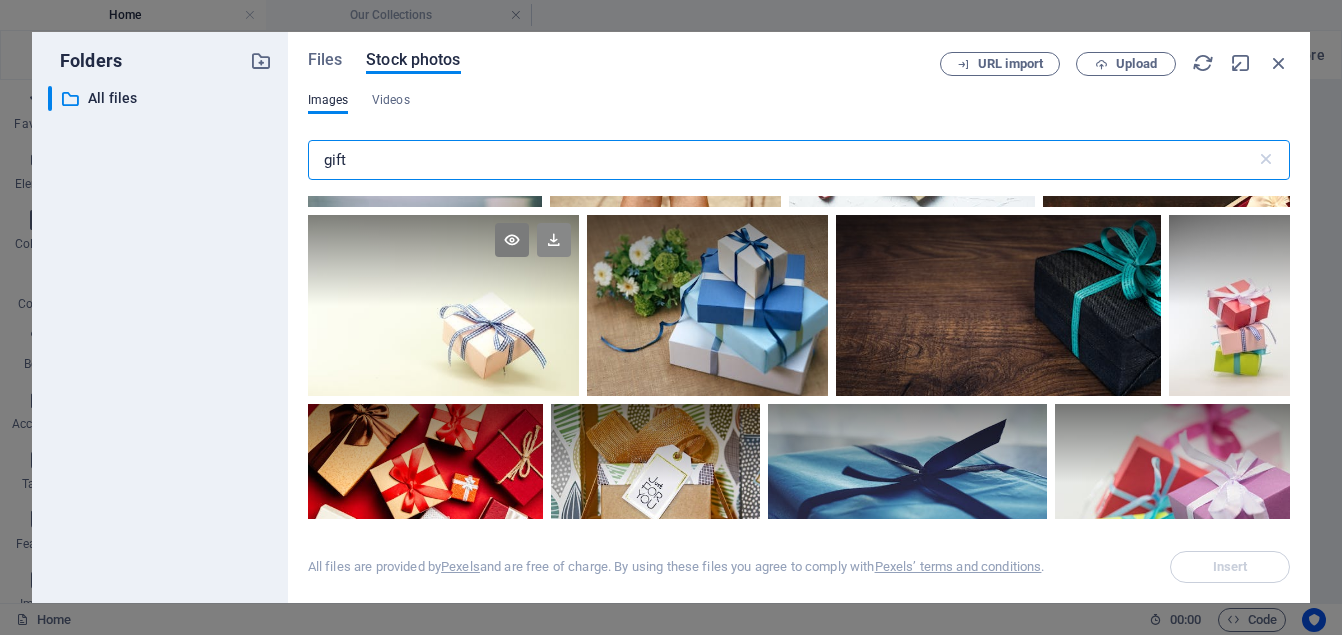 type on "gift" 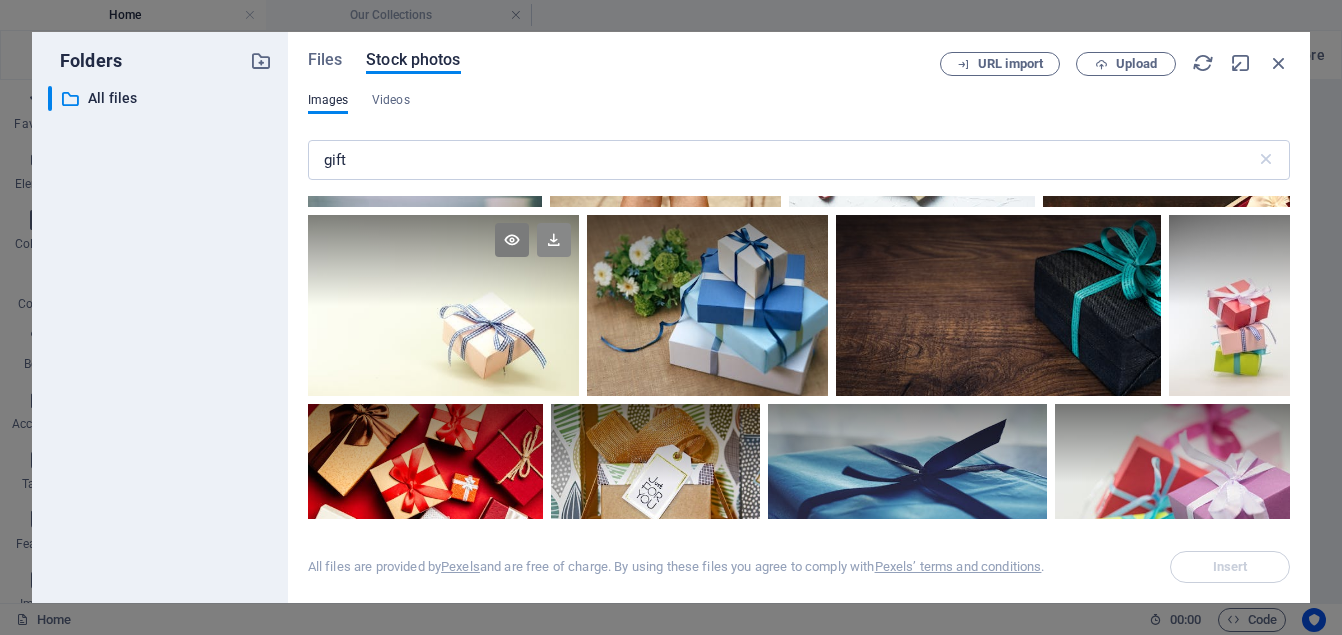 click at bounding box center [554, 240] 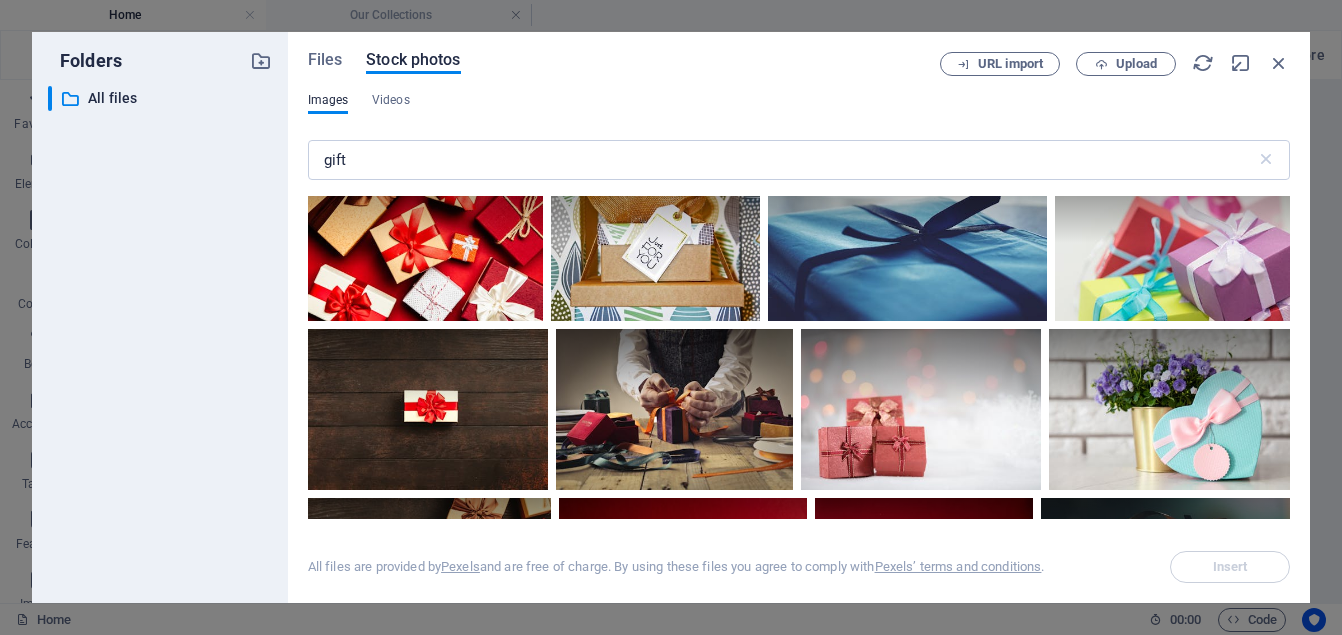 scroll, scrollTop: 1099, scrollLeft: 0, axis: vertical 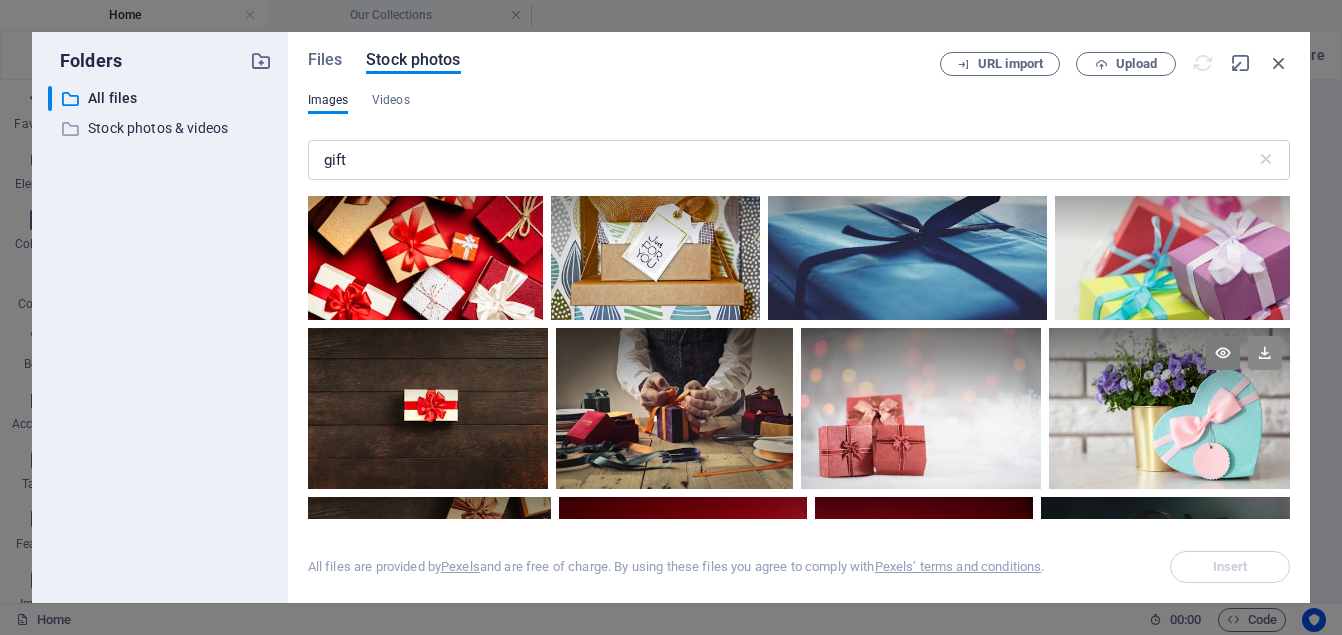 click at bounding box center (1265, 353) 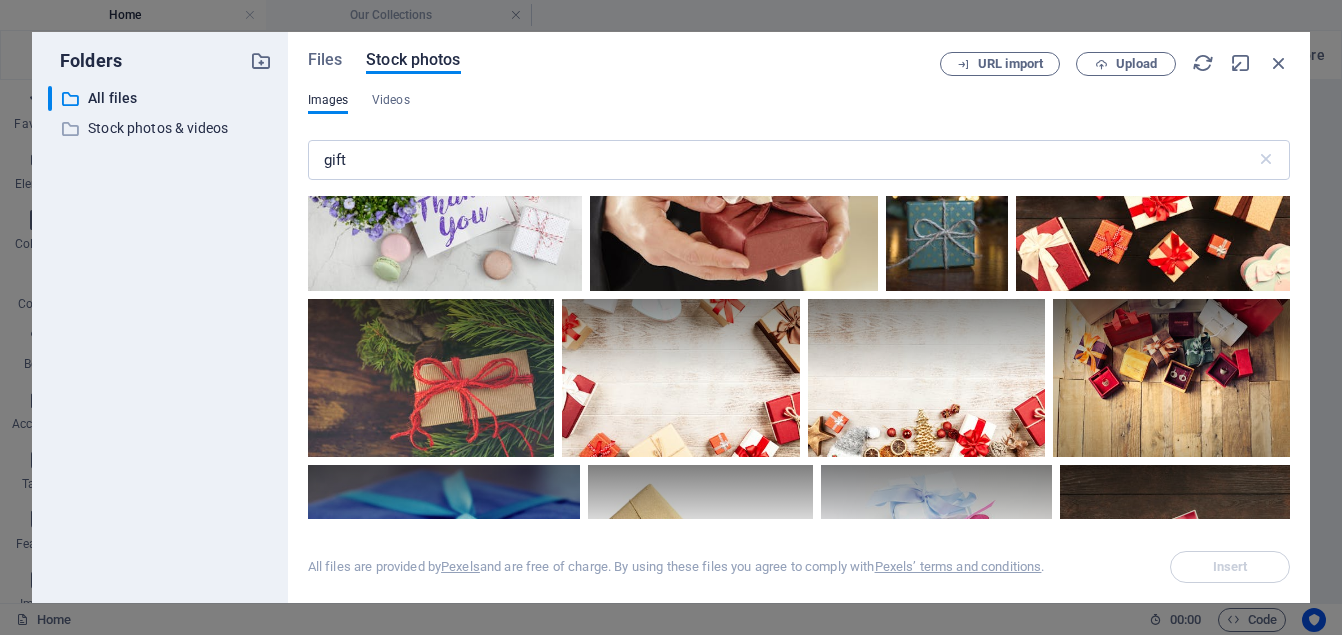 scroll, scrollTop: 1675, scrollLeft: 0, axis: vertical 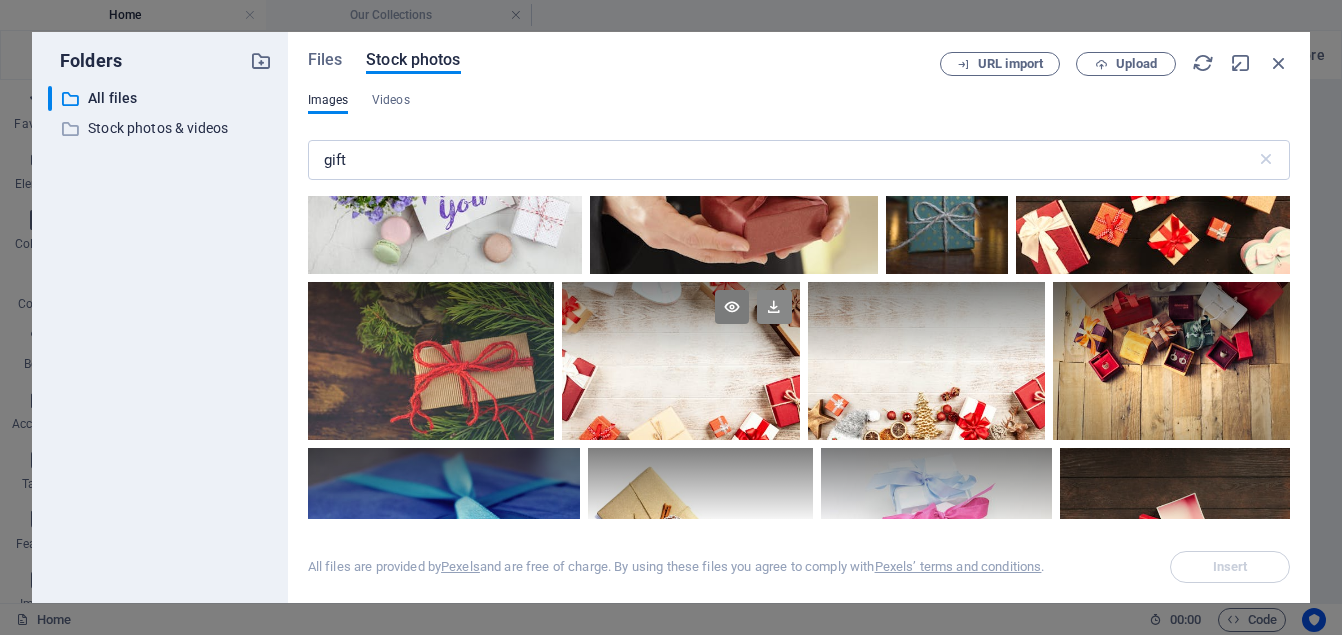click at bounding box center (774, 307) 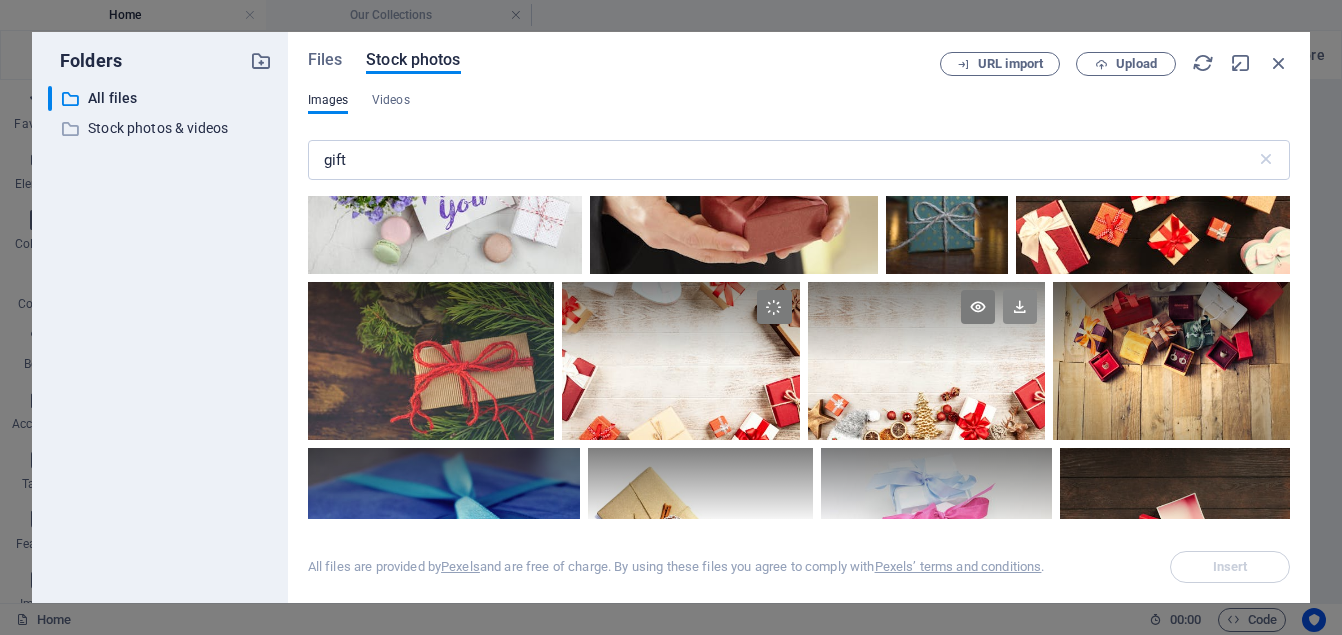 click at bounding box center [1020, 307] 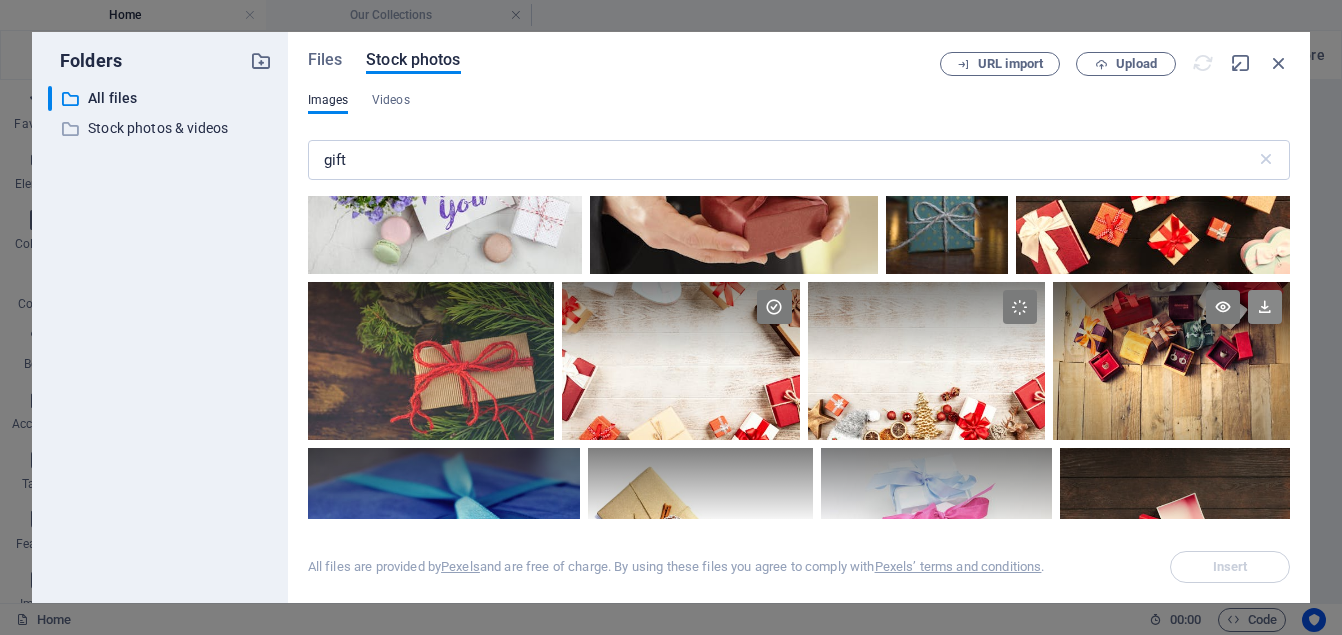 click at bounding box center (1265, 307) 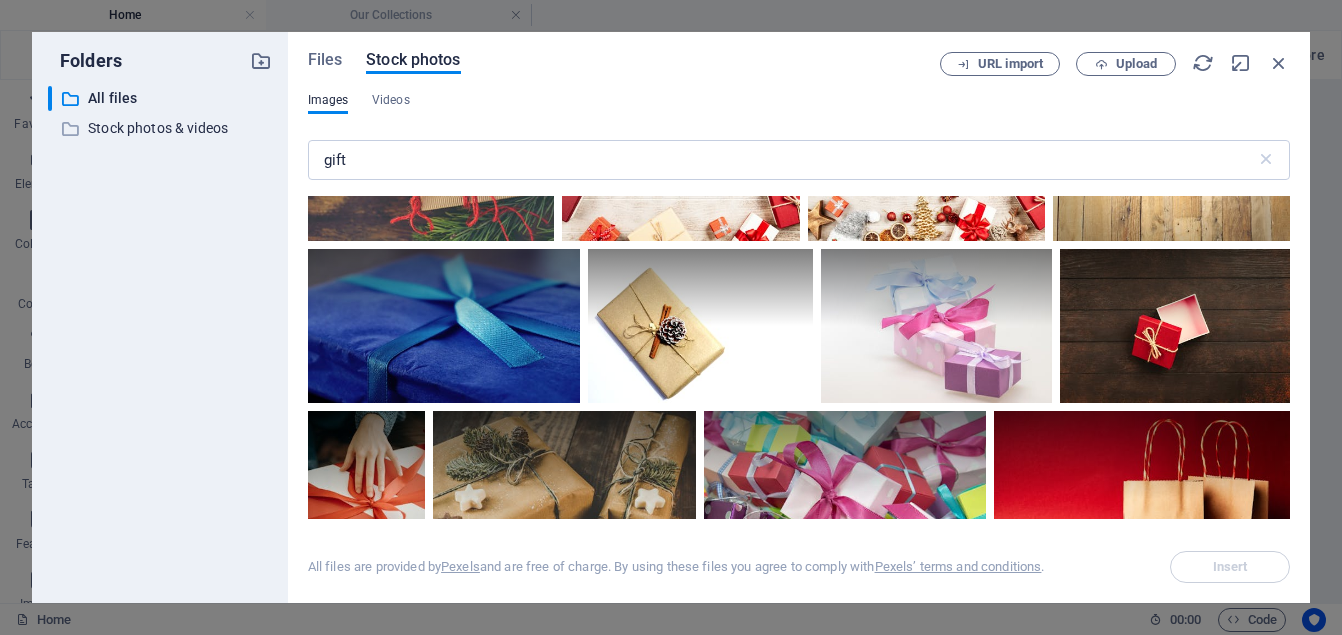 scroll, scrollTop: 1873, scrollLeft: 0, axis: vertical 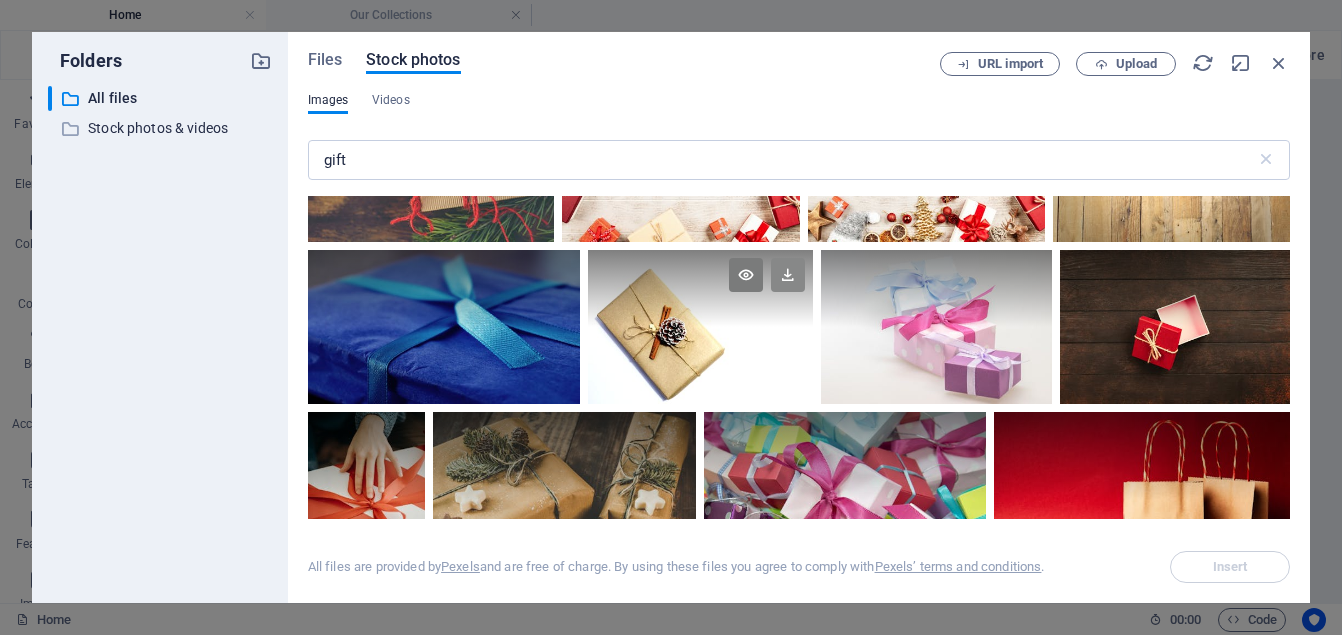 click at bounding box center (788, 275) 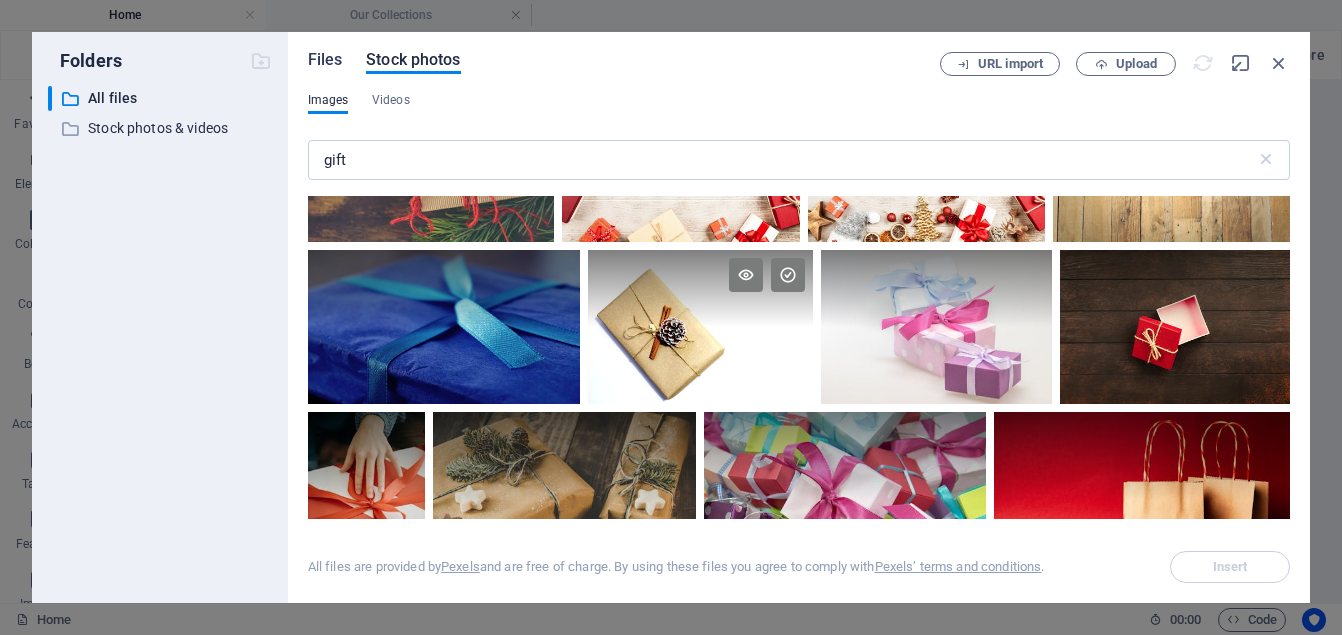 click on "Files" at bounding box center (325, 60) 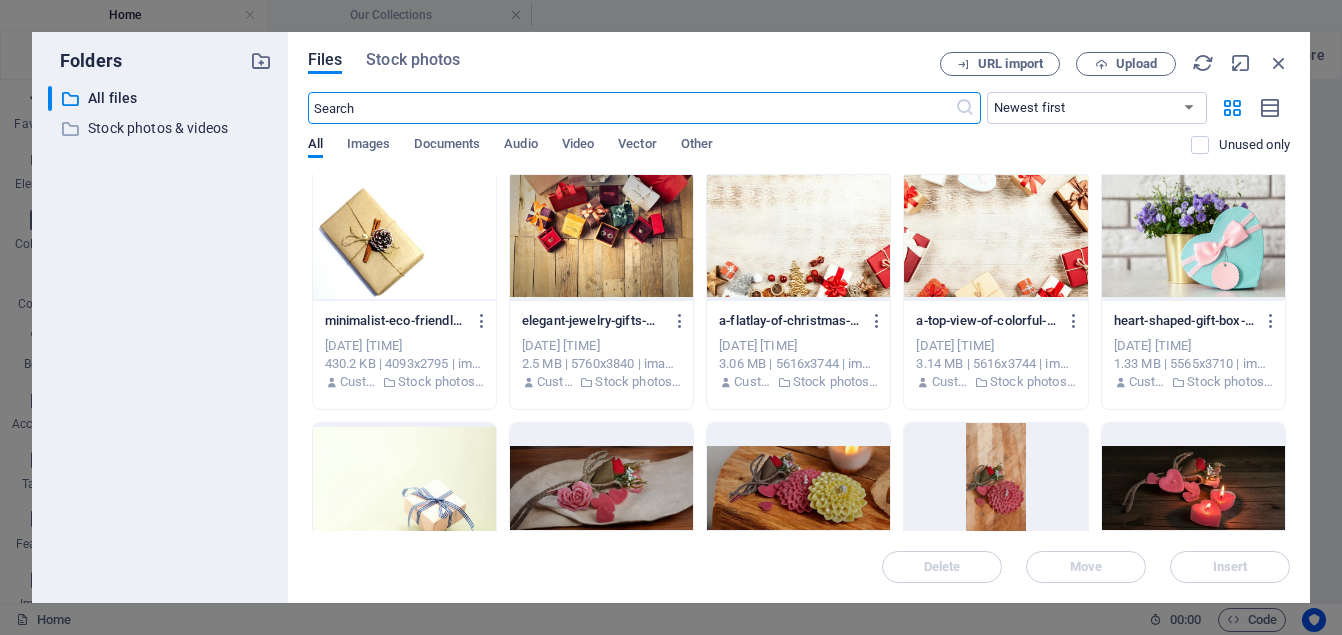 scroll, scrollTop: 0, scrollLeft: 0, axis: both 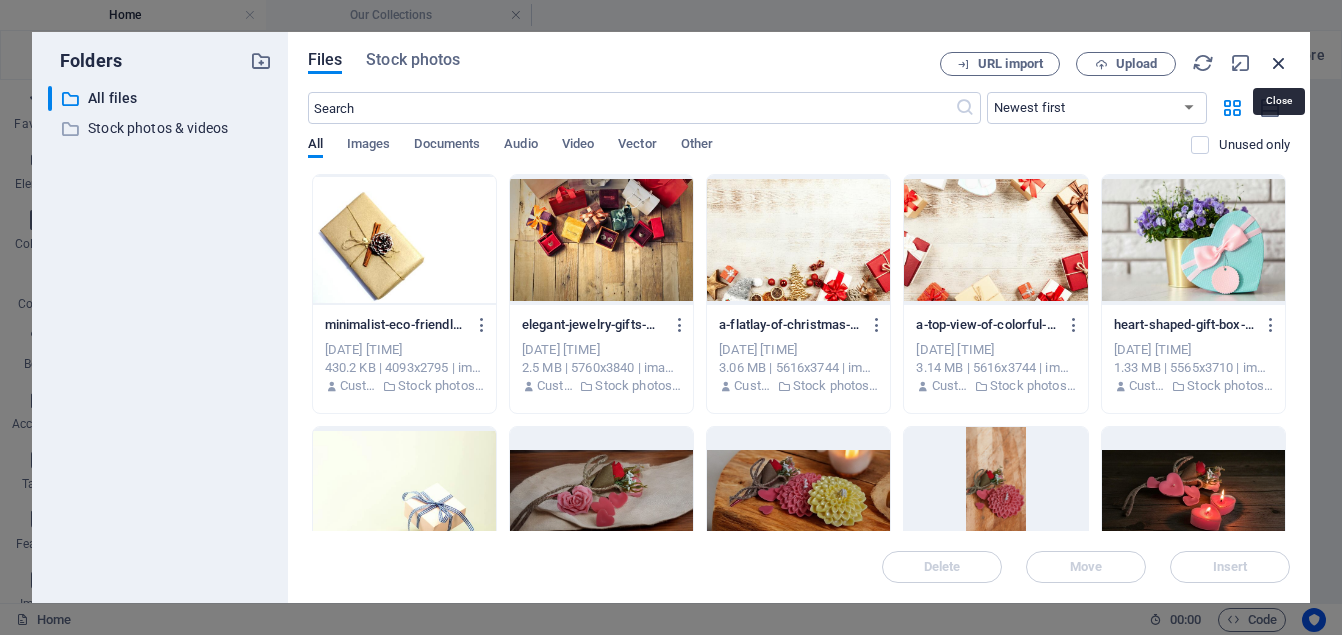 click at bounding box center (1279, 63) 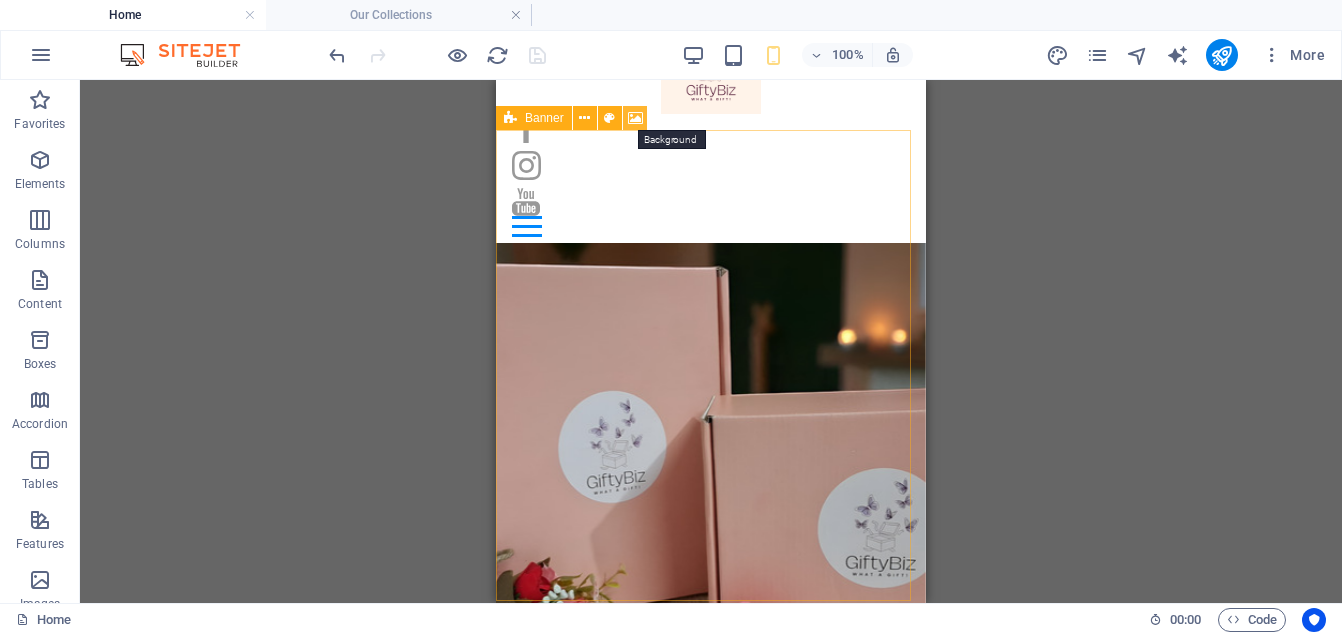 click at bounding box center [635, 118] 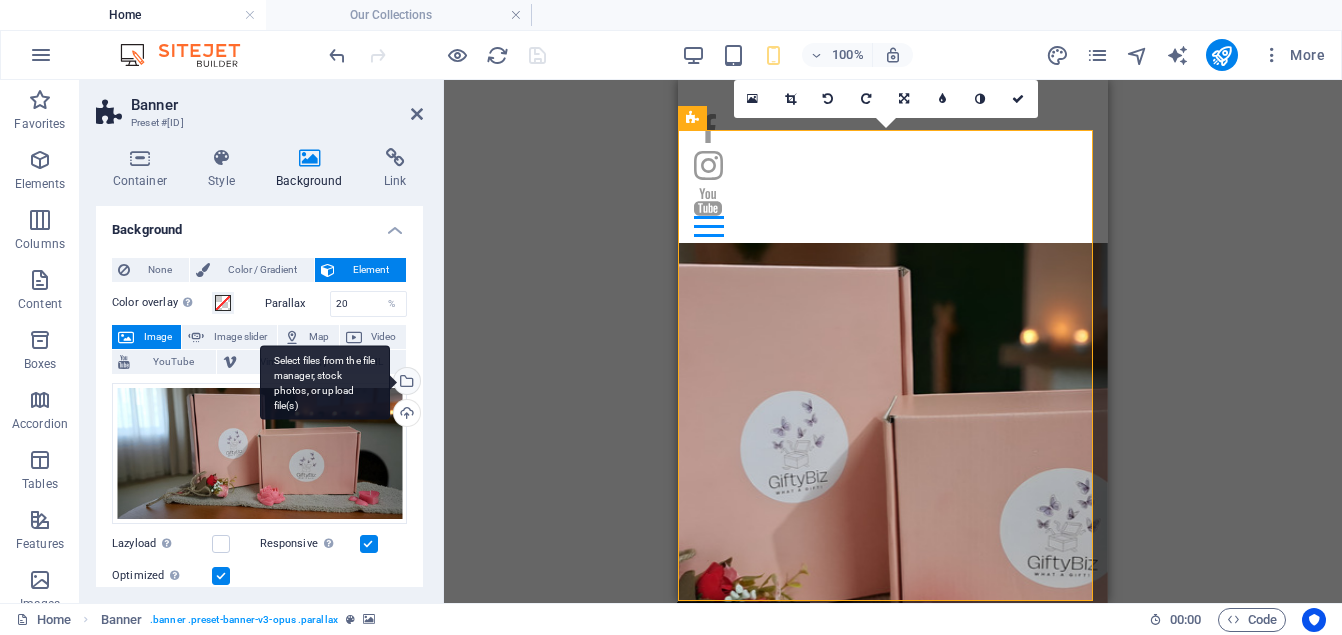 click on "Select files from the file manager, stock photos, or upload file(s)" at bounding box center (405, 383) 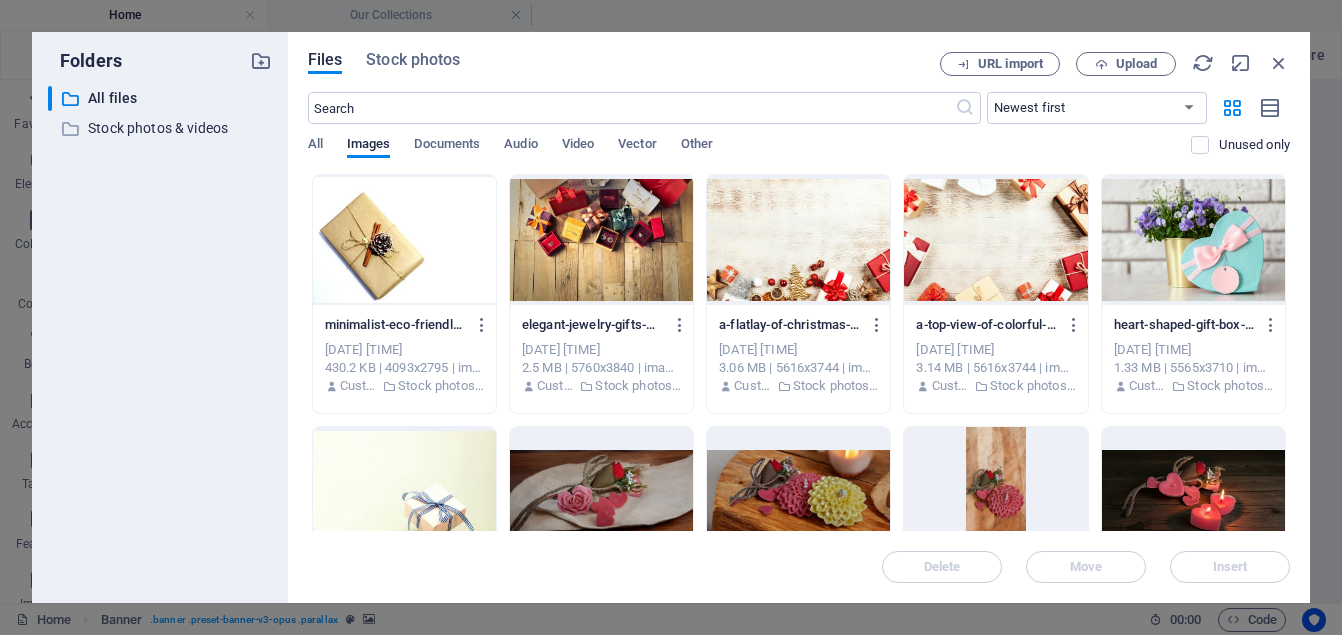click at bounding box center [404, 240] 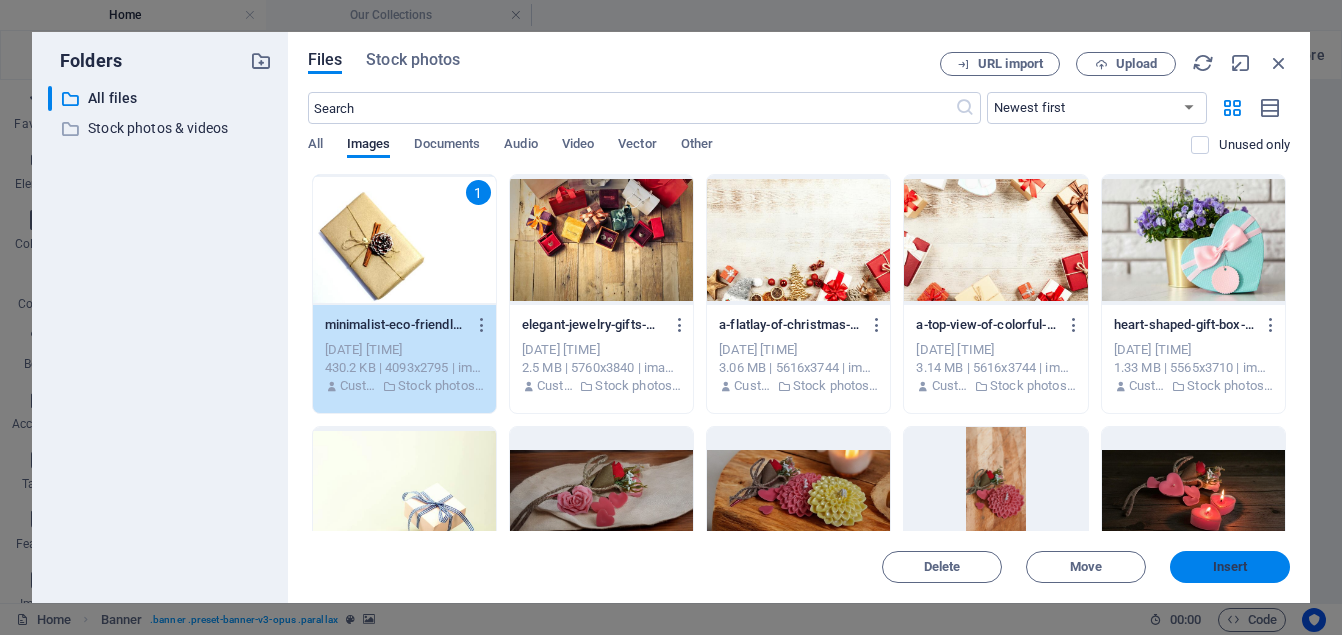click on "Insert" at bounding box center (1230, 567) 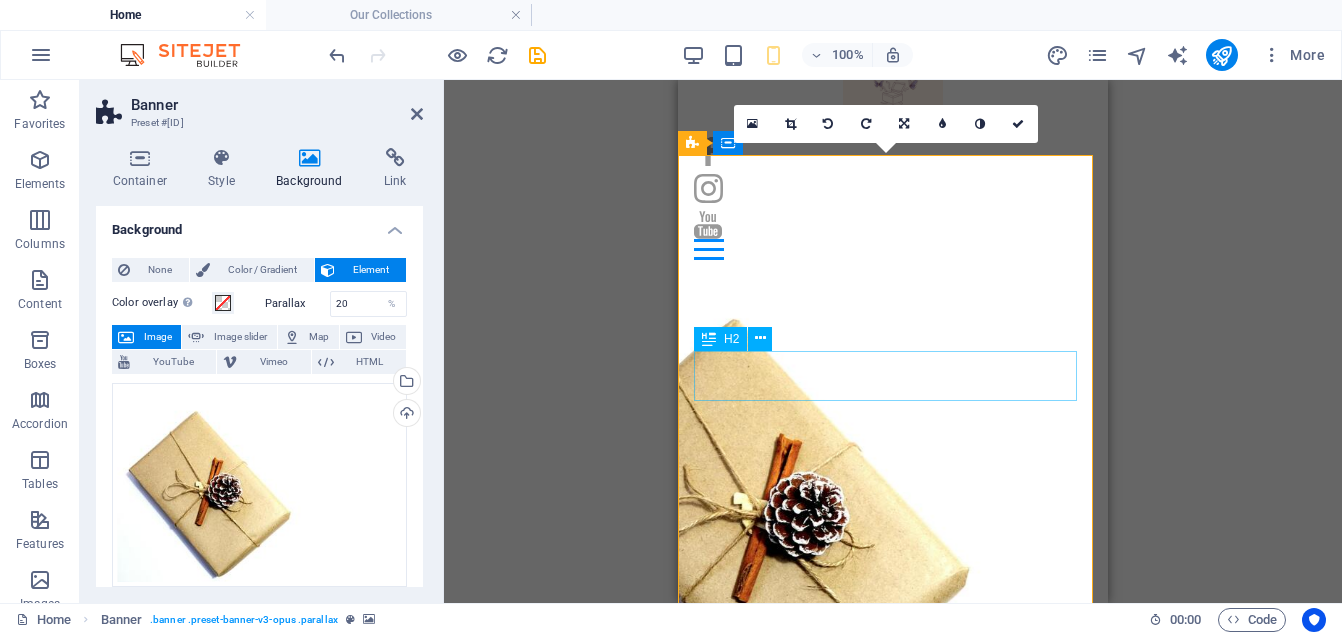 scroll, scrollTop: 54, scrollLeft: 0, axis: vertical 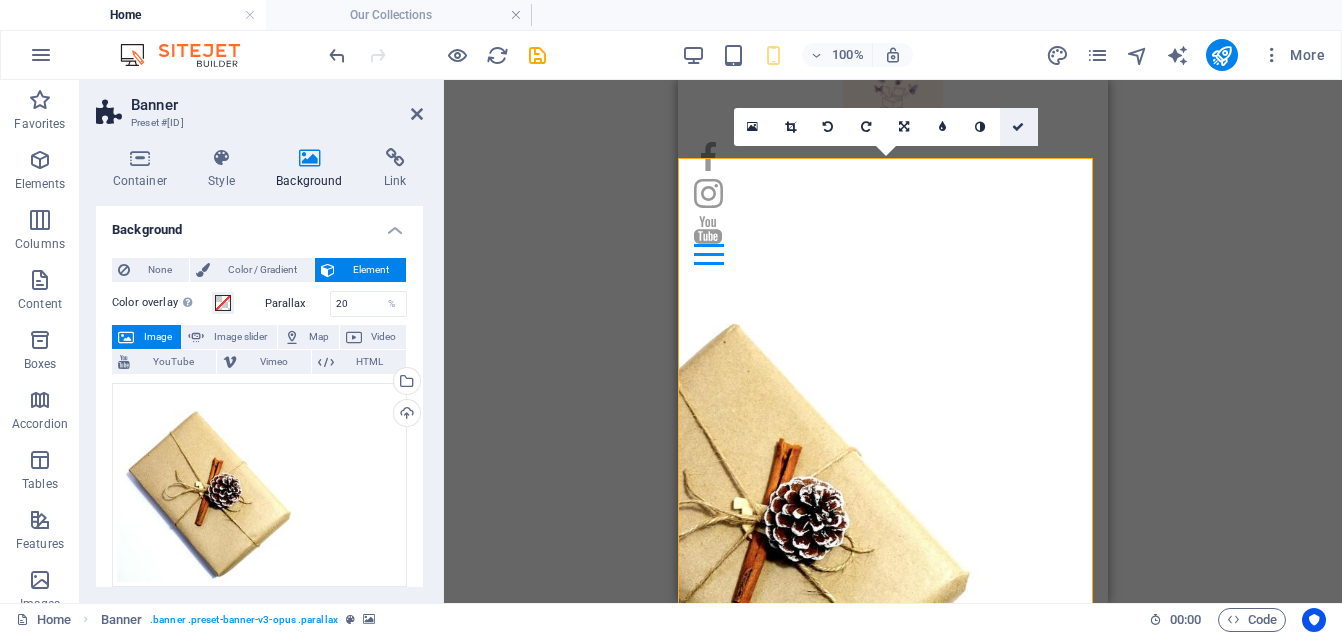 click at bounding box center (1018, 127) 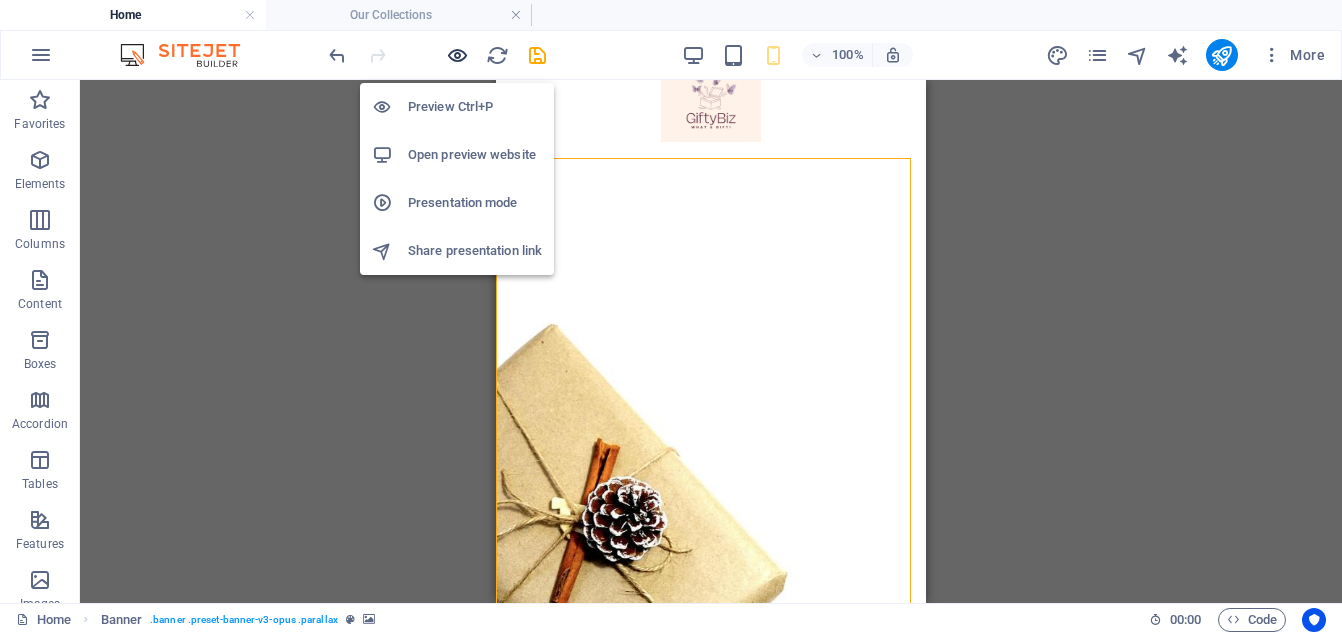 click at bounding box center (457, 55) 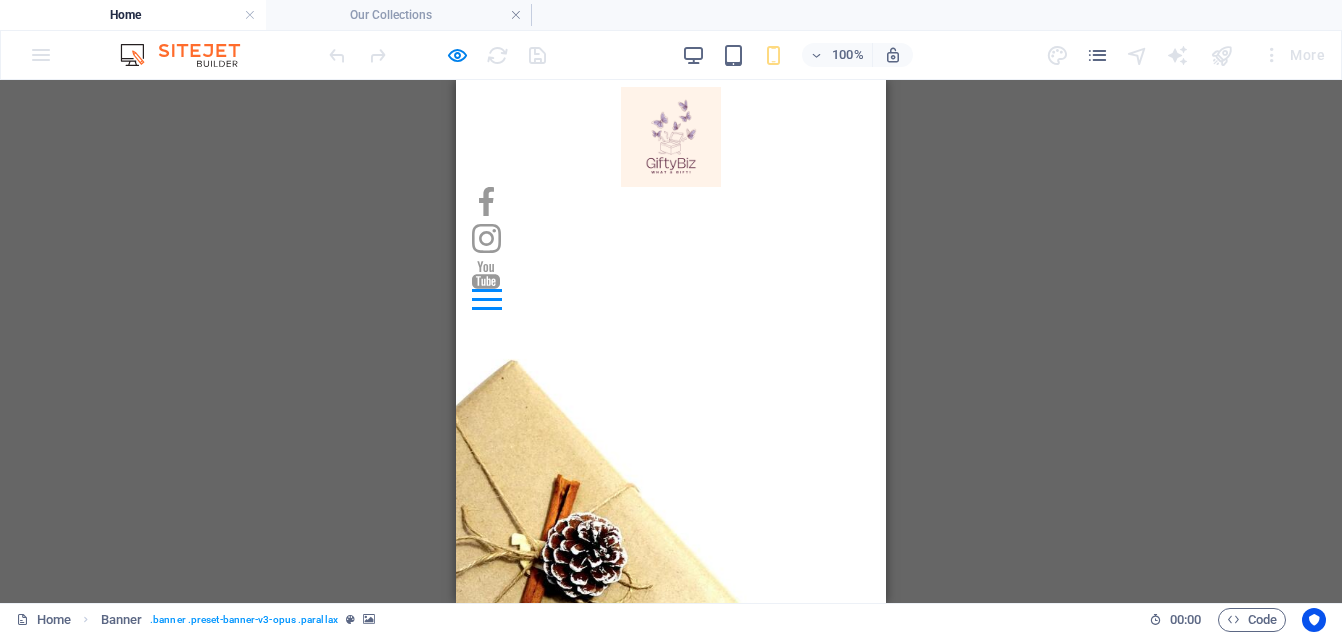 scroll, scrollTop: 8, scrollLeft: 0, axis: vertical 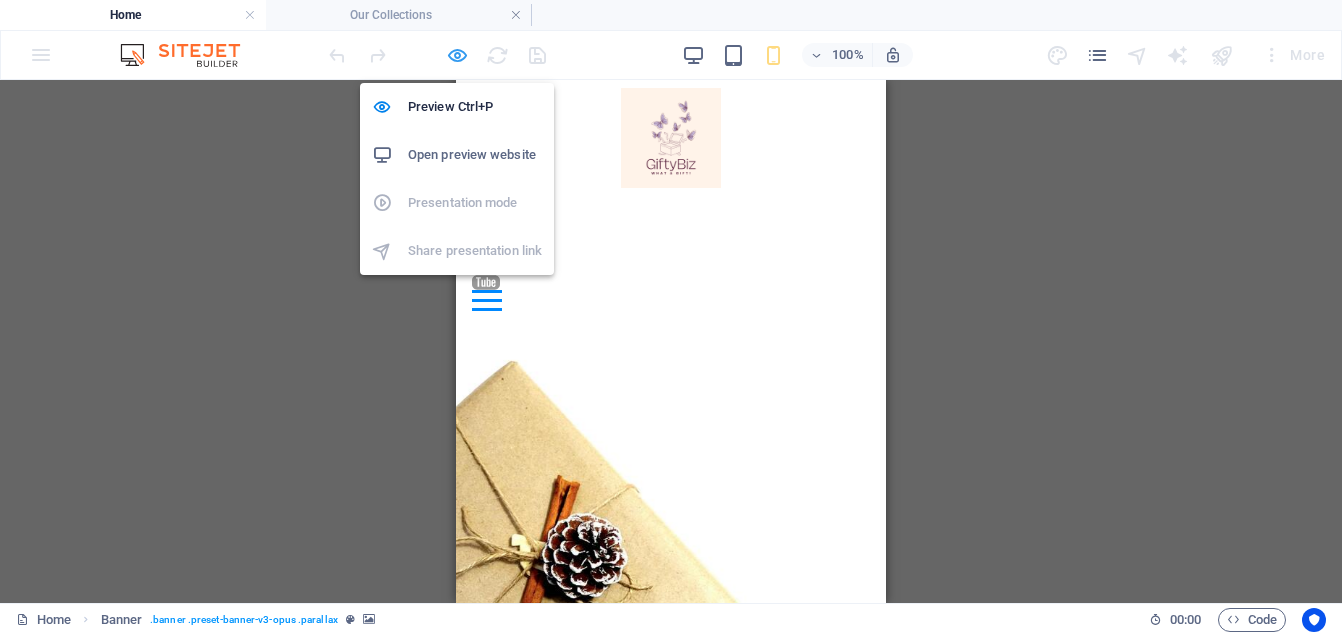 click at bounding box center (457, 55) 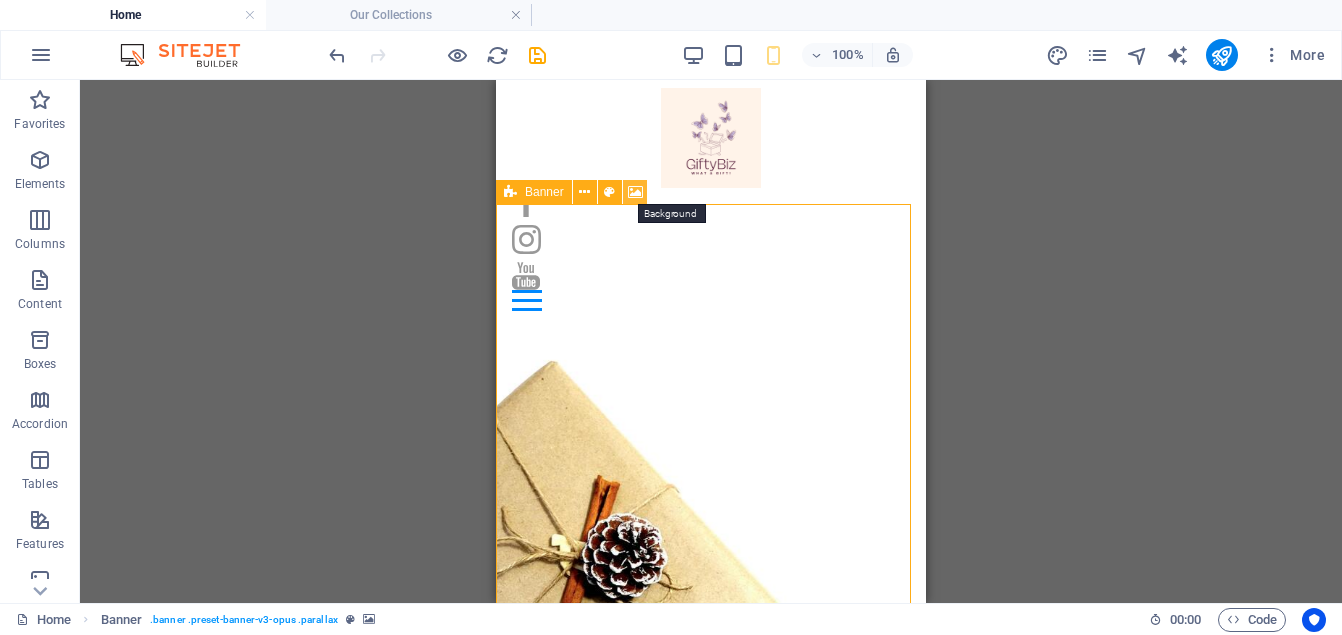 click at bounding box center [635, 192] 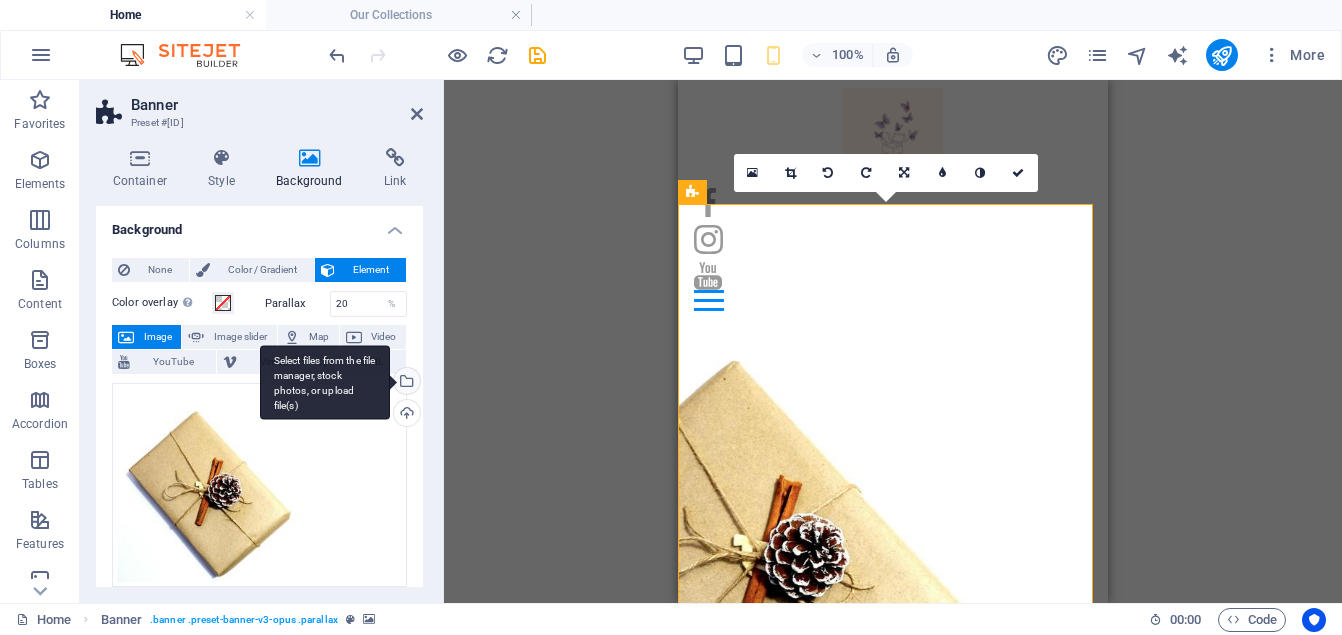 click on "Select files from the file manager, stock photos, or upload file(s)" at bounding box center (405, 383) 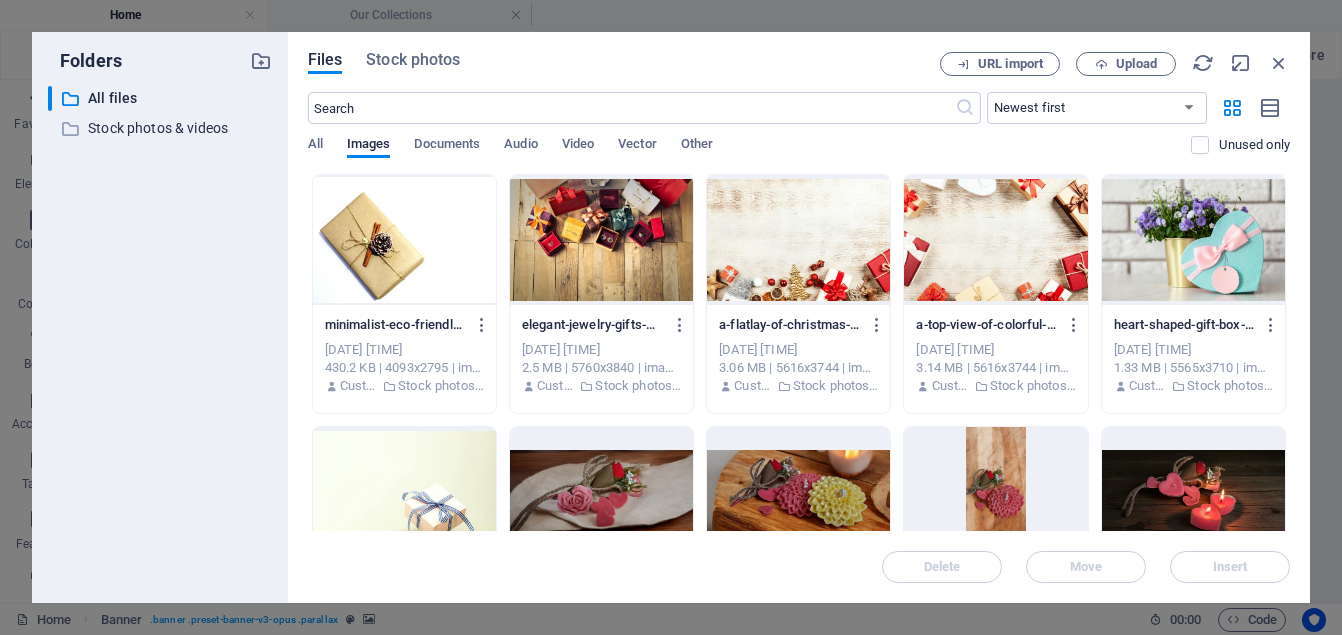 click at bounding box center [601, 240] 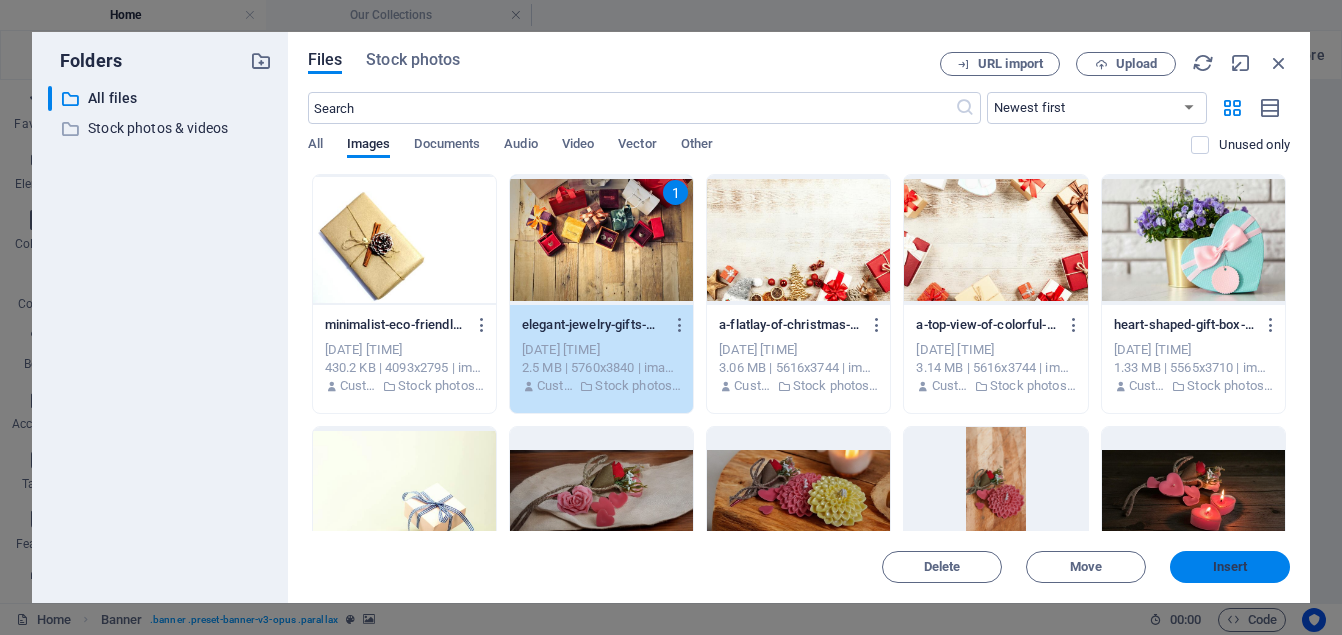 click on "Insert" at bounding box center (1230, 567) 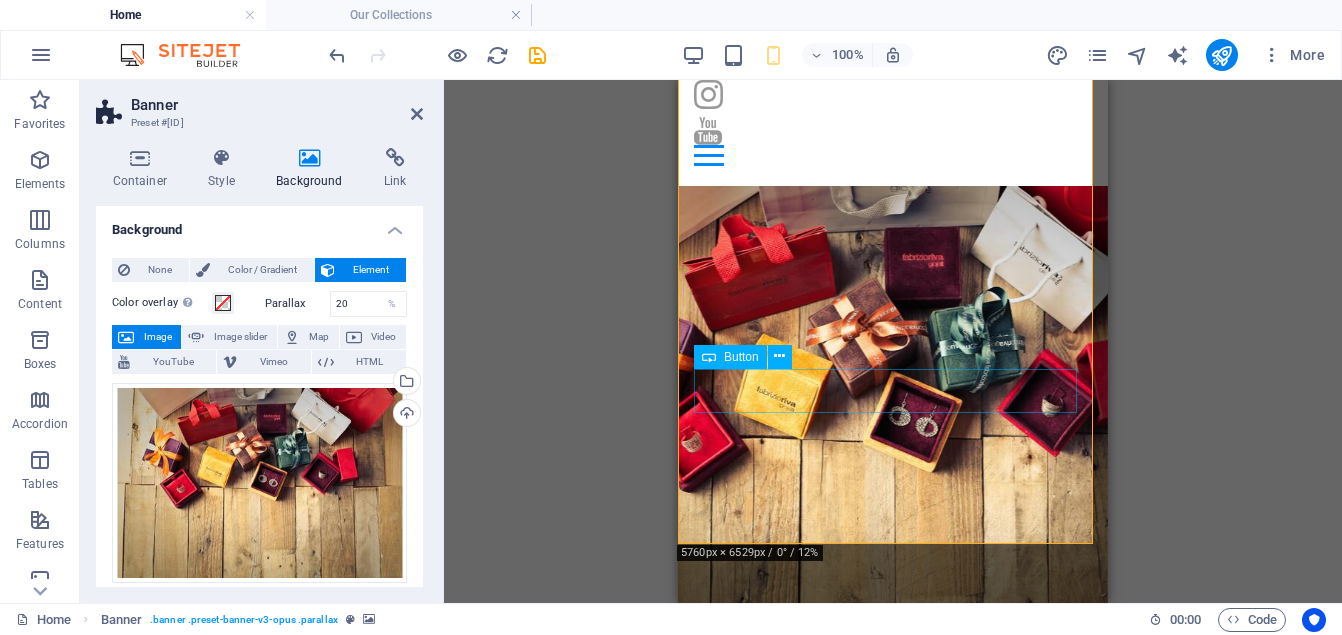scroll, scrollTop: 156, scrollLeft: 0, axis: vertical 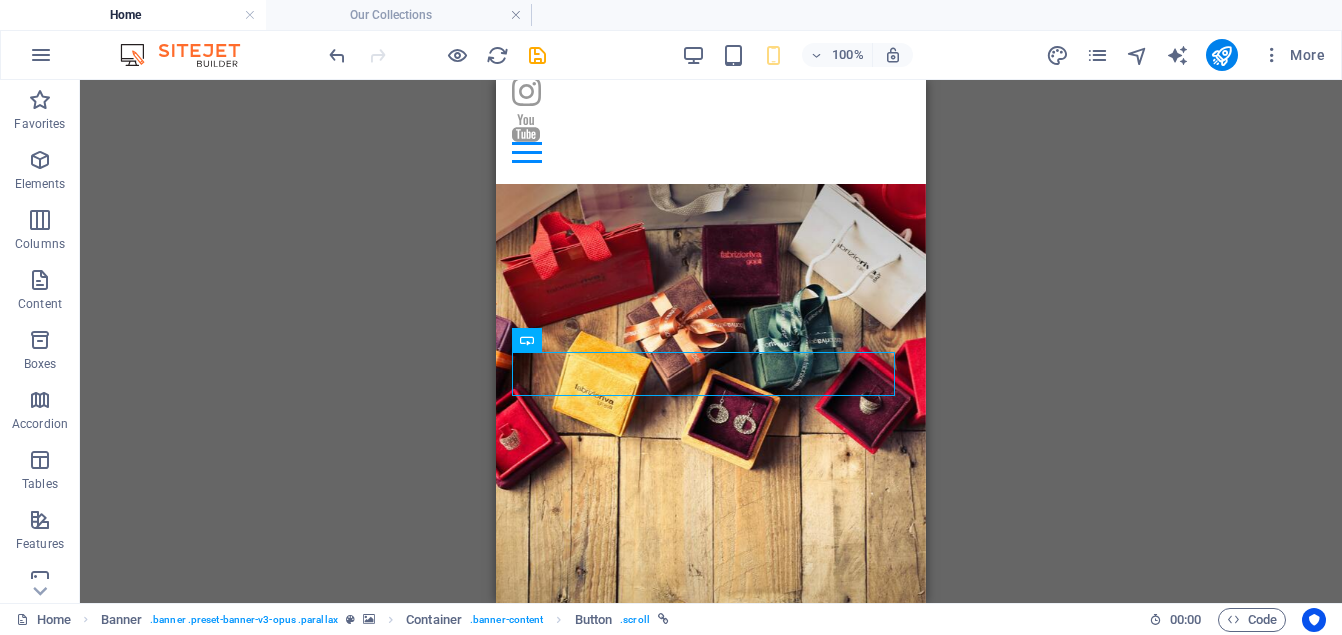 drag, startPoint x: 848, startPoint y: 387, endPoint x: 1028, endPoint y: 422, distance: 183.37122 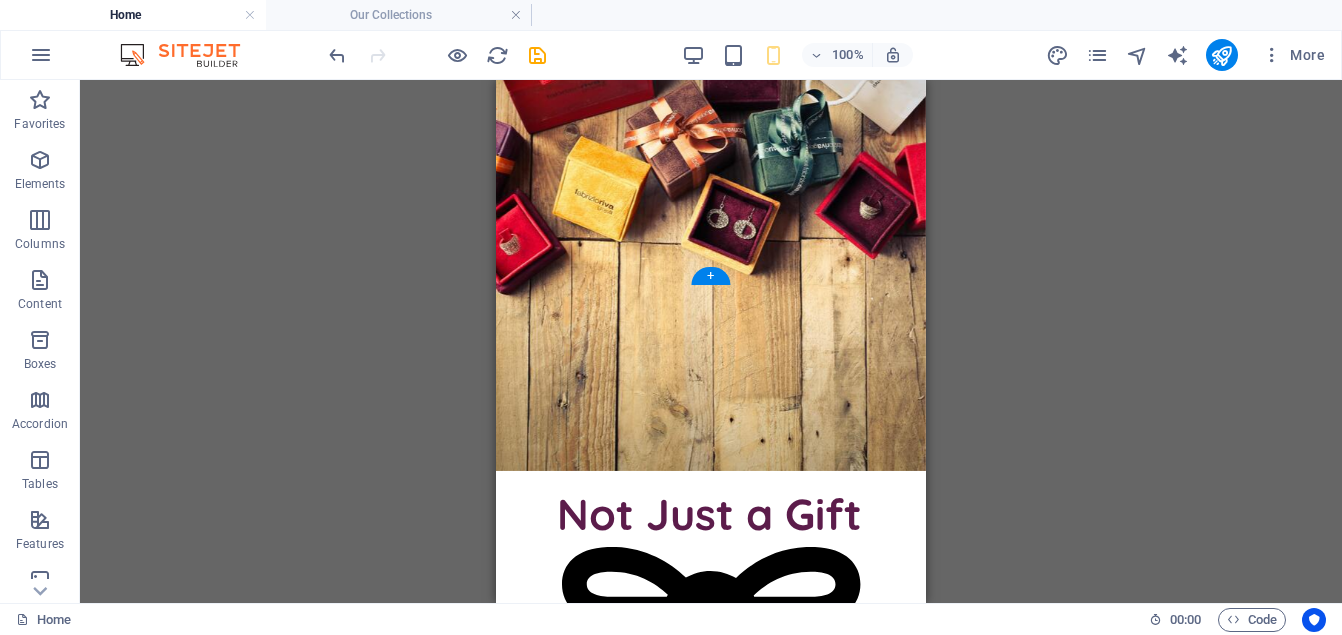 scroll, scrollTop: 396, scrollLeft: 0, axis: vertical 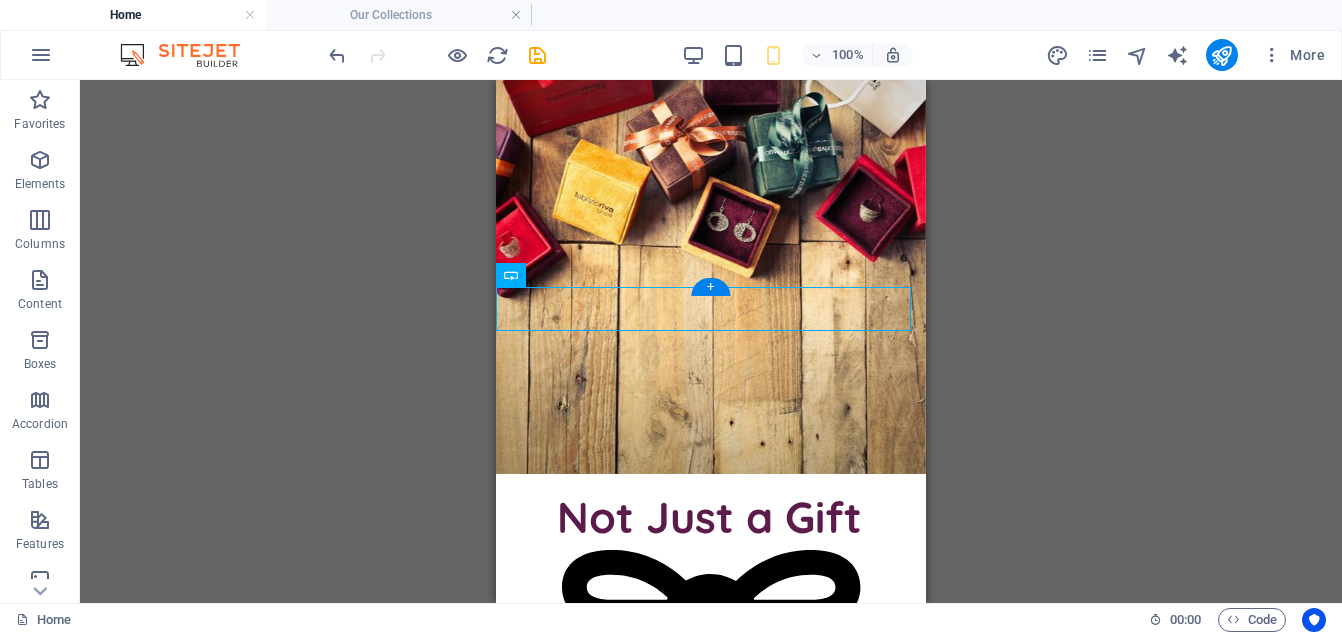 click on "Not Just a Gift      A Memory!" at bounding box center [711, 800] 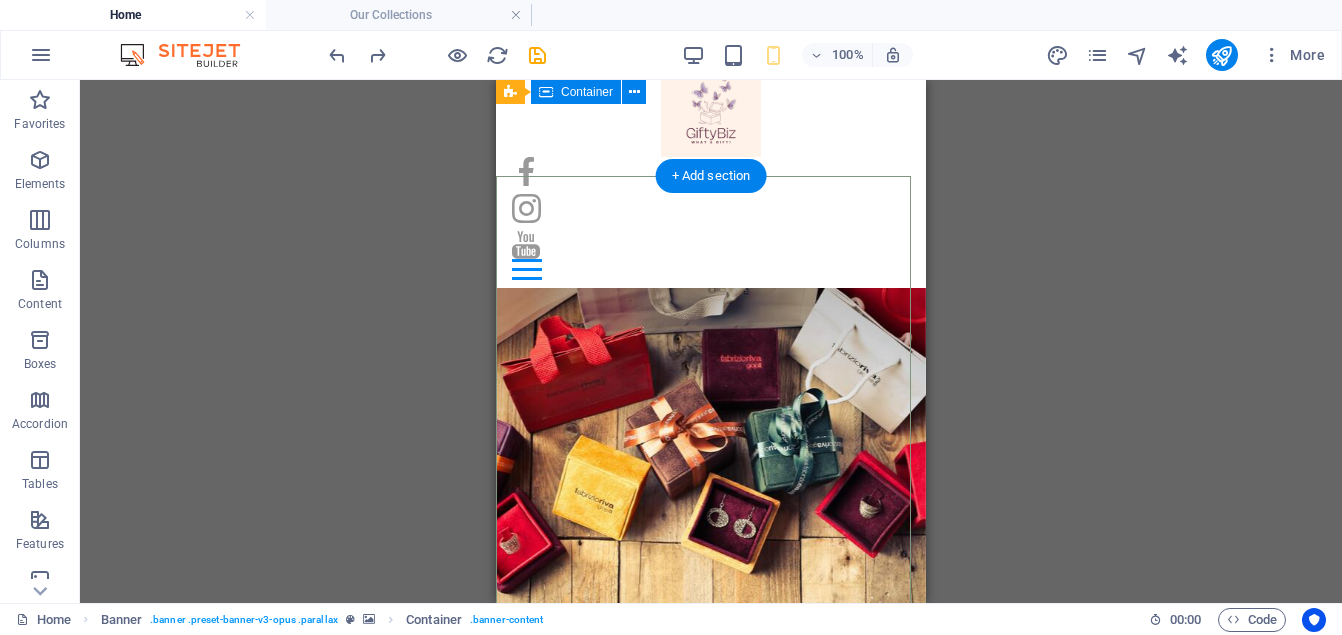 scroll, scrollTop: 35, scrollLeft: 0, axis: vertical 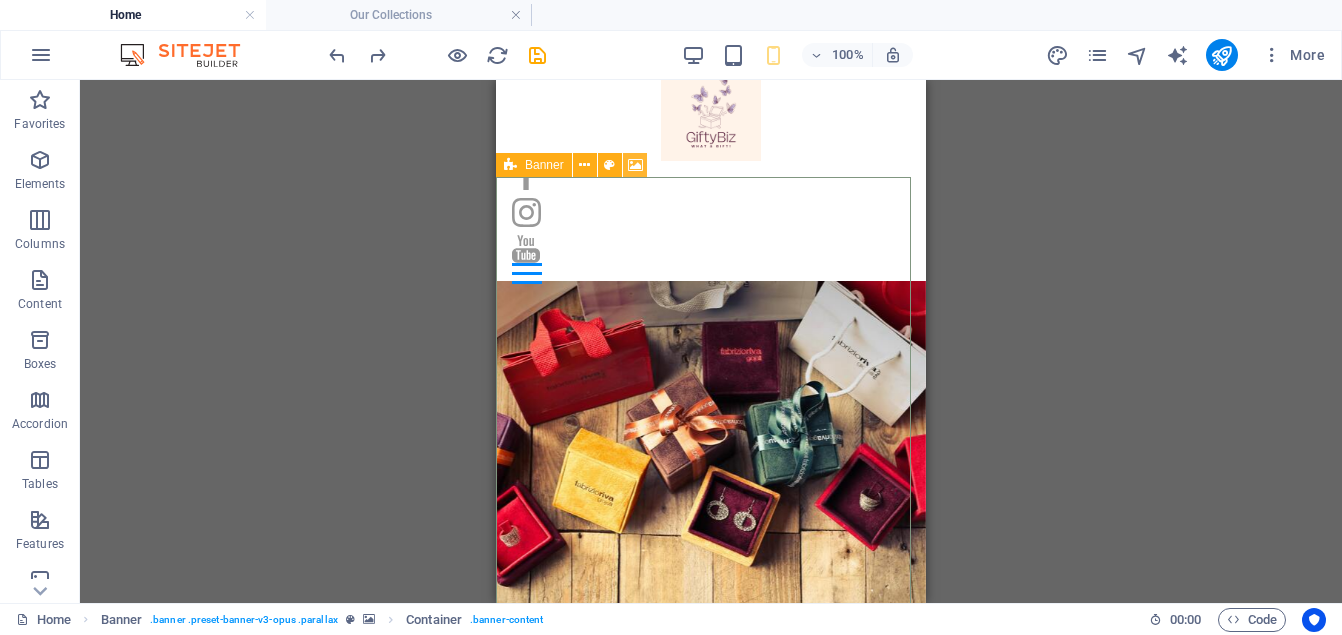 click at bounding box center (635, 165) 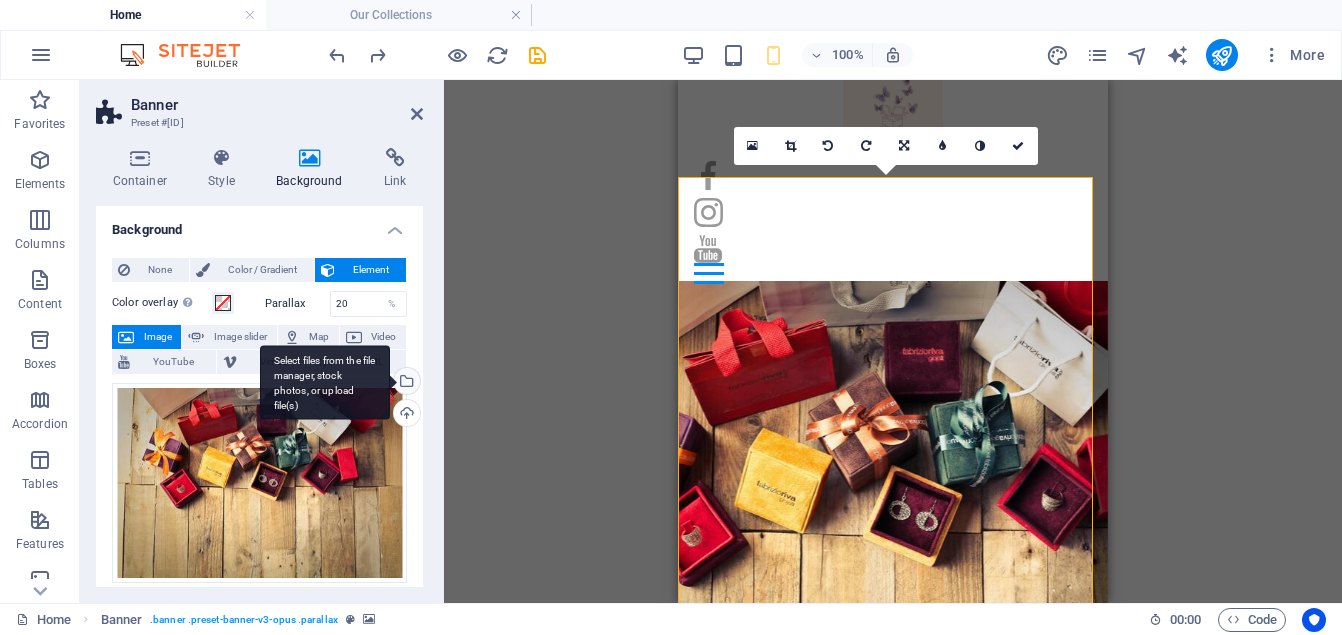 click on "Select files from the file manager, stock photos, or upload file(s)" at bounding box center (405, 383) 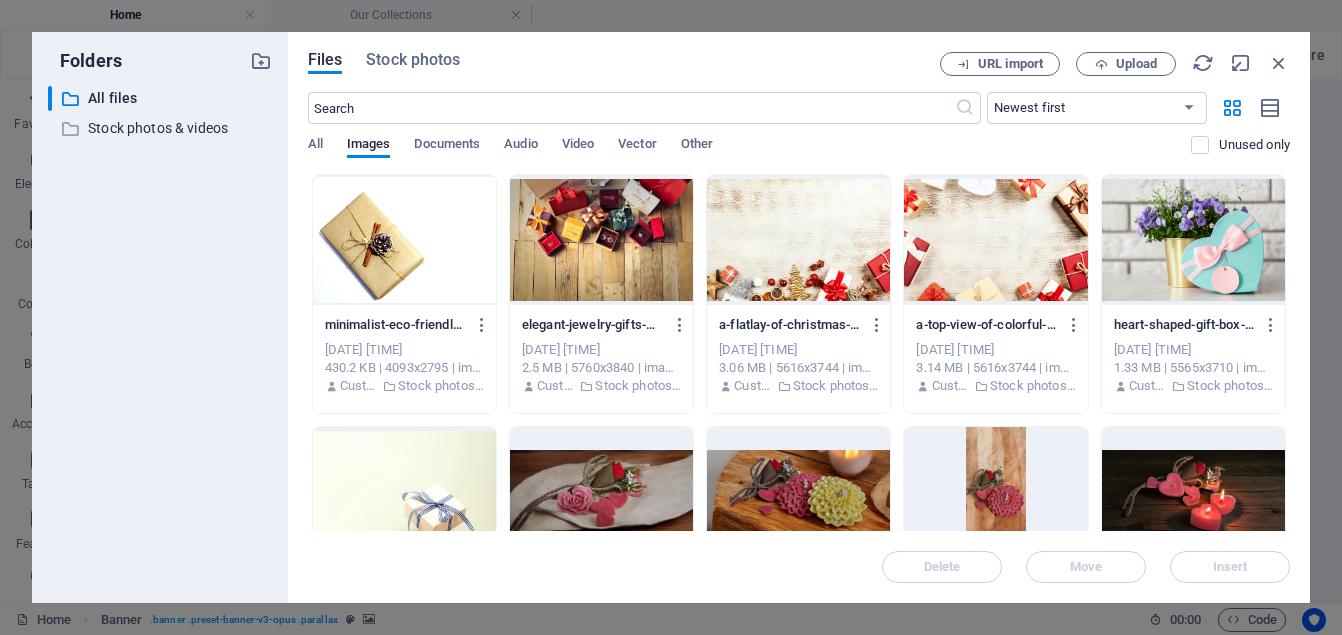 click at bounding box center [1193, 240] 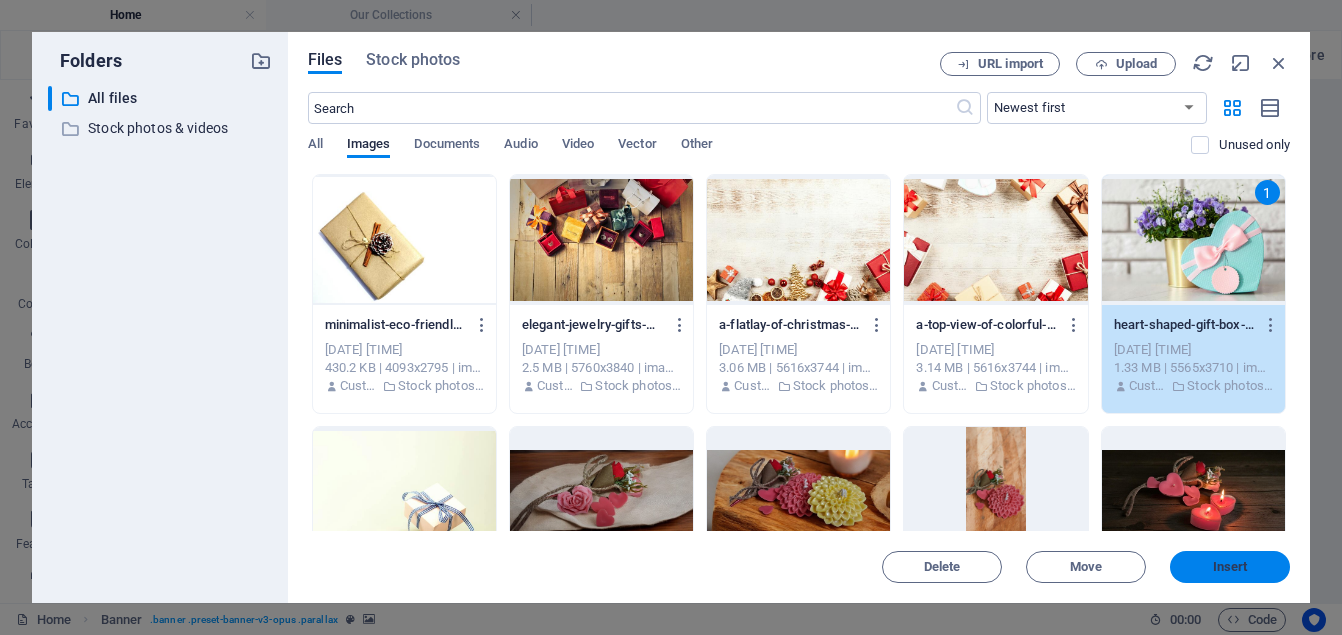 click on "Insert" at bounding box center (1230, 567) 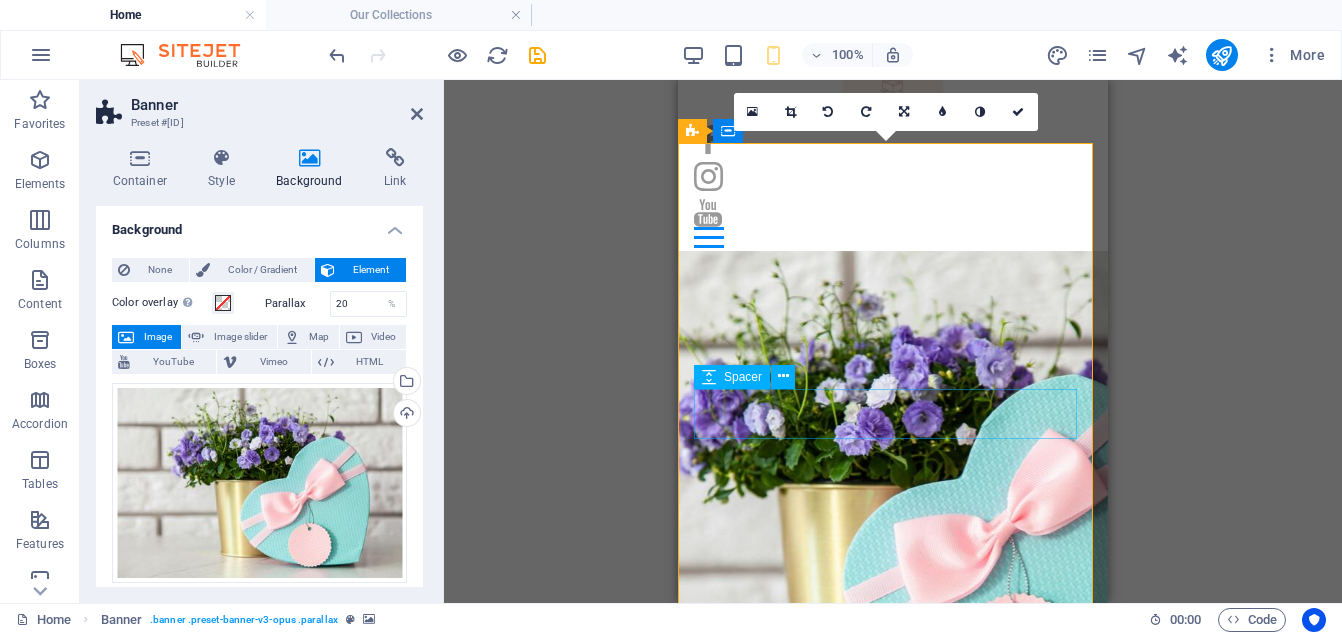 scroll, scrollTop: 65, scrollLeft: 0, axis: vertical 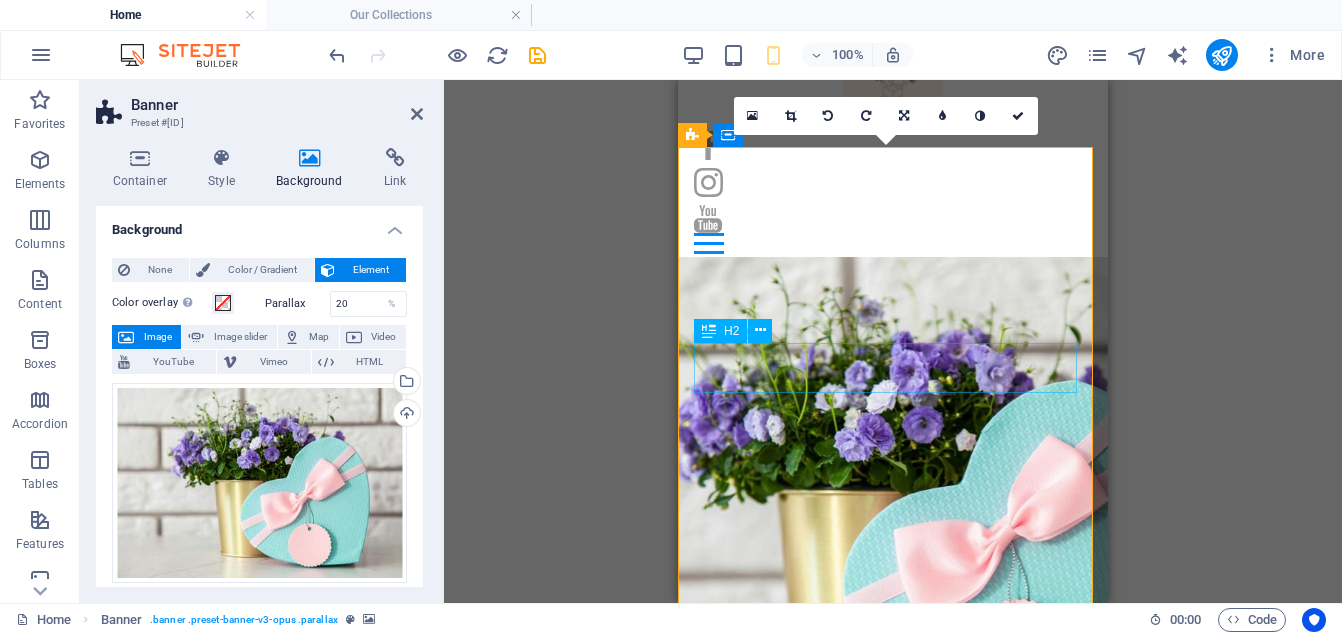 click on "A Memory!" at bounding box center (893, 1372) 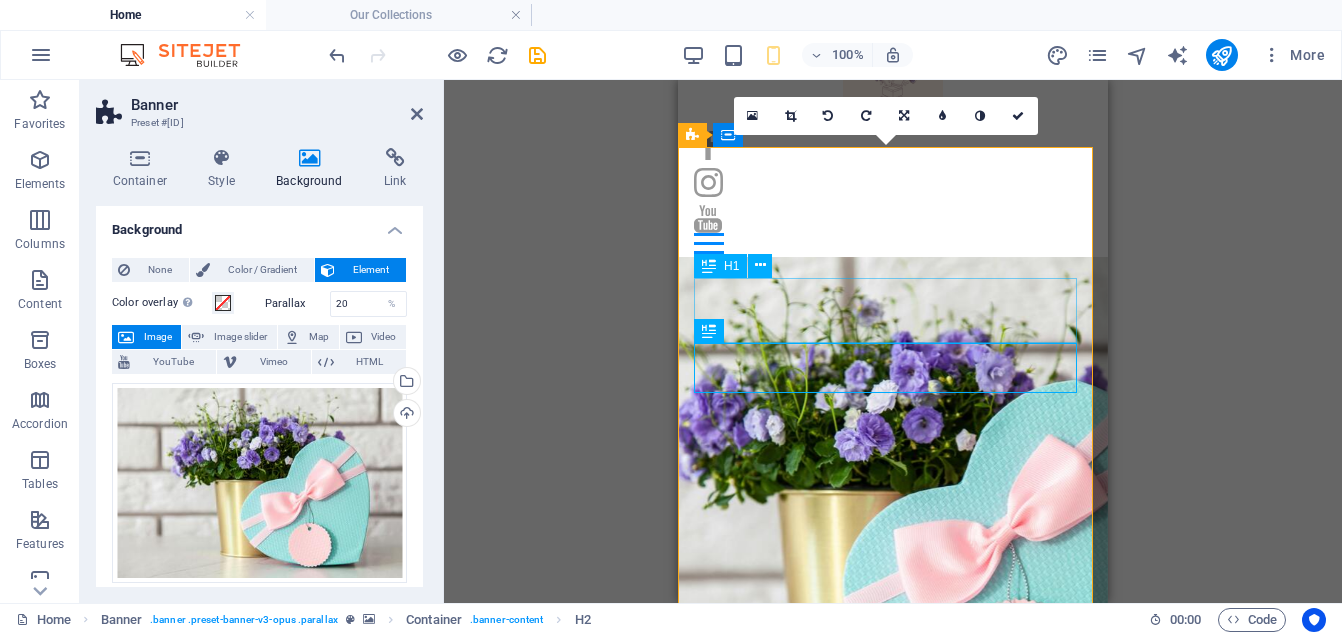 click on "Not Just a Gift" at bounding box center (893, 1081) 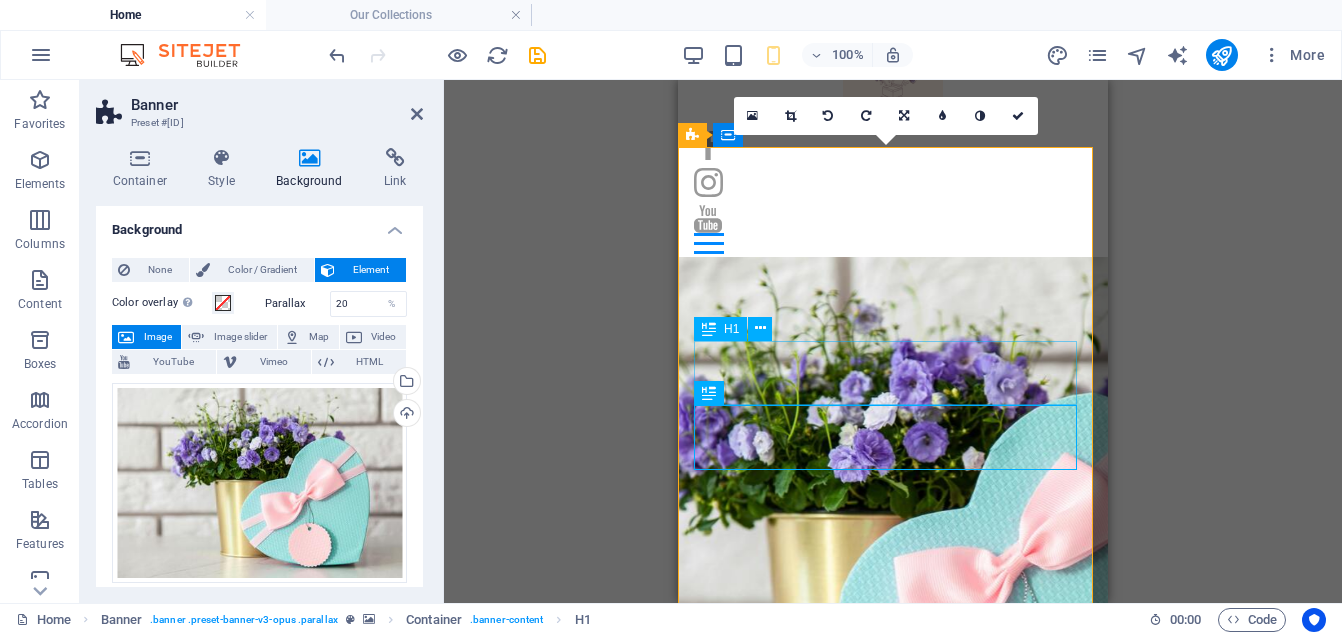 click on "Not Just a Gift" at bounding box center (893, 2191) 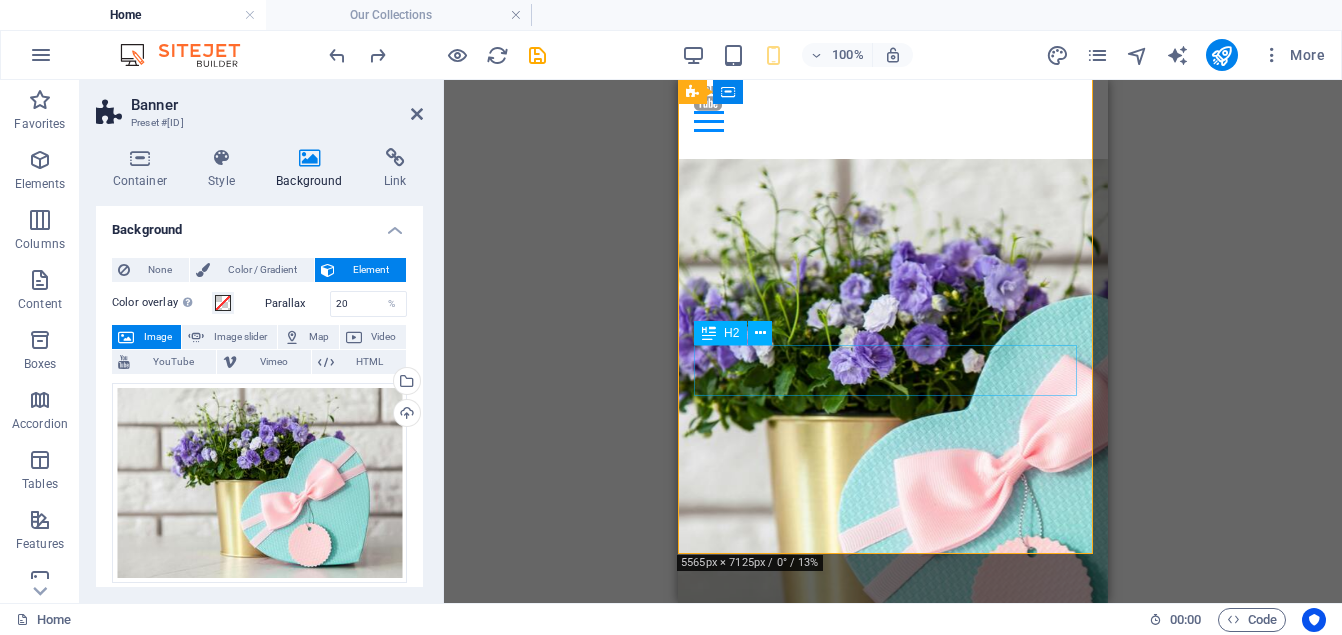 scroll, scrollTop: 186, scrollLeft: 0, axis: vertical 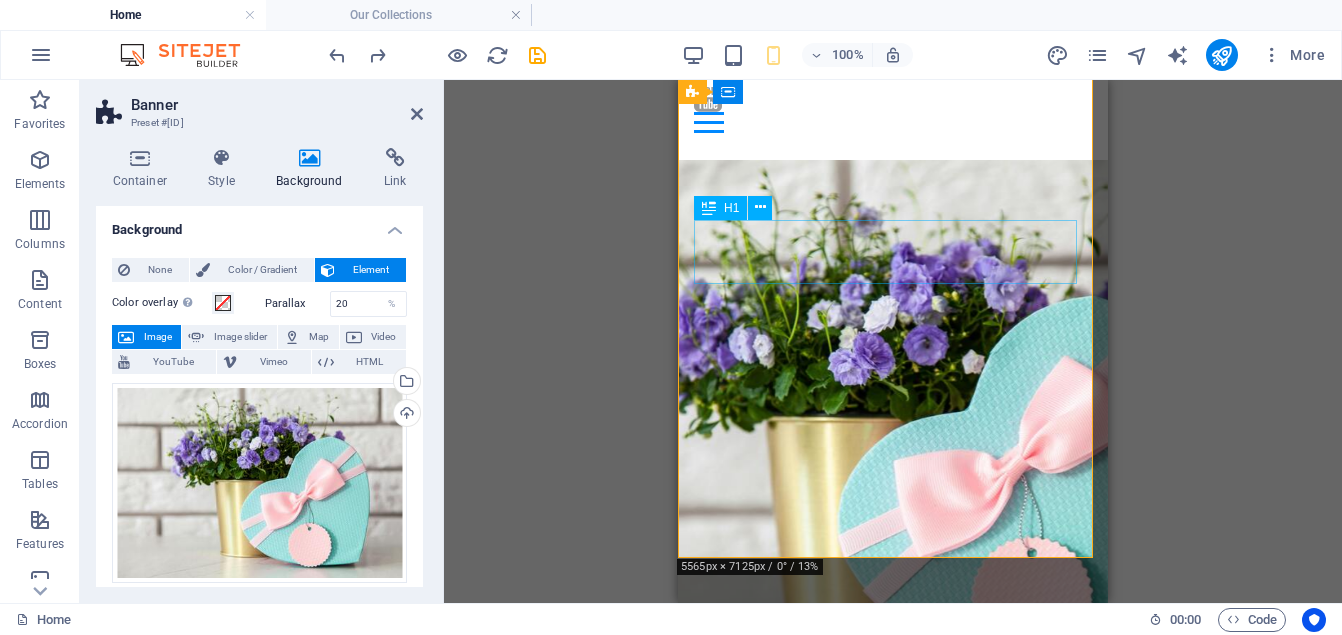 click on "Not Just a Gift" at bounding box center [893, 2070] 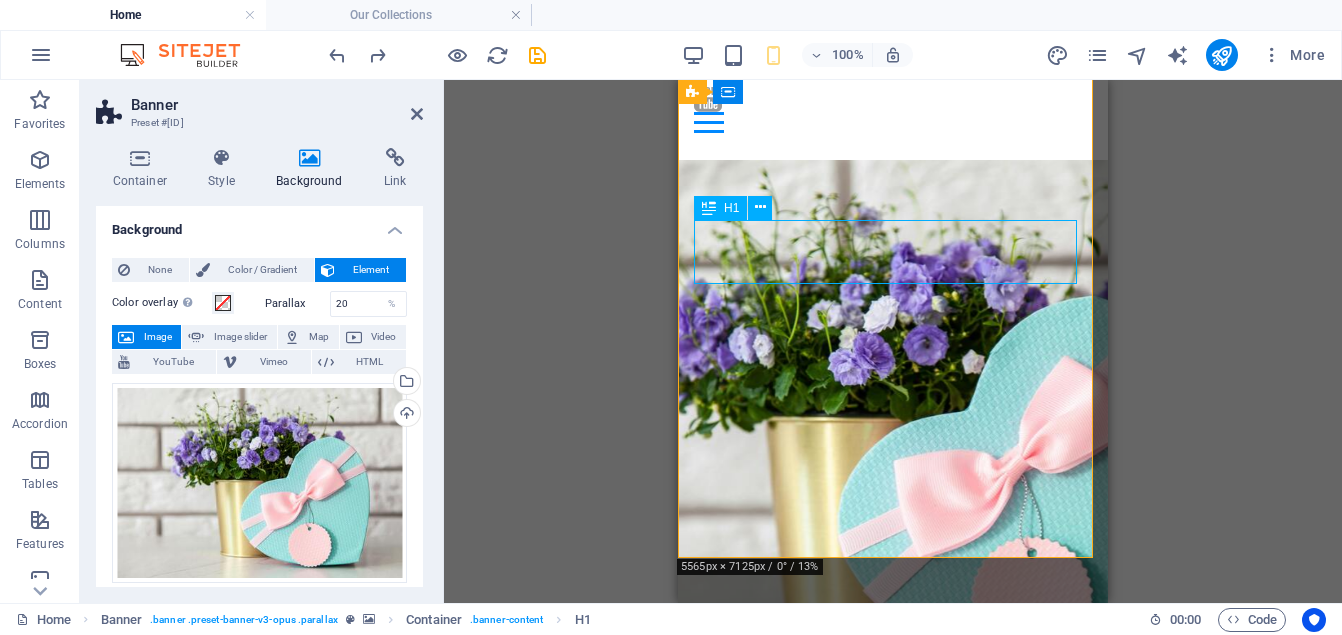 click on "Not Just a Gift" at bounding box center [893, 2070] 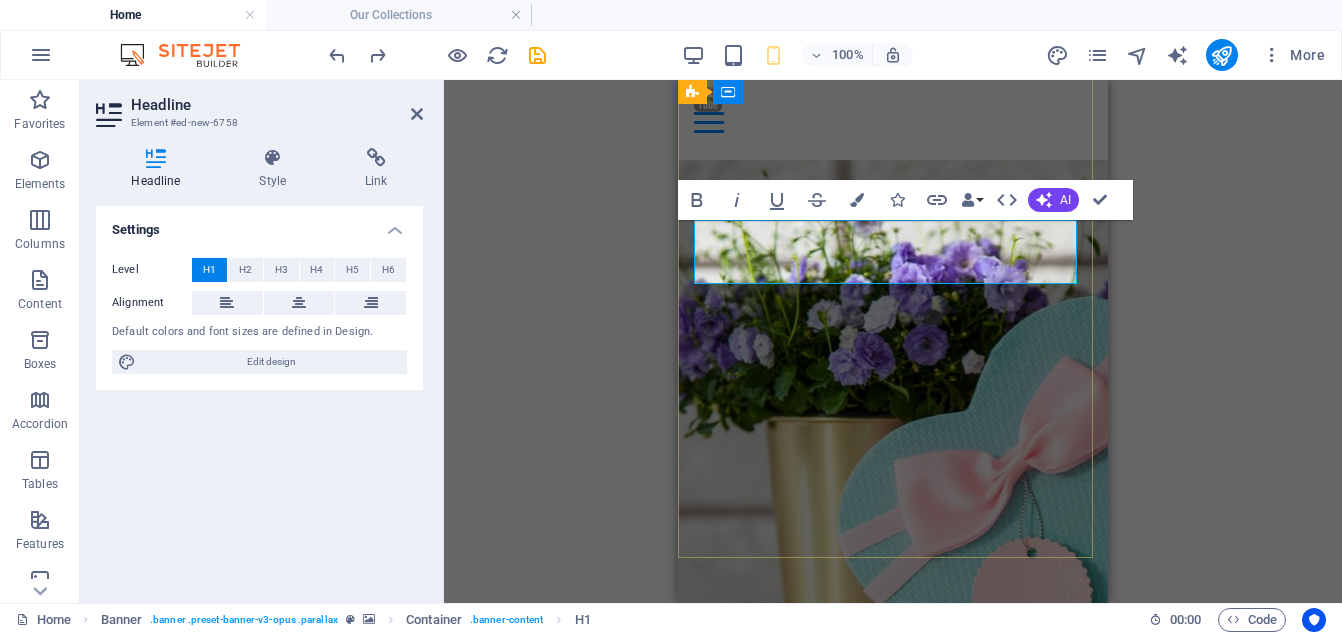 click on "​ ​" at bounding box center (893, 2005) 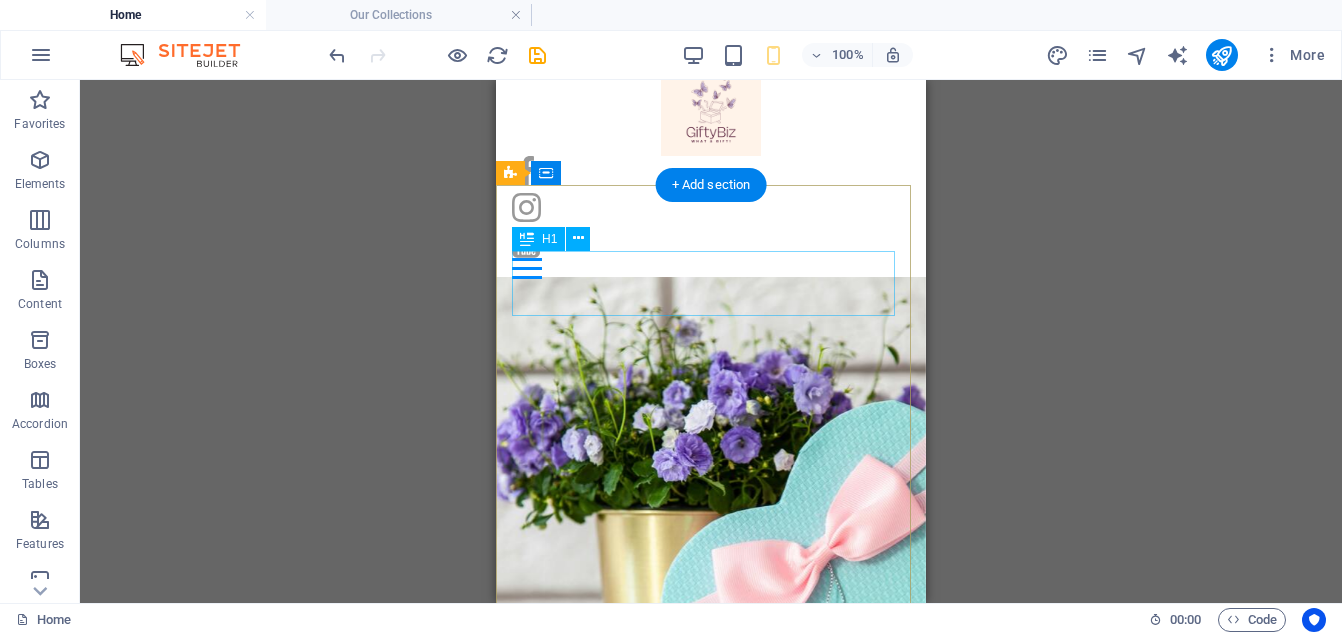 scroll, scrollTop: 26, scrollLeft: 0, axis: vertical 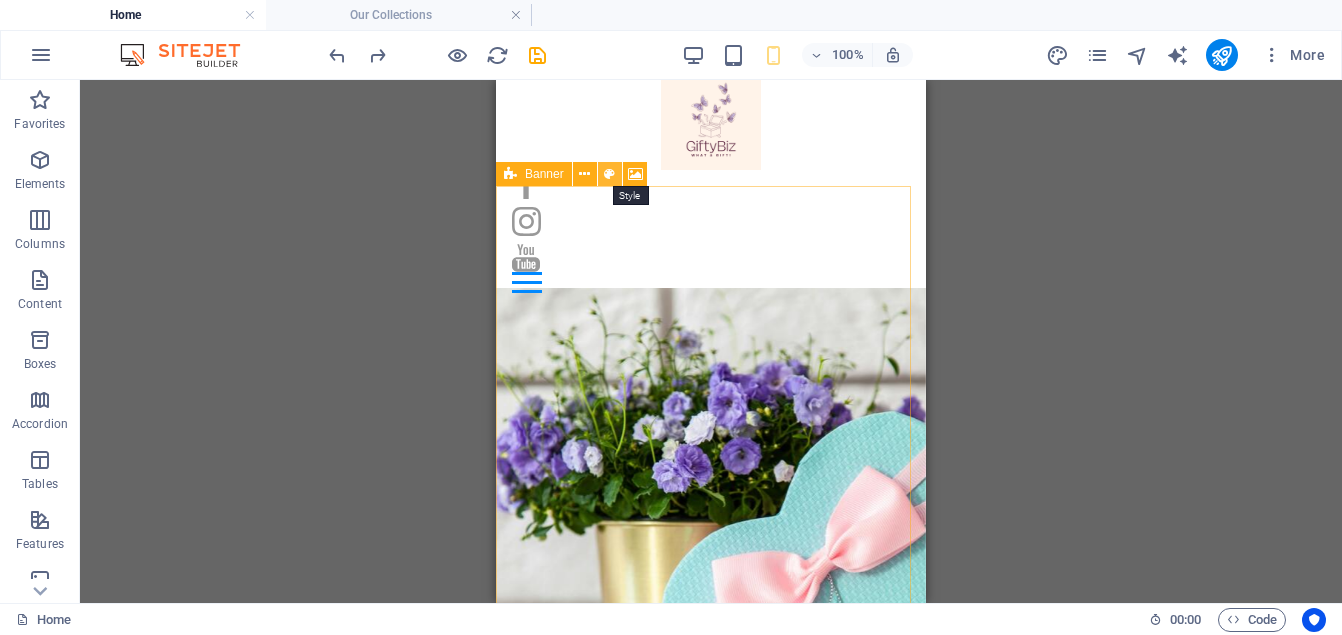 click at bounding box center [609, 174] 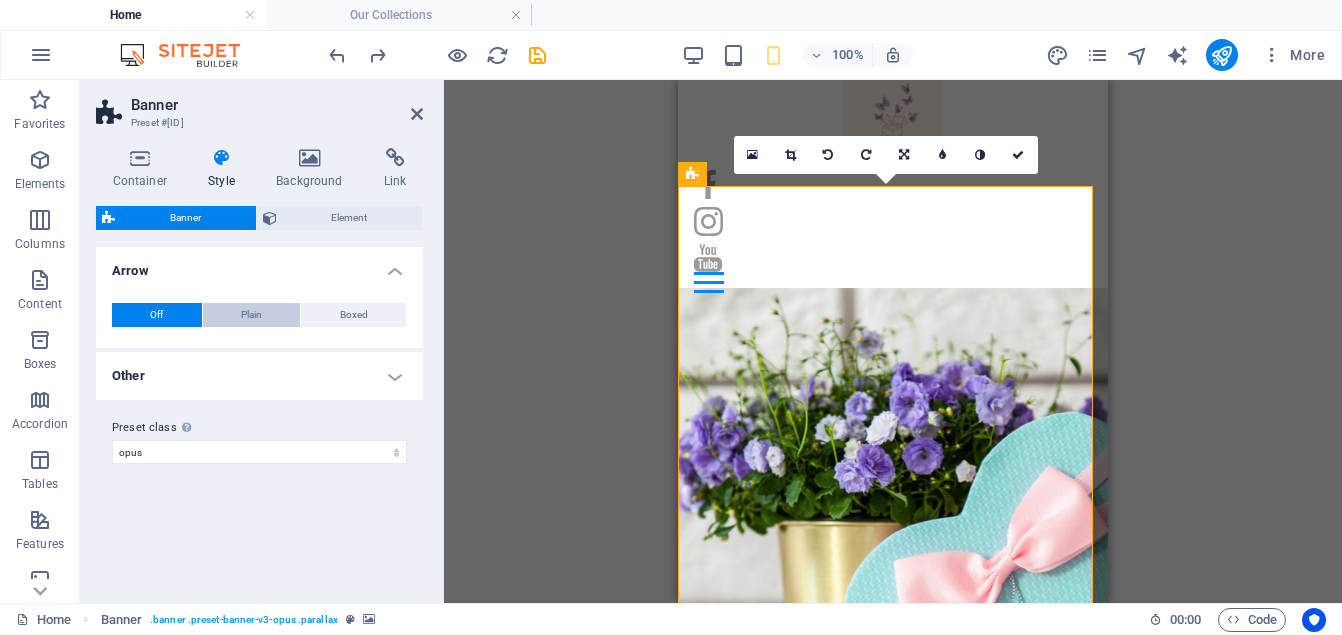 click on "Plain" at bounding box center (251, 315) 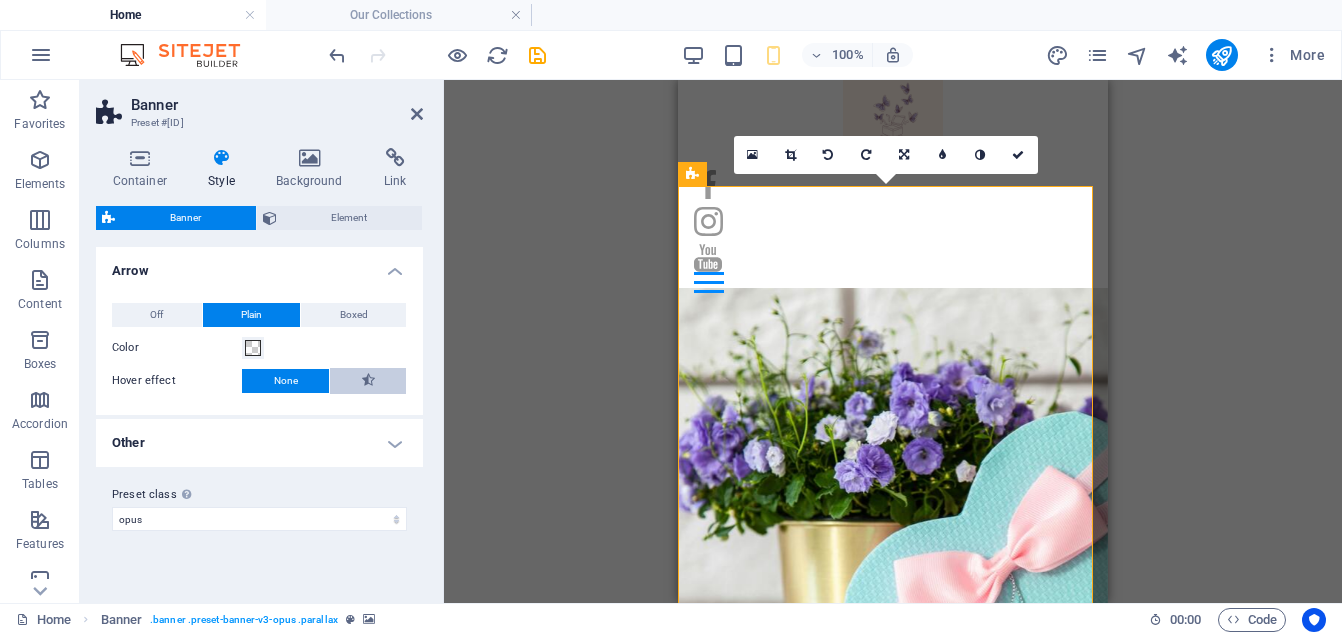 click at bounding box center [368, 380] 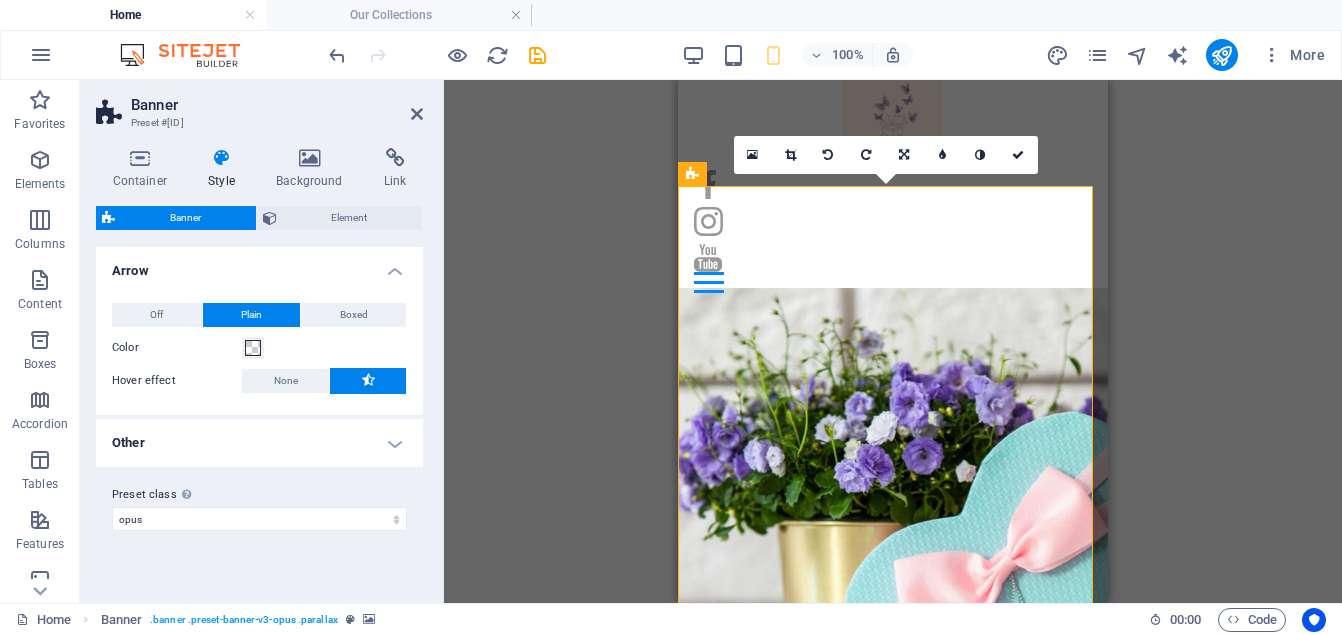 click on "Other" at bounding box center (259, 443) 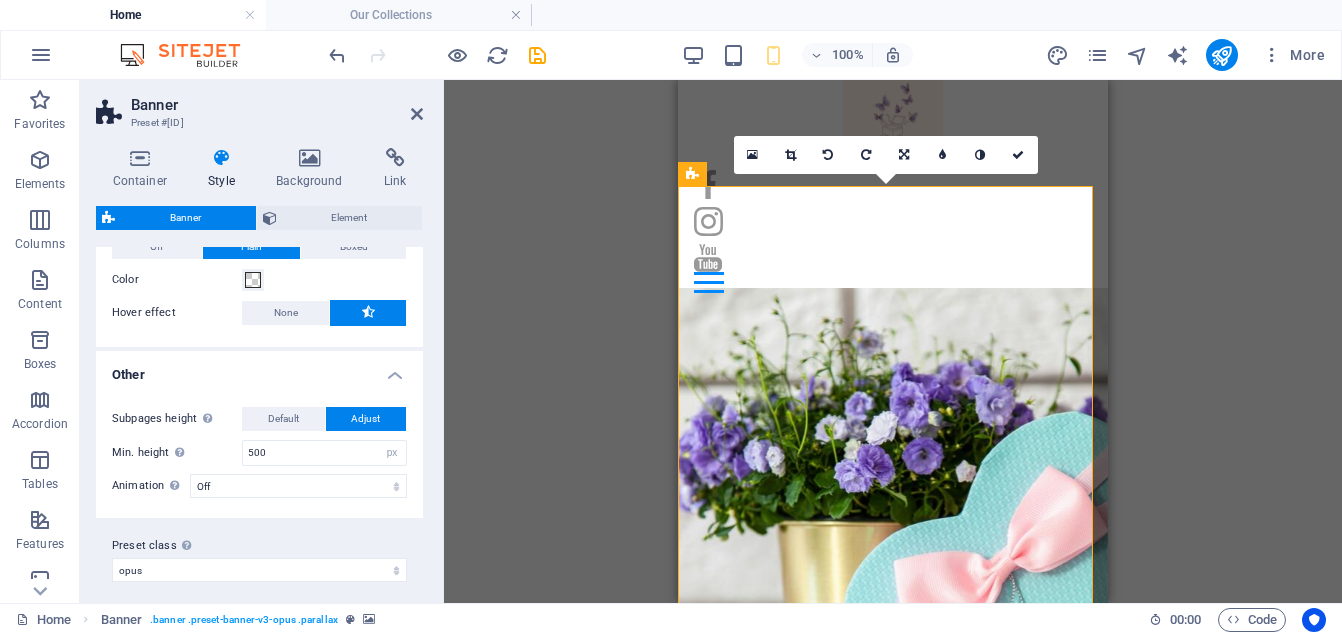 scroll, scrollTop: 79, scrollLeft: 0, axis: vertical 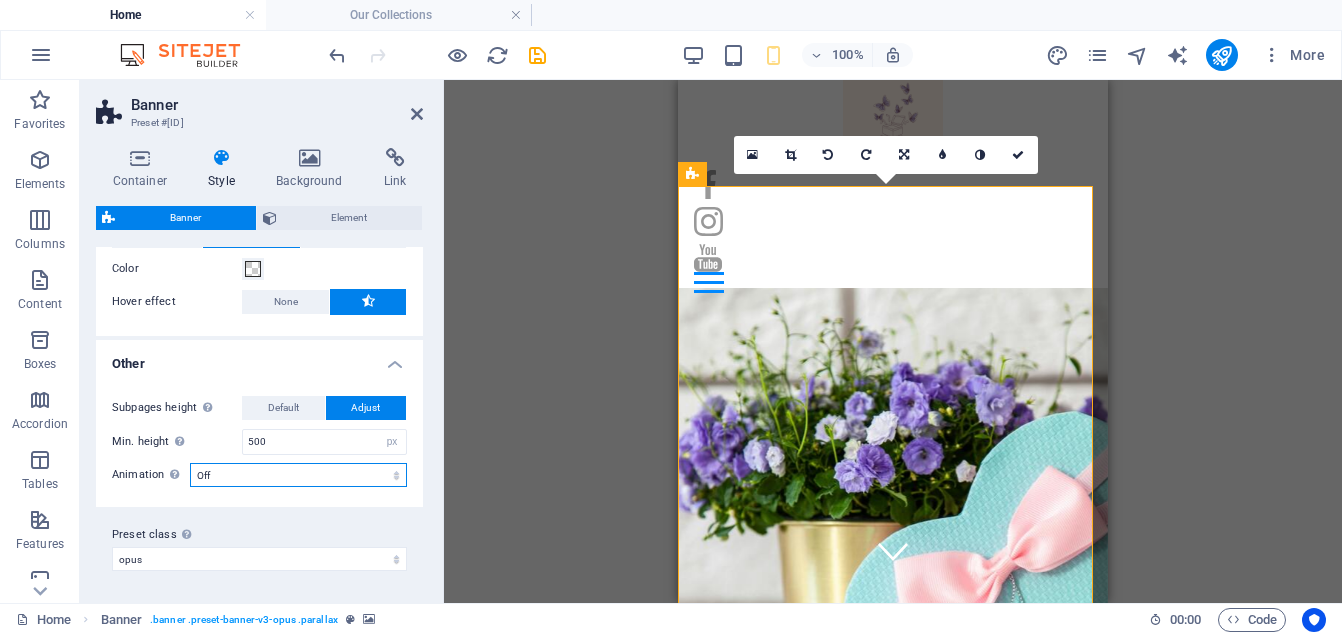 click on "Off Zoom: in & out Slide: left to right Slide: up to down" at bounding box center (298, 475) 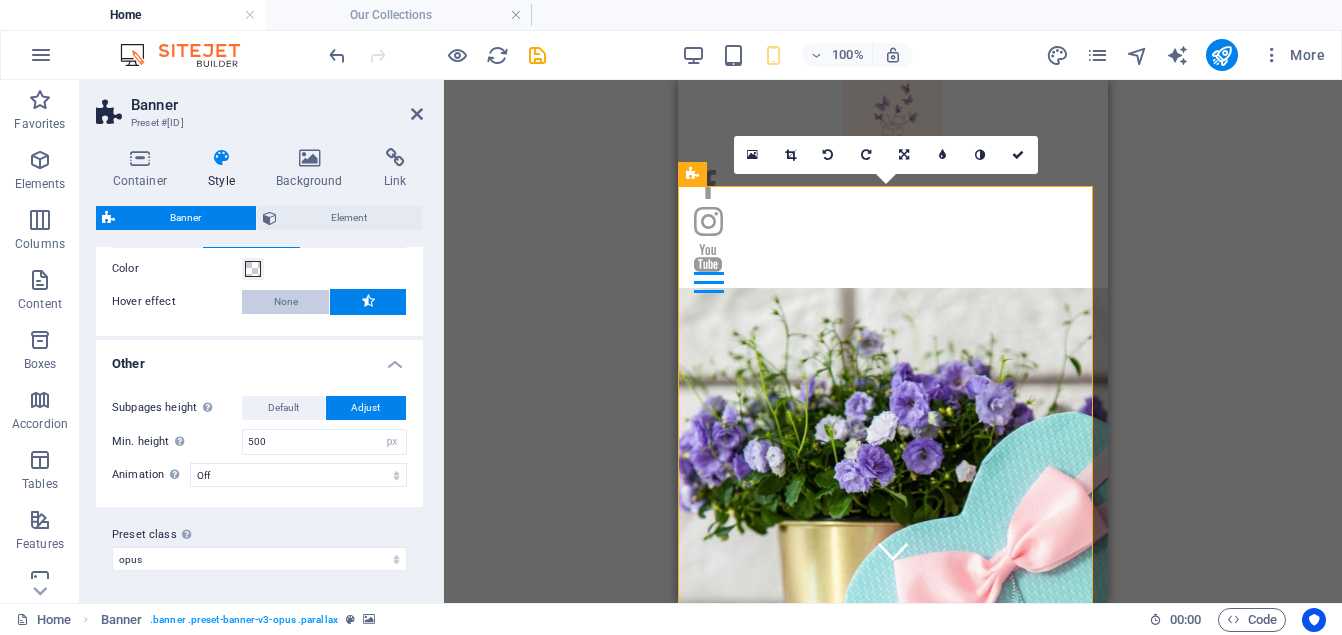 click on "None" at bounding box center (286, 302) 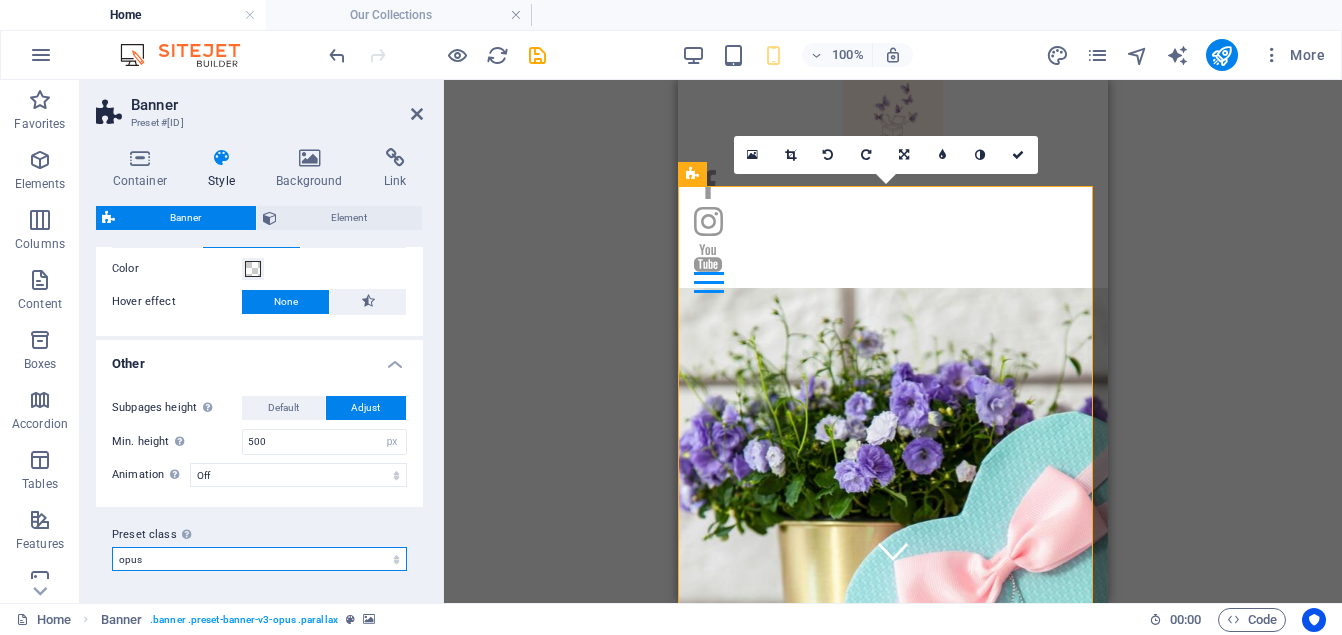 click on "opus Add preset class" at bounding box center (259, 559) 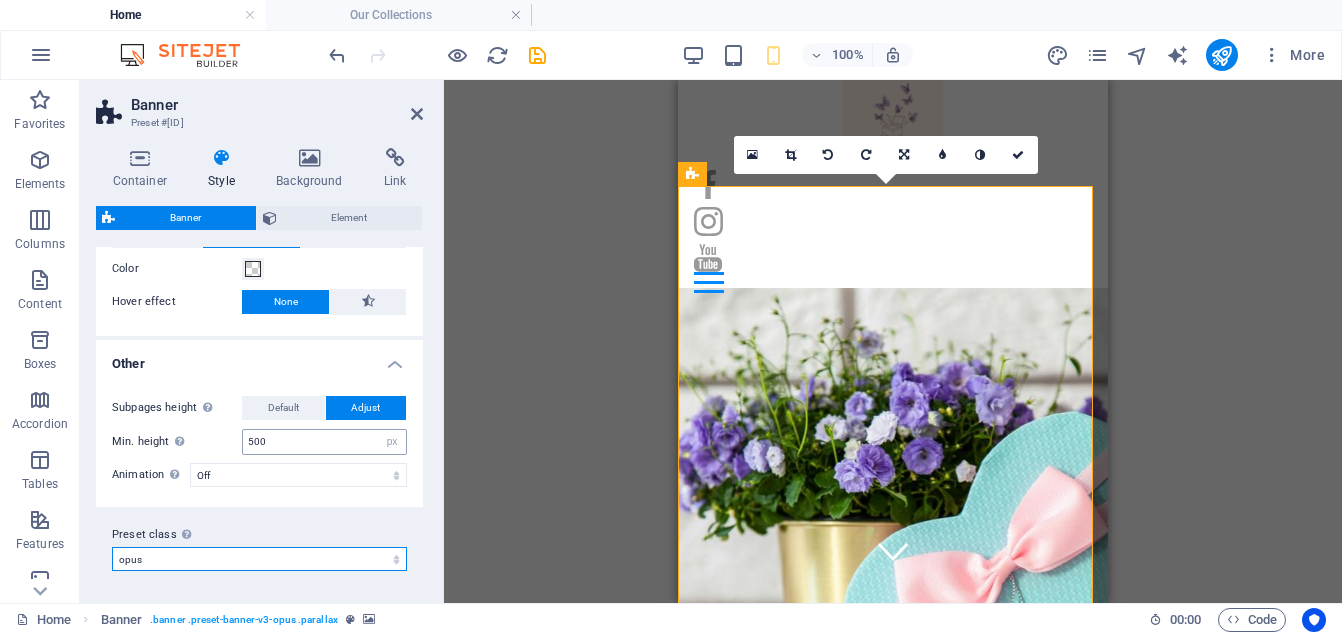 scroll, scrollTop: 0, scrollLeft: 0, axis: both 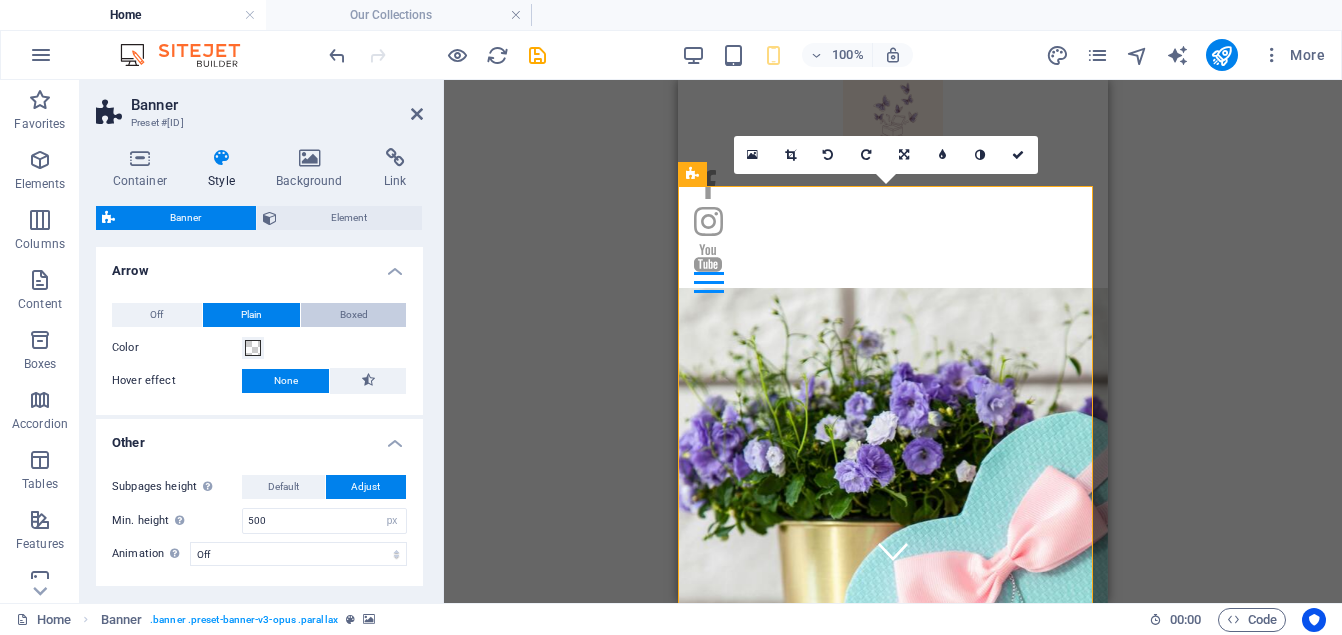 click on "Boxed" at bounding box center [353, 315] 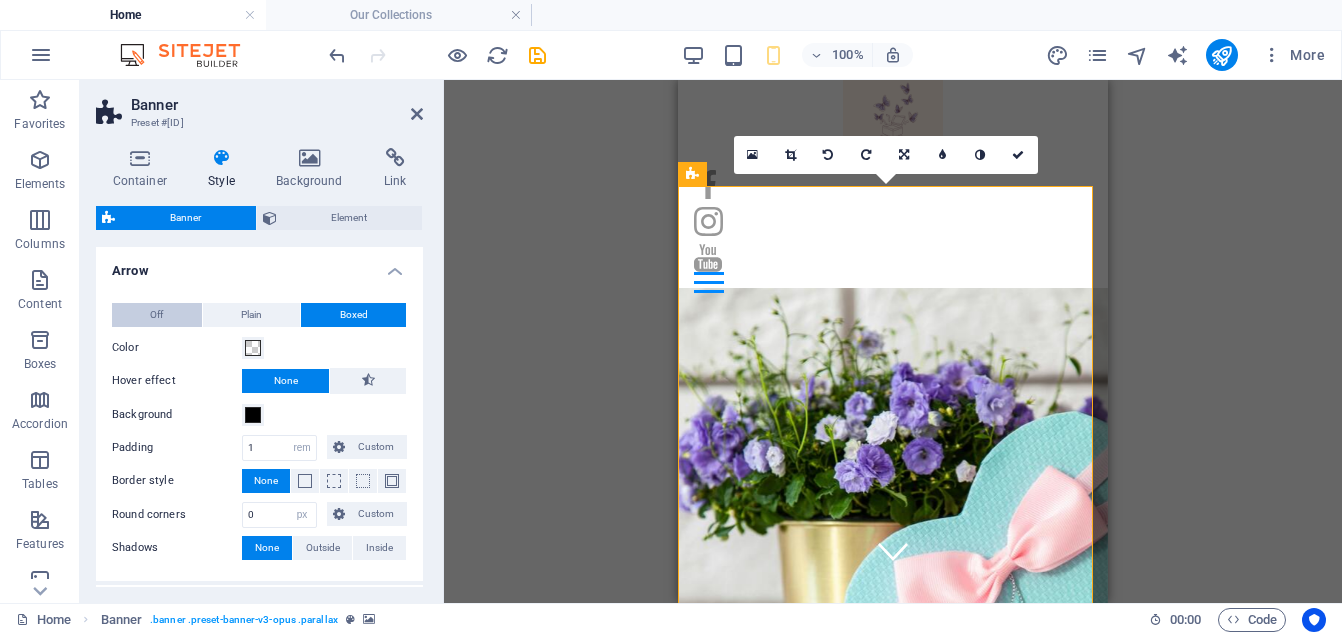 click on "Off" at bounding box center [157, 315] 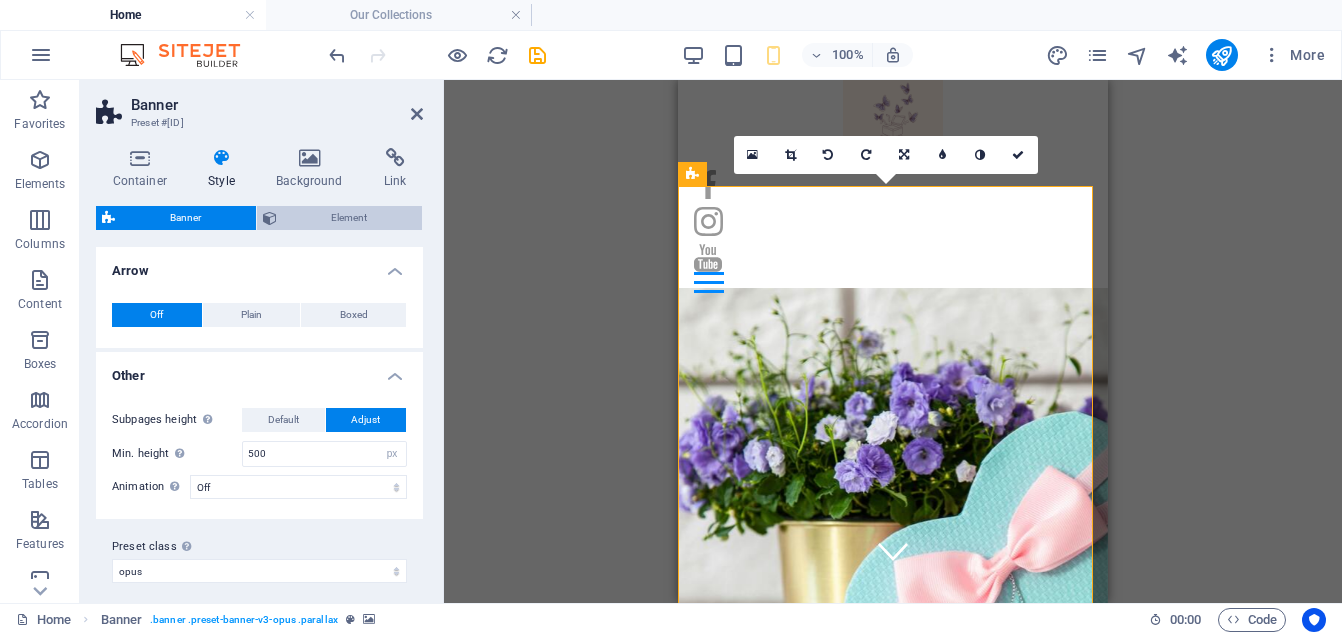 click on "Element" at bounding box center (350, 218) 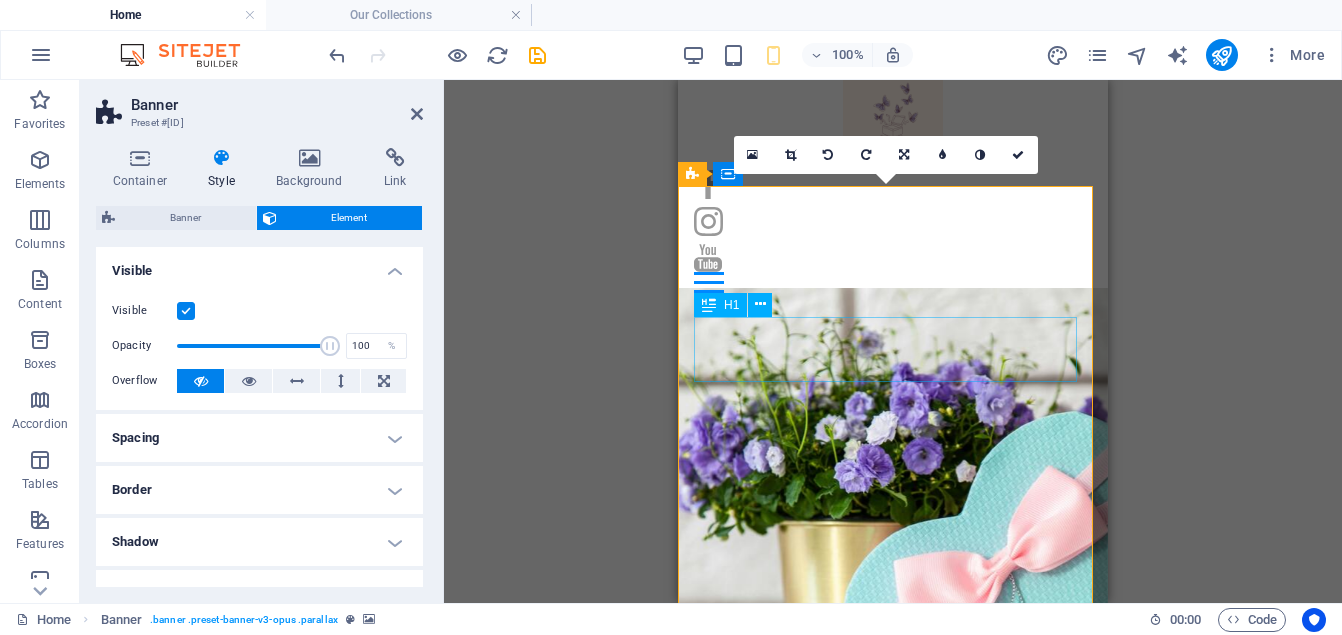 click at bounding box center (709, 305) 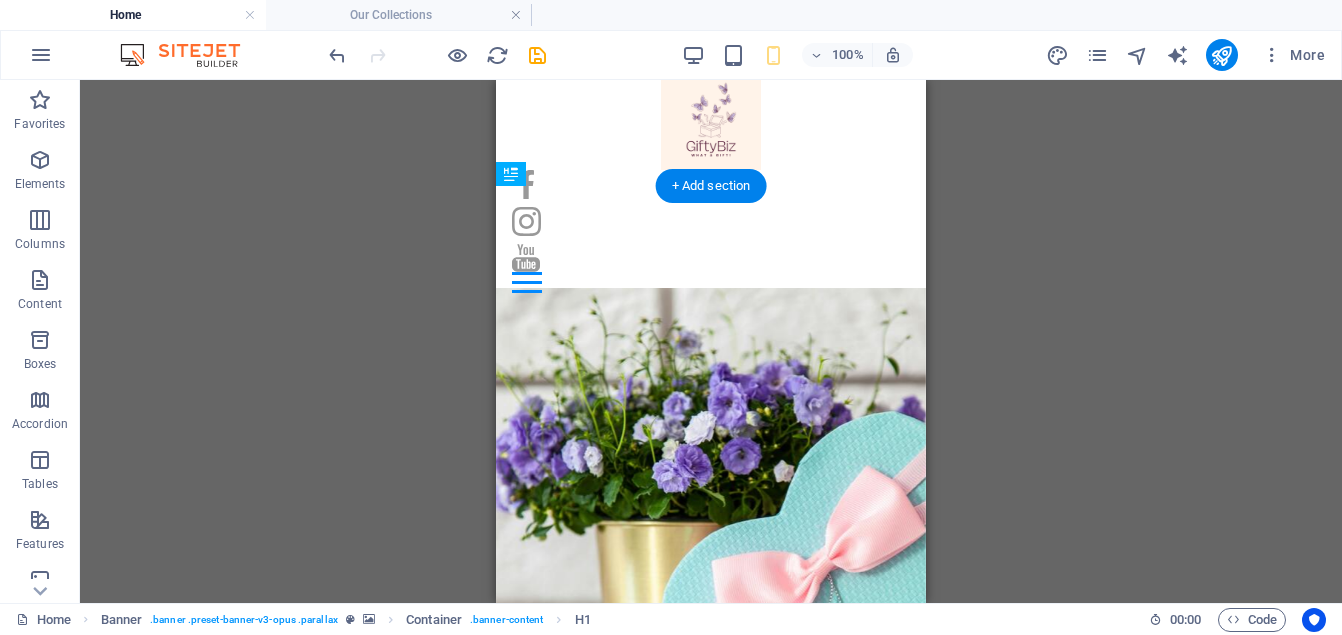drag, startPoint x: 1208, startPoint y: 386, endPoint x: 717, endPoint y: 405, distance: 491.3675 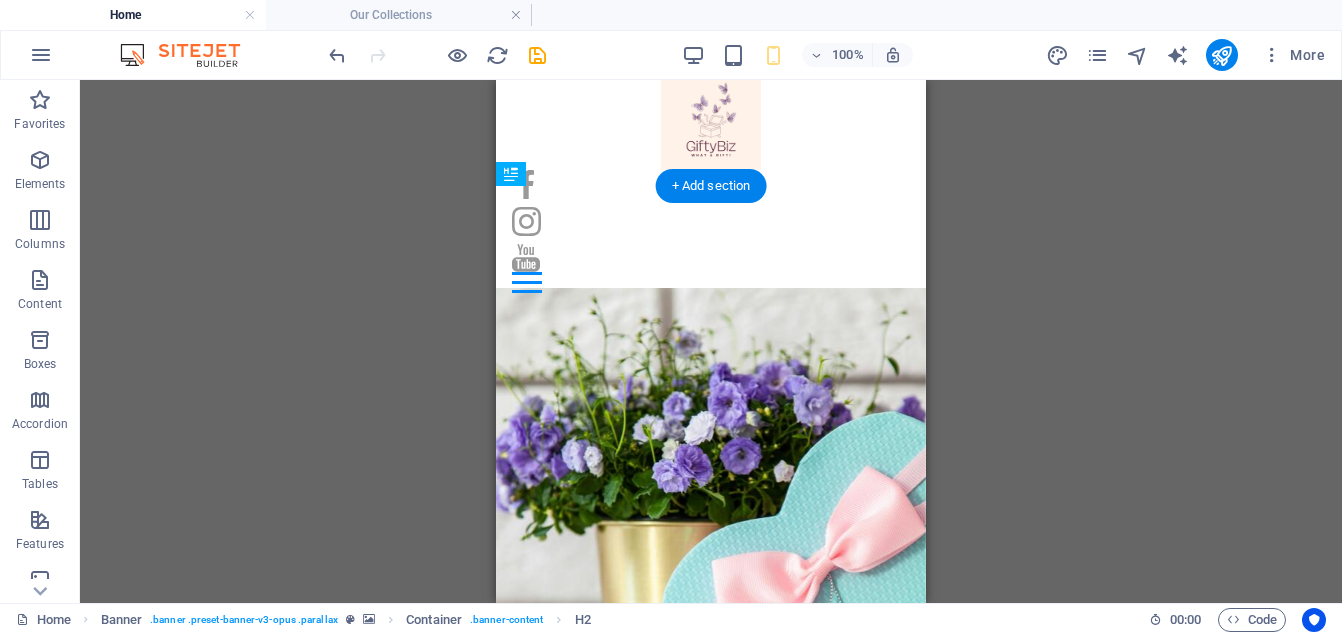 drag, startPoint x: 1026, startPoint y: 386, endPoint x: 635, endPoint y: 450, distance: 396.20322 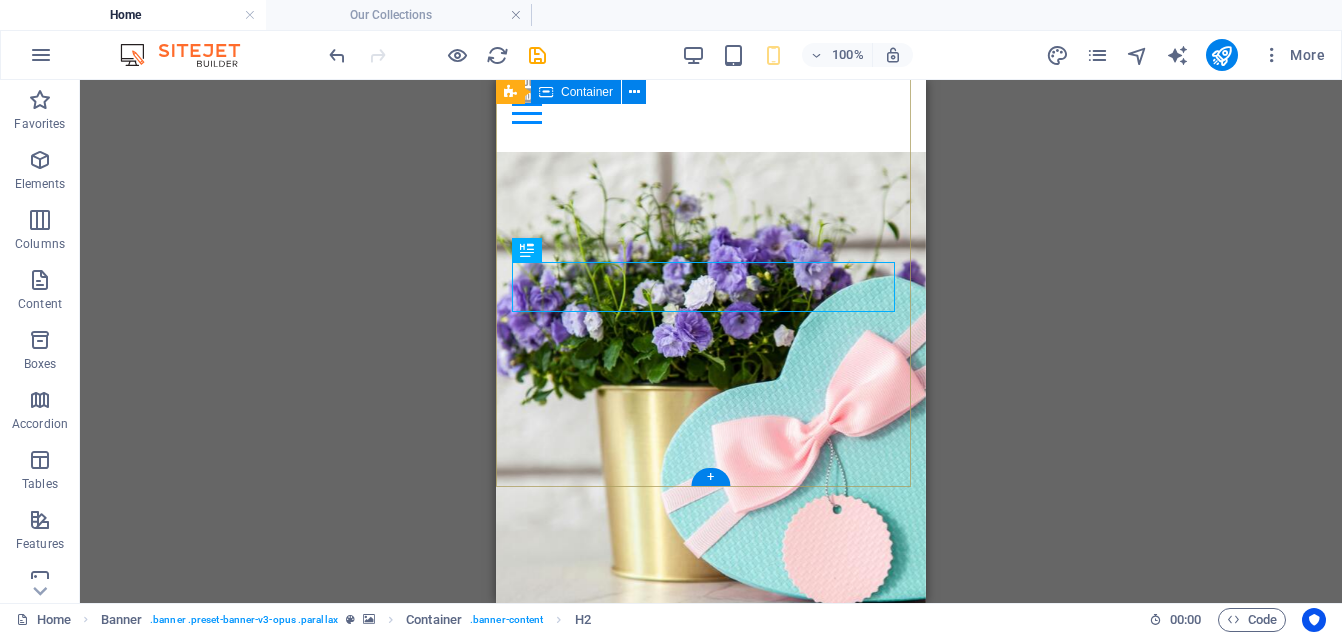 scroll, scrollTop: 196, scrollLeft: 0, axis: vertical 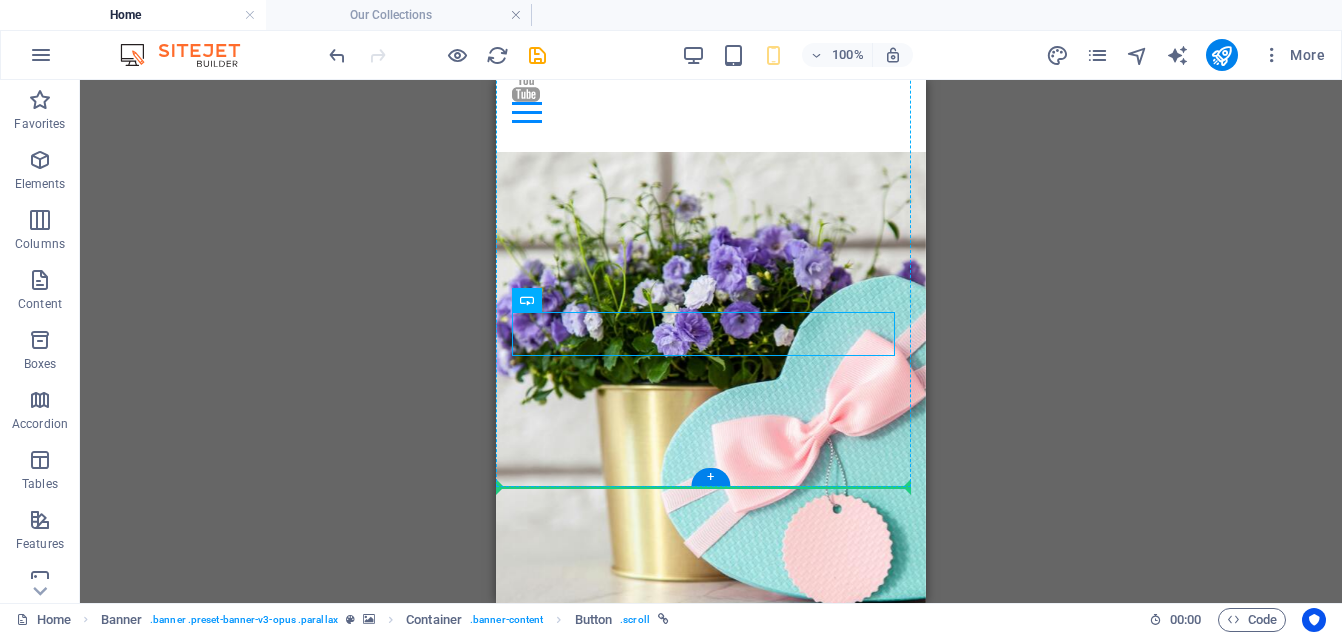 drag, startPoint x: 675, startPoint y: 342, endPoint x: 675, endPoint y: 389, distance: 47 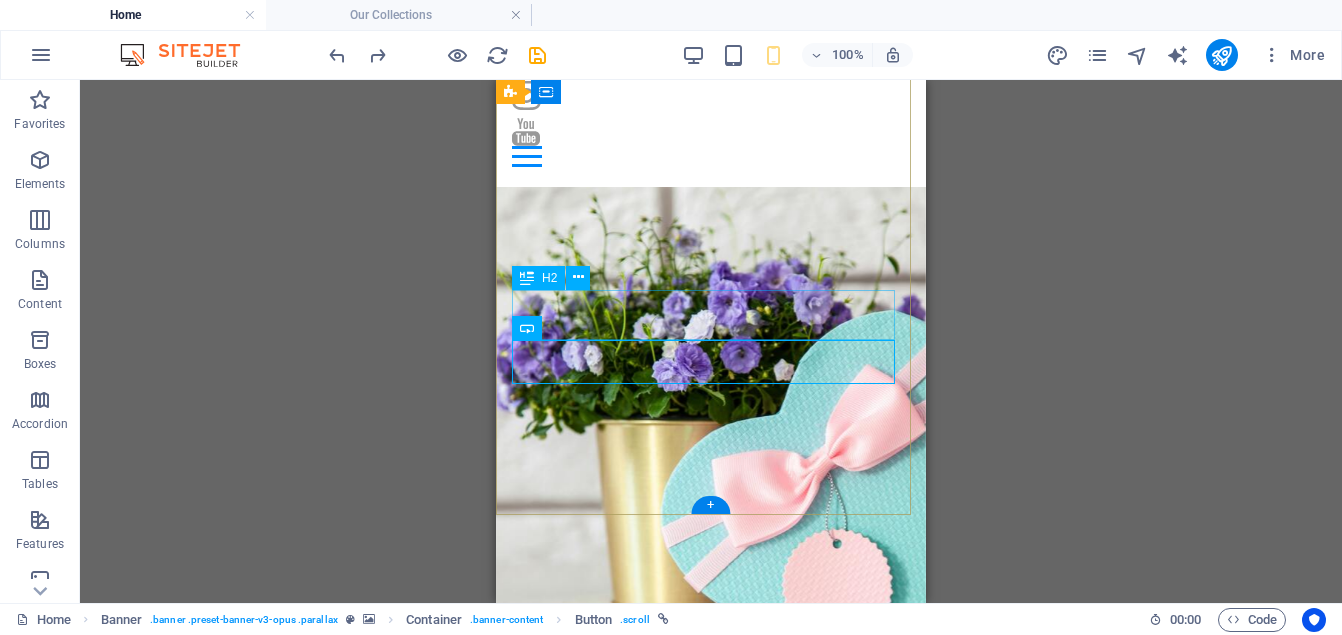 scroll, scrollTop: 147, scrollLeft: 0, axis: vertical 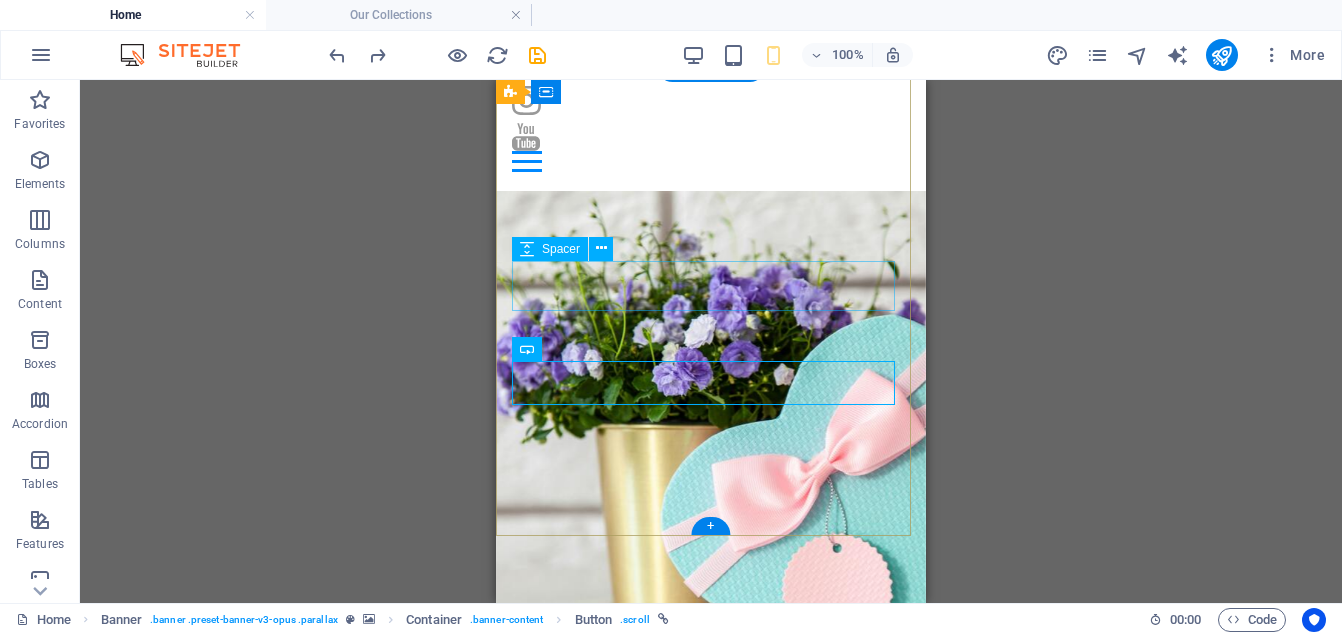click at bounding box center (711, 1290) 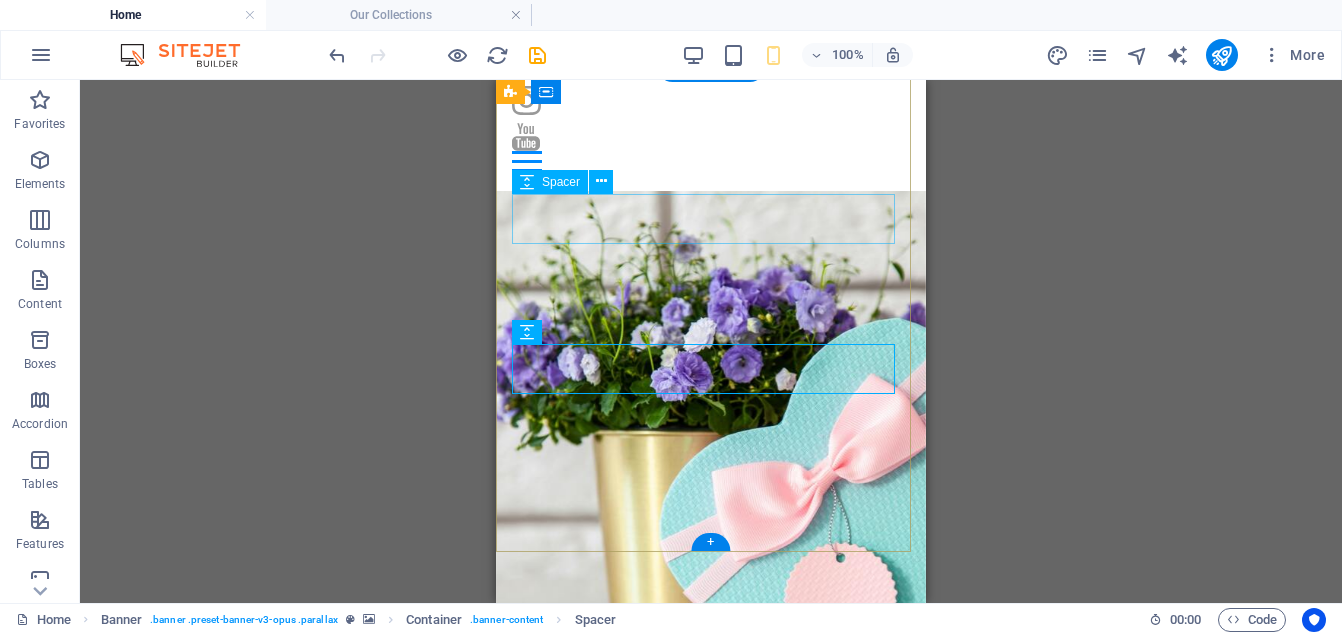 click at bounding box center [711, 1303] 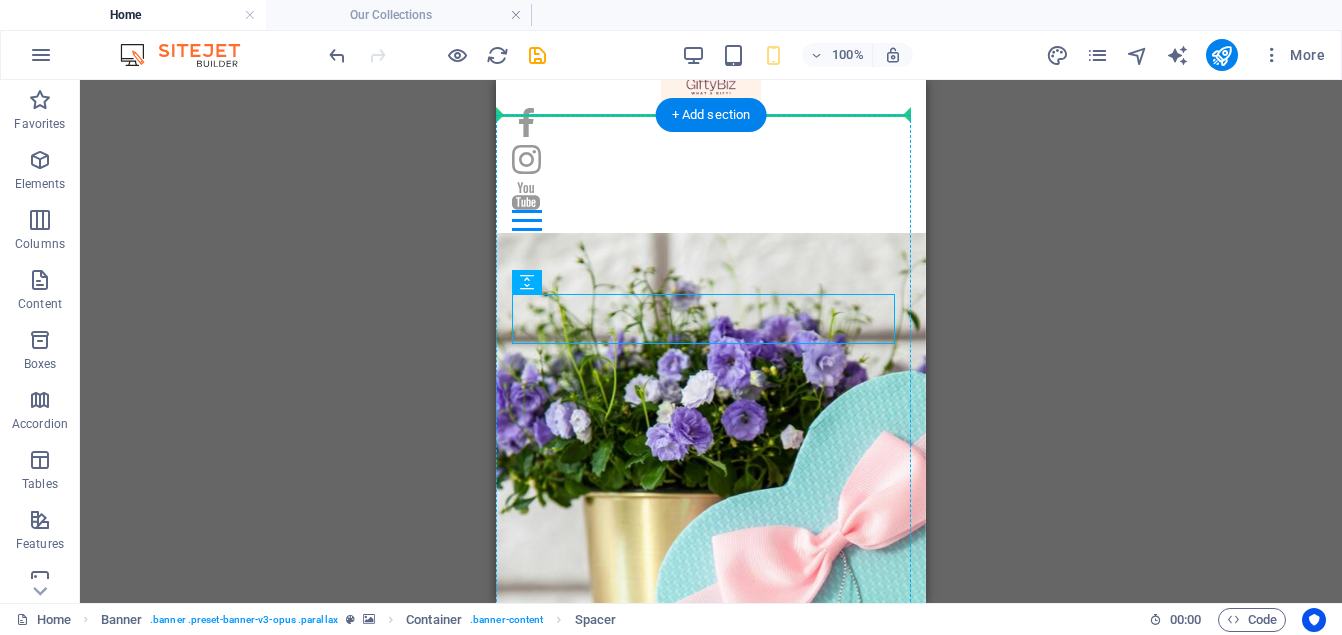 scroll, scrollTop: 0, scrollLeft: 0, axis: both 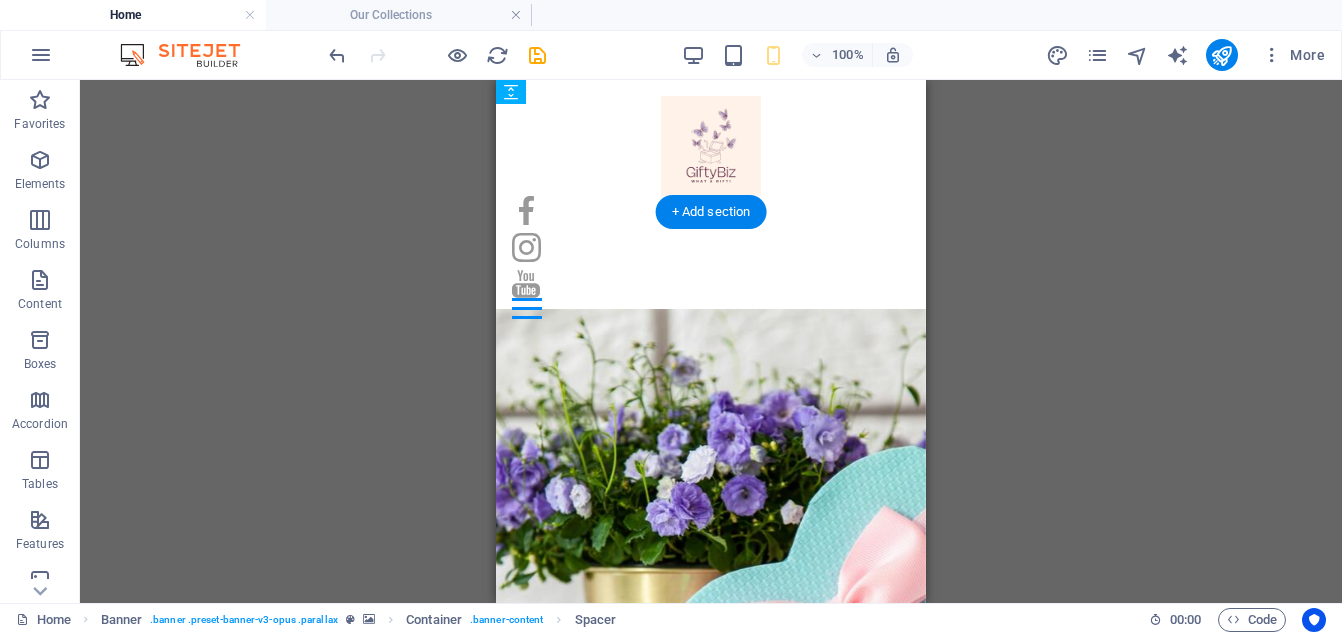 drag, startPoint x: 651, startPoint y: 265, endPoint x: 647, endPoint y: 293, distance: 28.284271 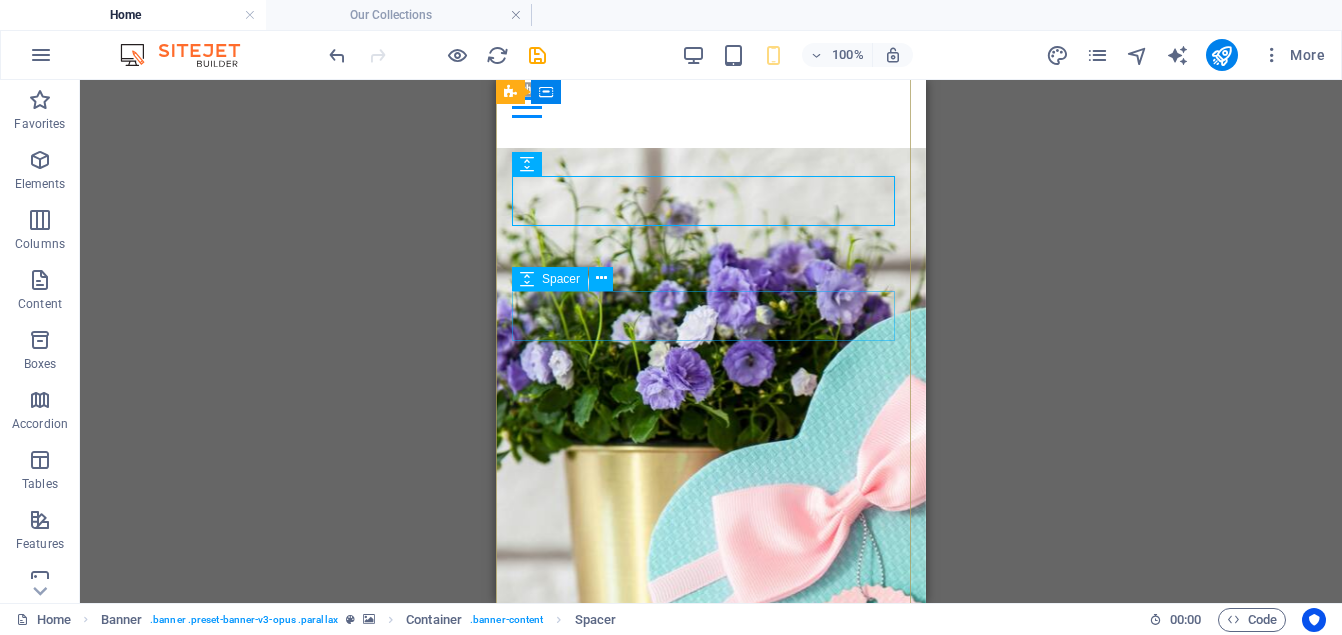 scroll, scrollTop: 202, scrollLeft: 0, axis: vertical 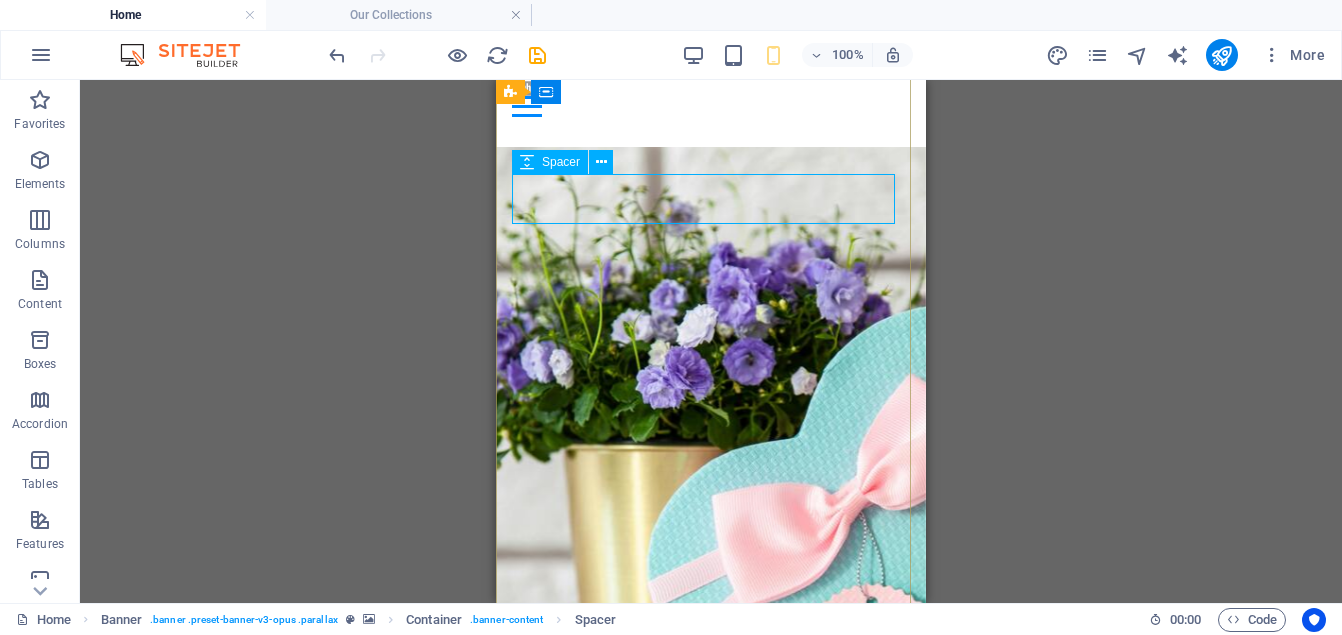 click at bounding box center [711, 937] 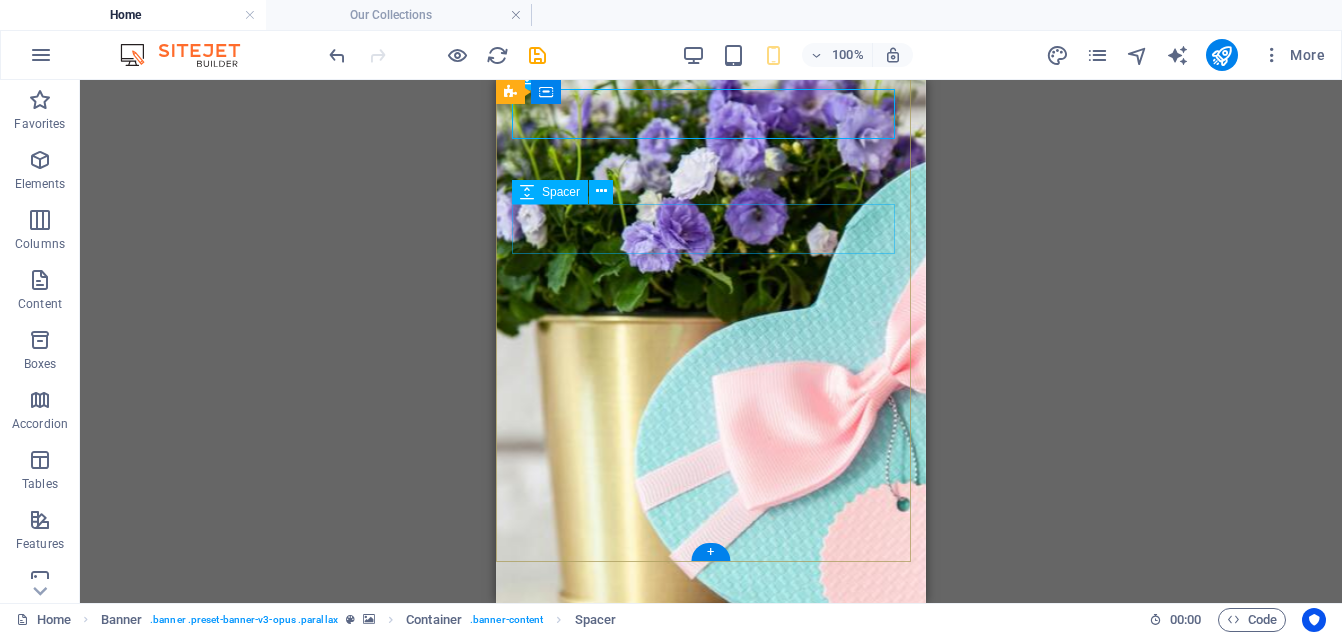 scroll, scrollTop: 437, scrollLeft: 0, axis: vertical 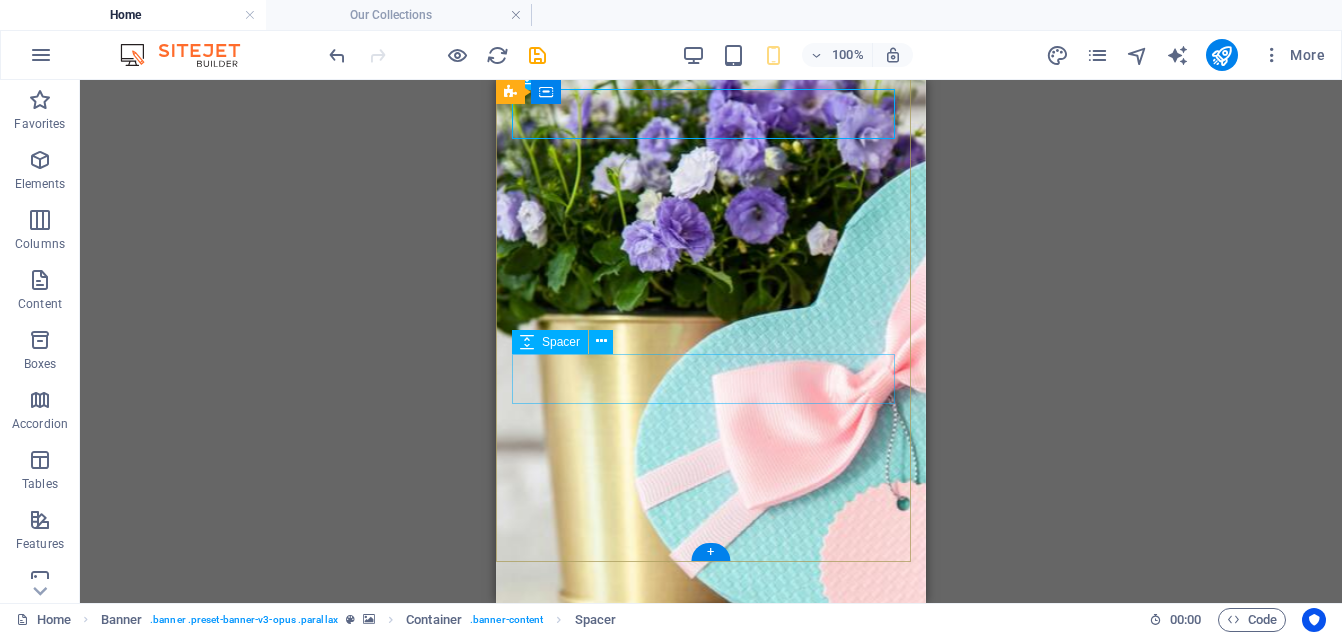 click at bounding box center [711, 1703] 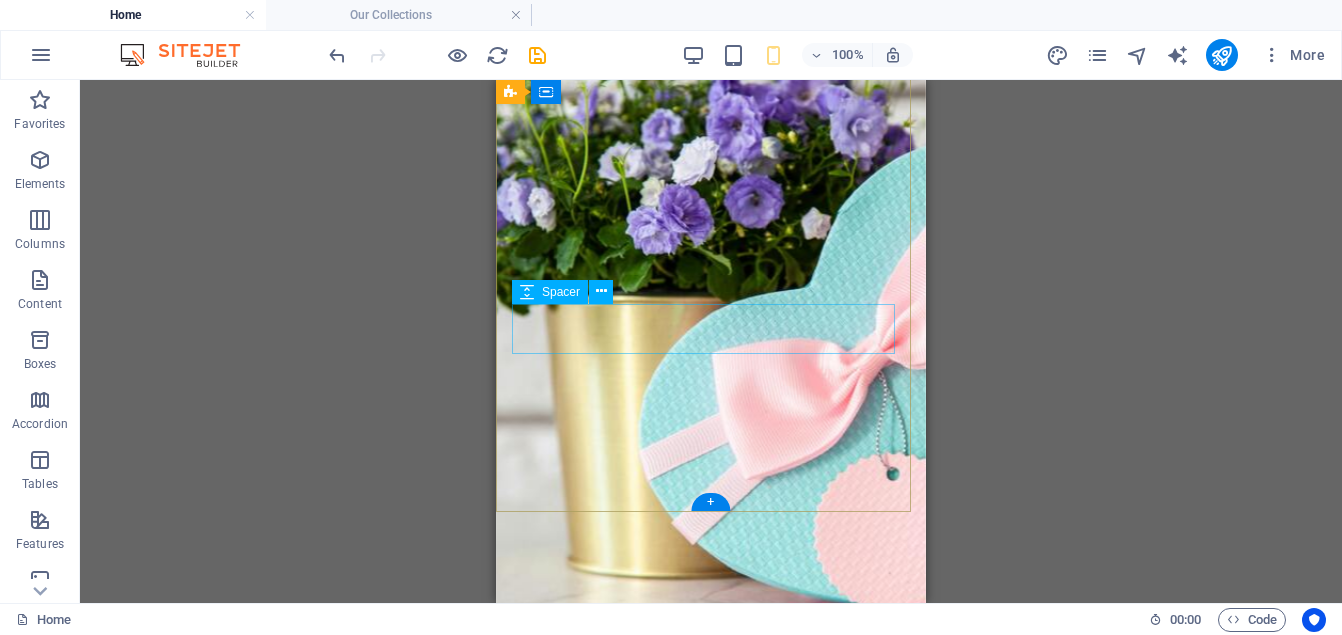 click at bounding box center (711, 1613) 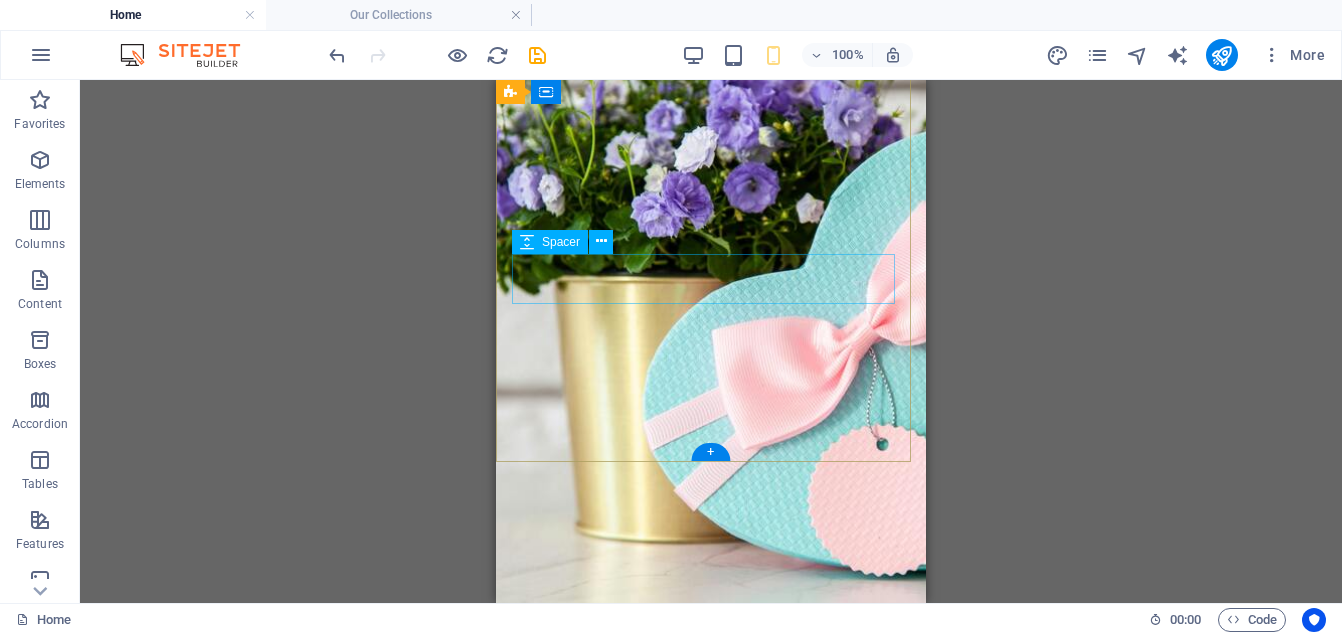 click at bounding box center (711, 1523) 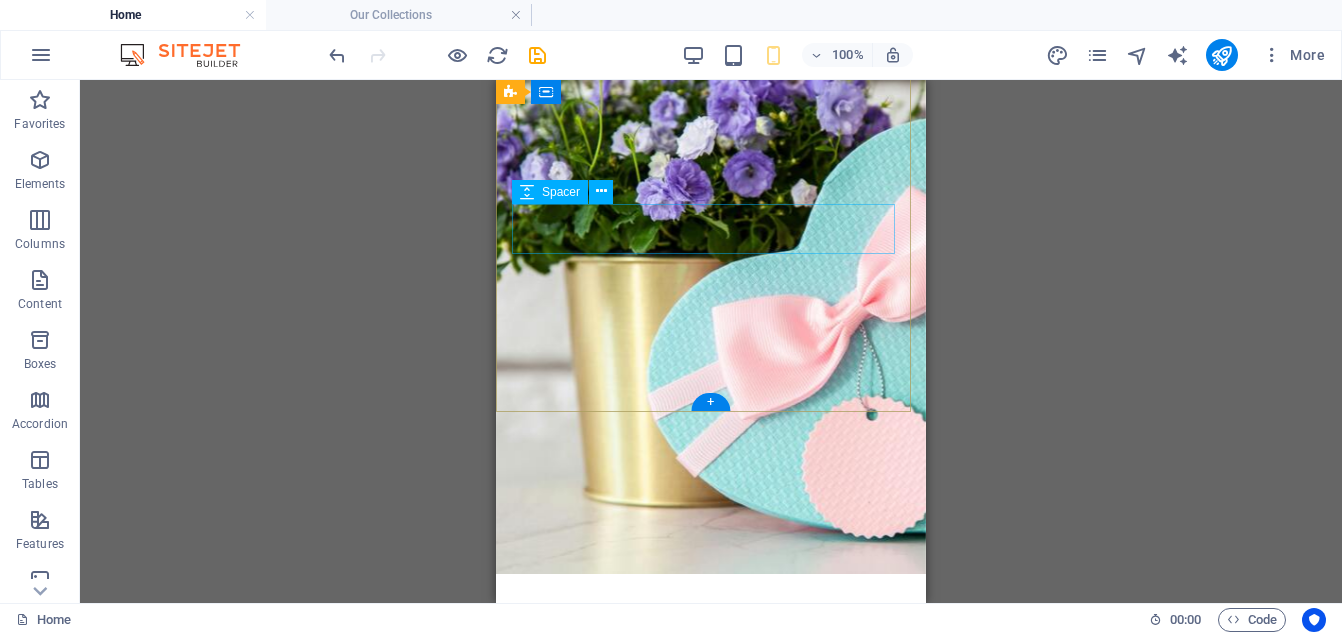 click at bounding box center (711, 1433) 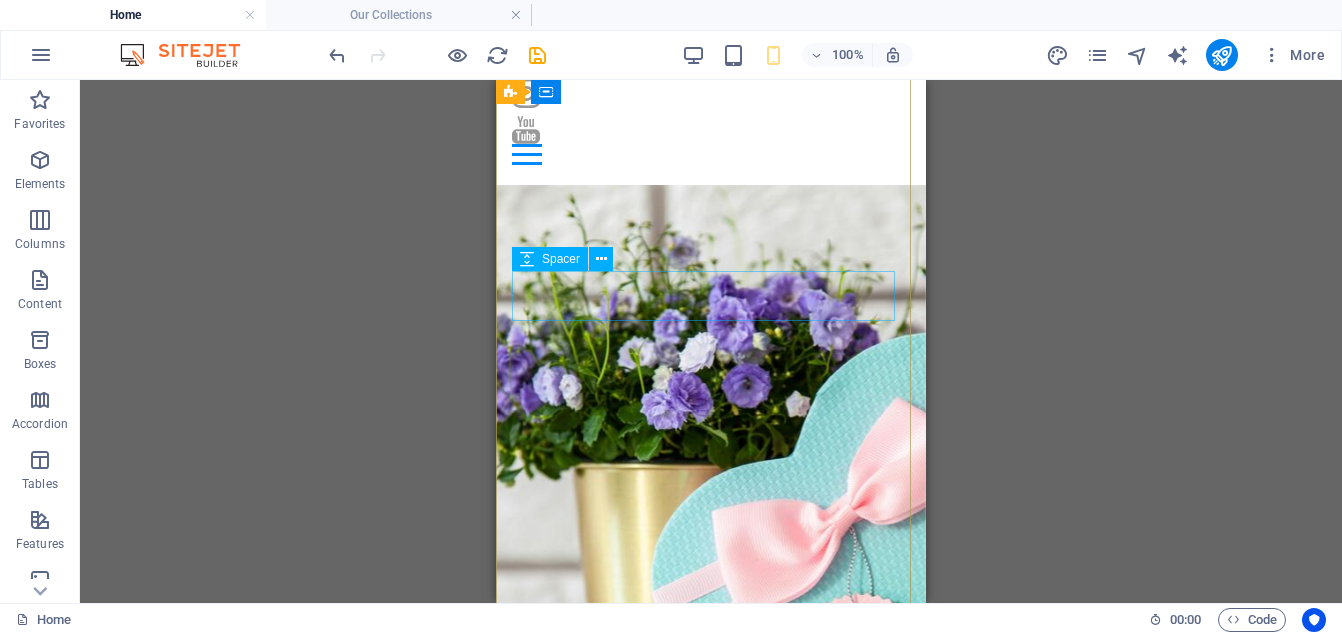 scroll, scrollTop: 152, scrollLeft: 0, axis: vertical 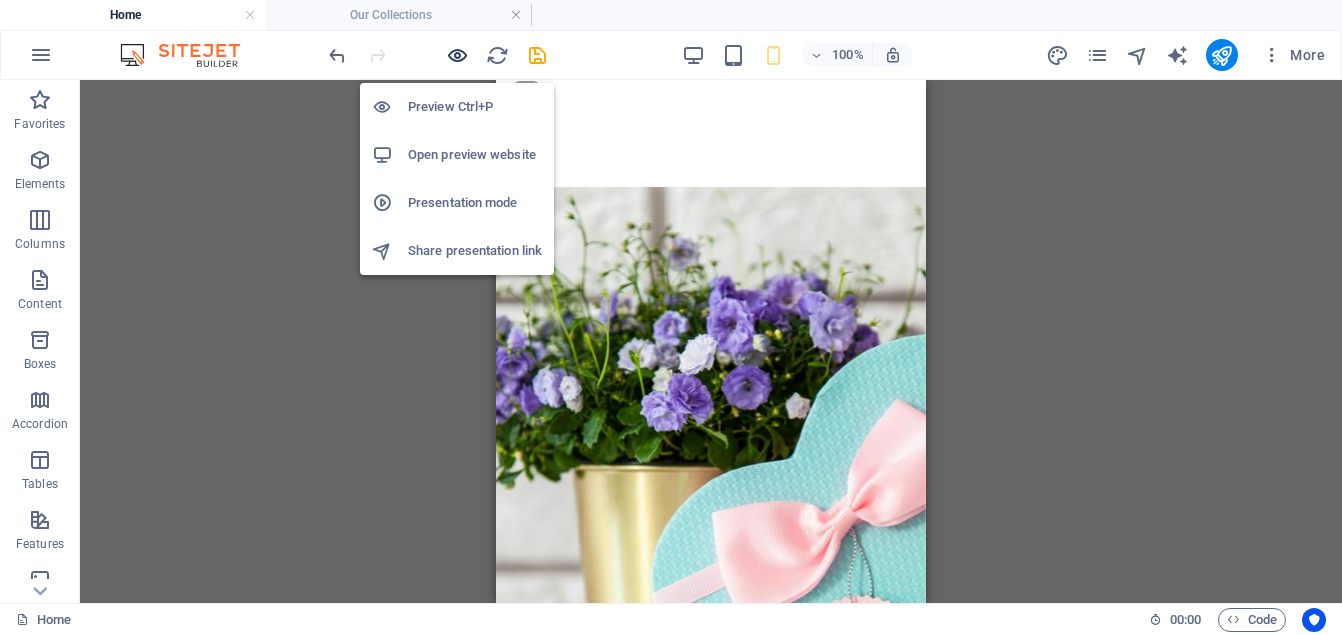 click at bounding box center (457, 55) 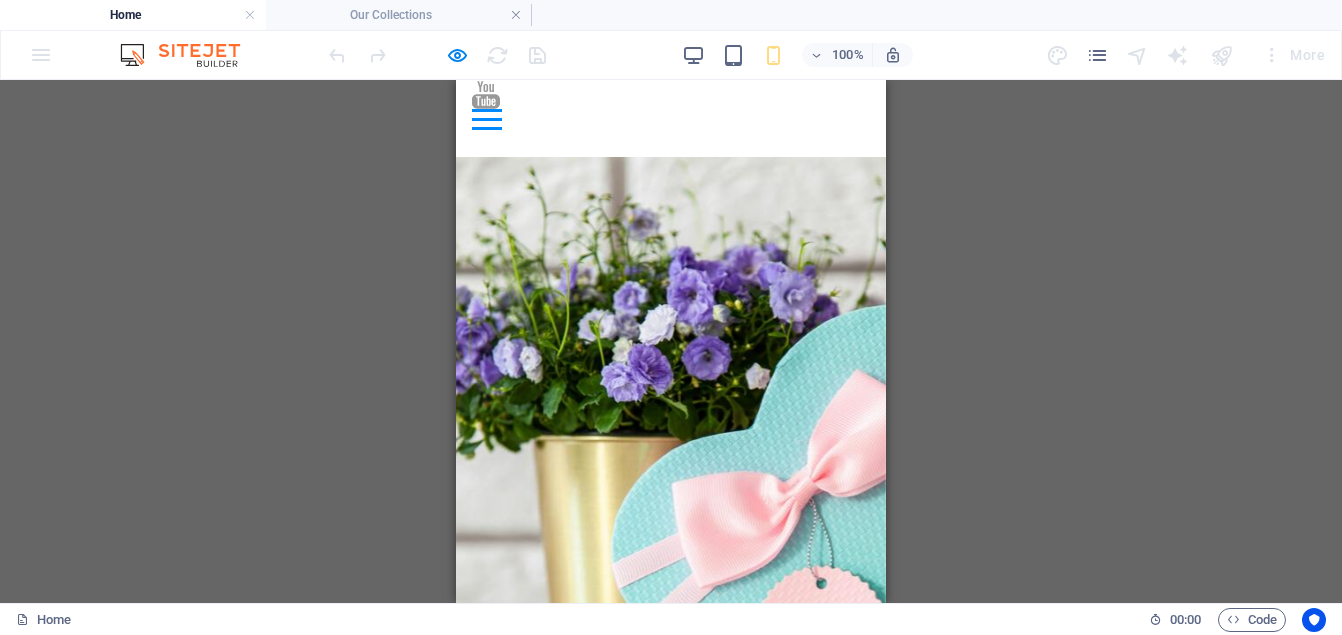 scroll, scrollTop: 173, scrollLeft: 0, axis: vertical 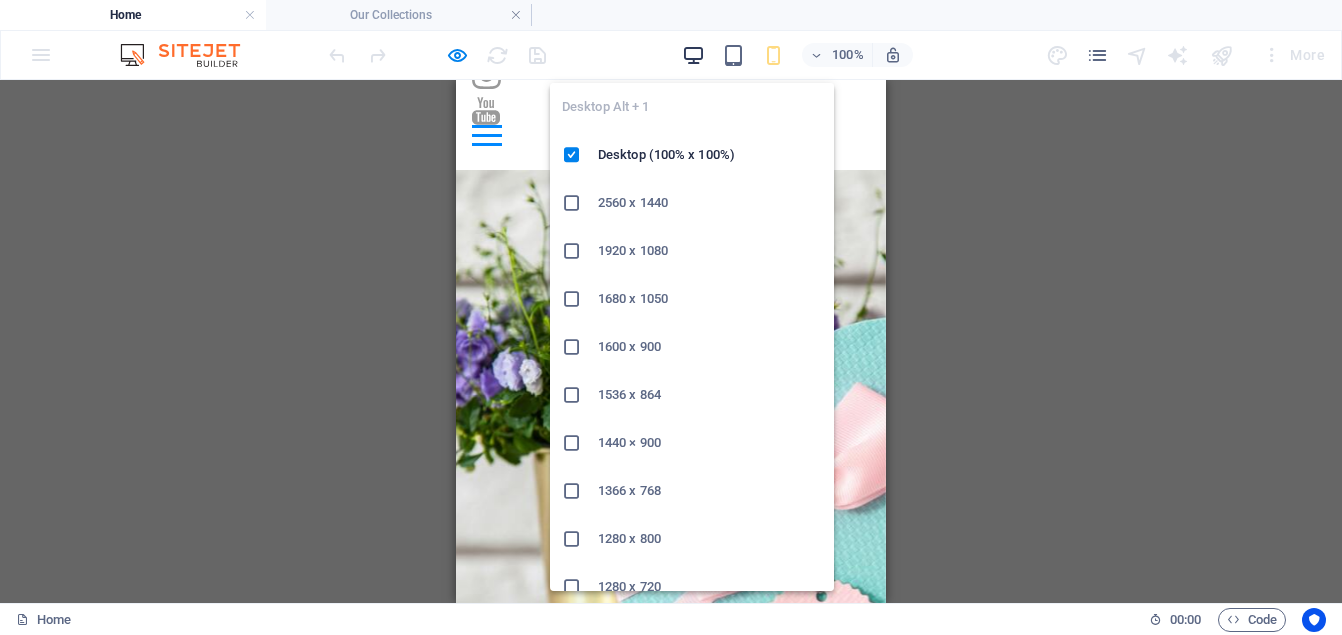 click at bounding box center (693, 55) 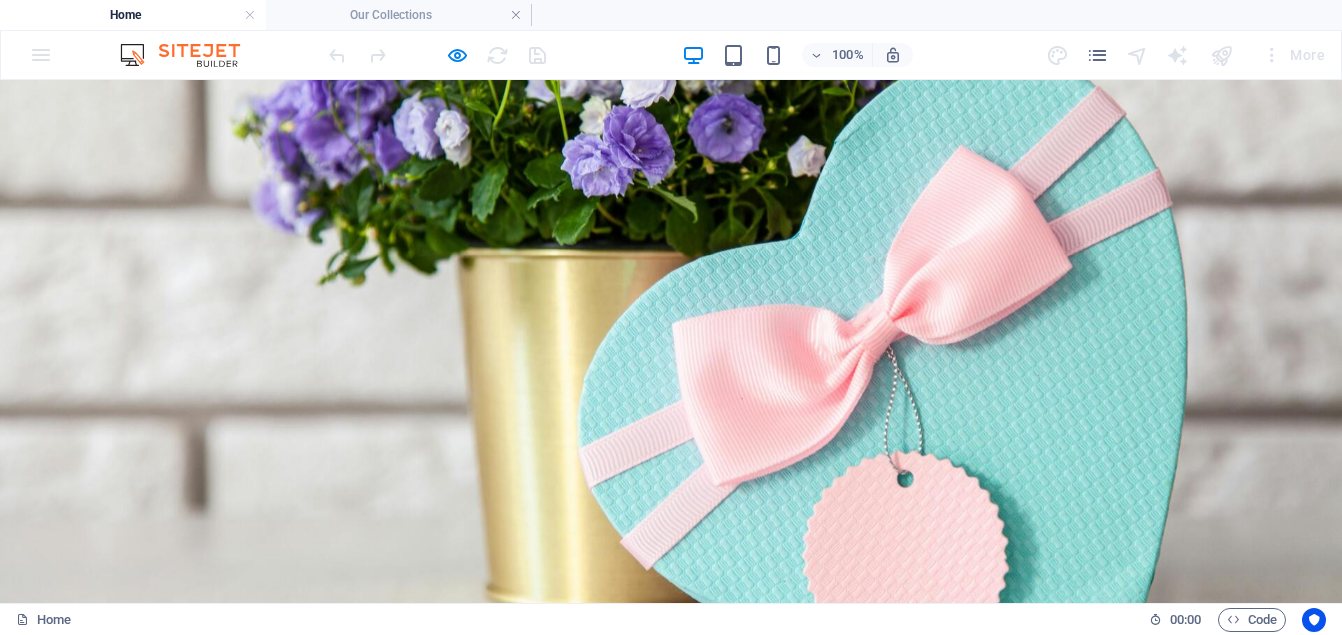 scroll, scrollTop: 607, scrollLeft: 0, axis: vertical 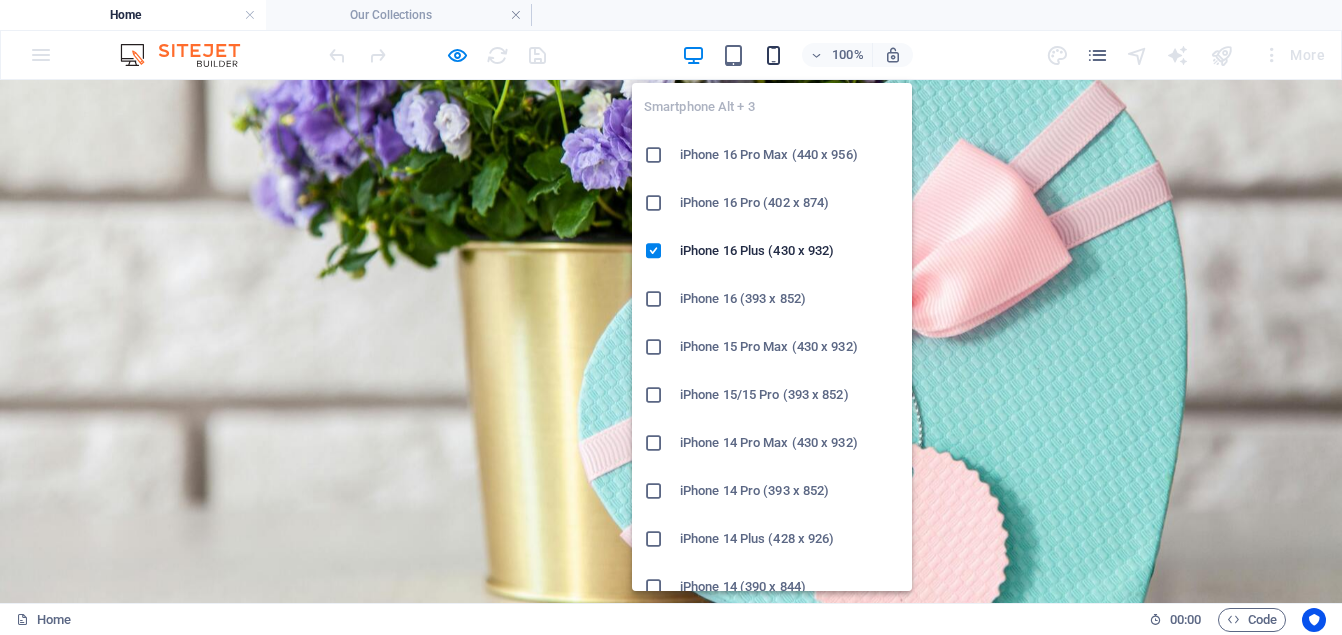 click at bounding box center (773, 55) 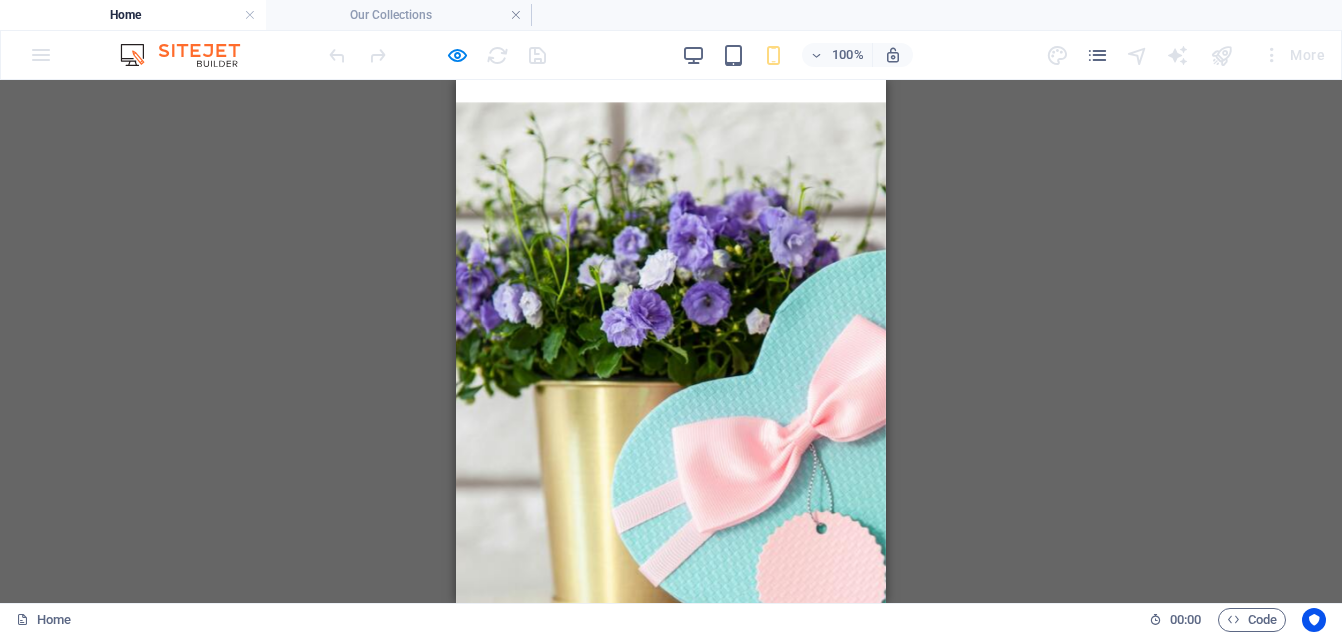 scroll, scrollTop: 259, scrollLeft: 0, axis: vertical 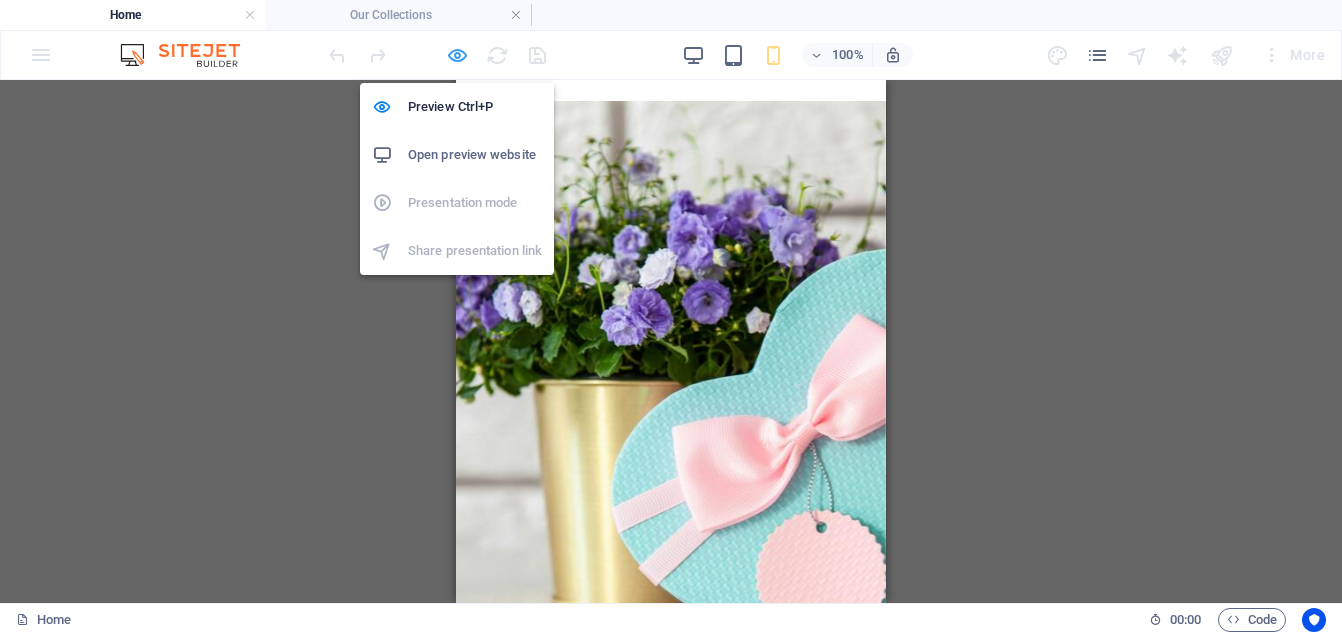click at bounding box center [457, 55] 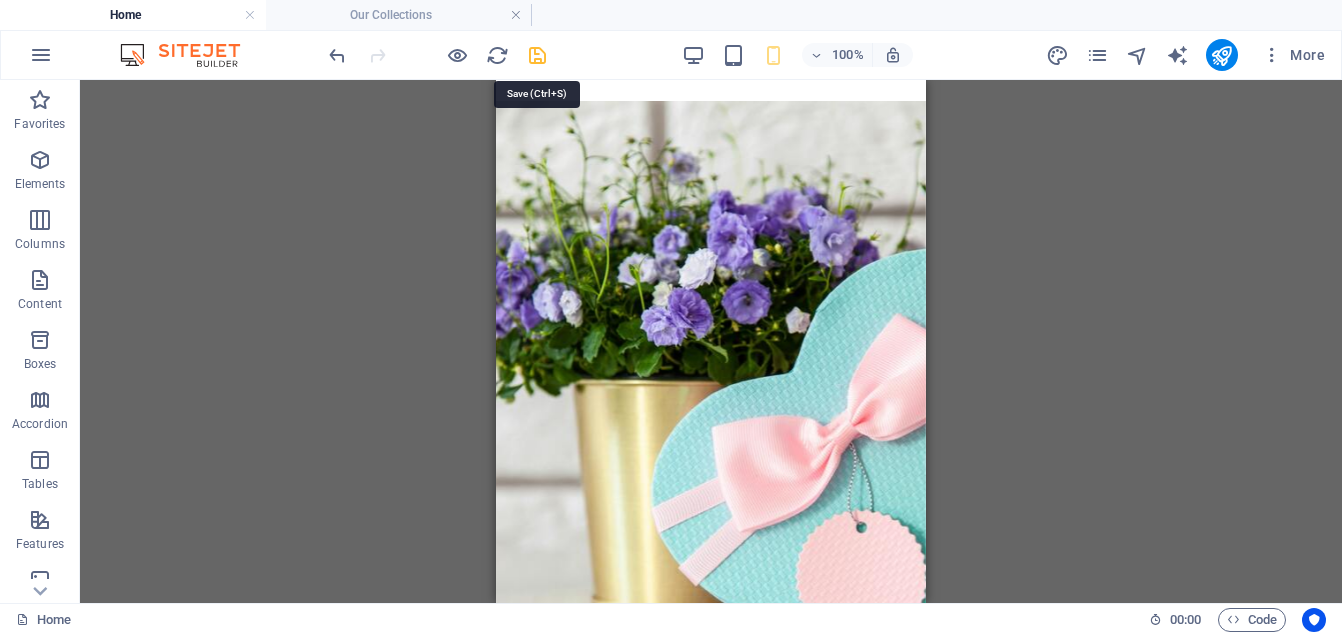 click at bounding box center [537, 55] 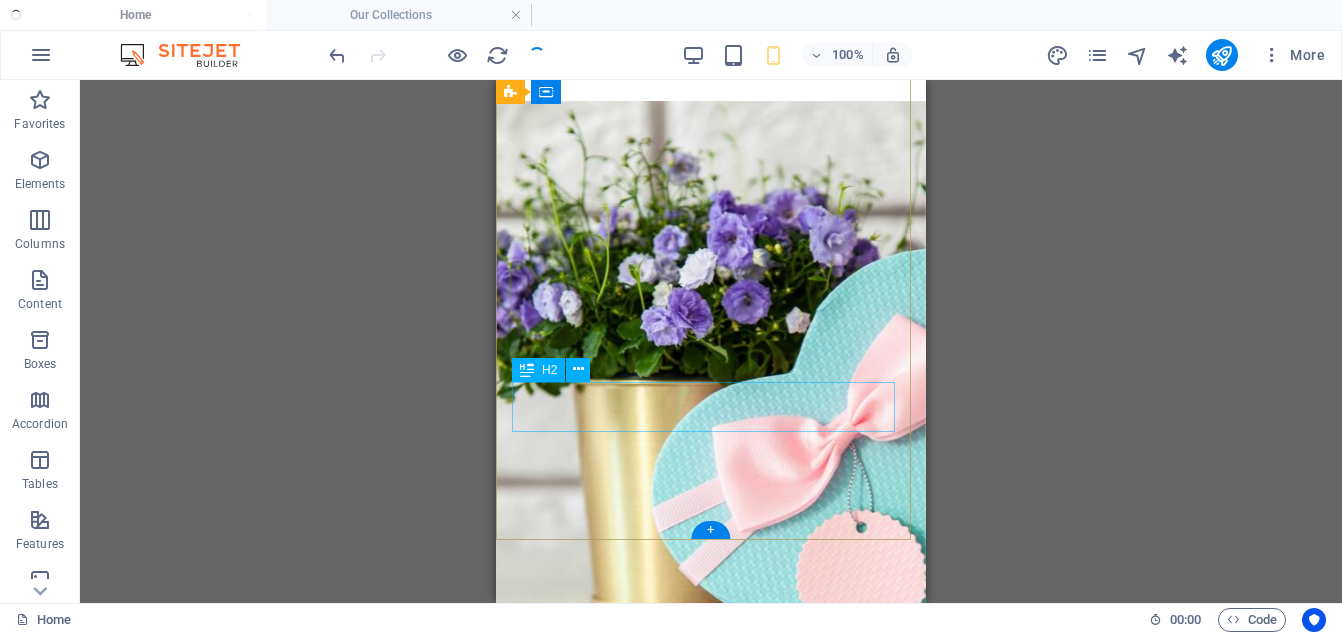click on "A Memory!" at bounding box center [711, 1571] 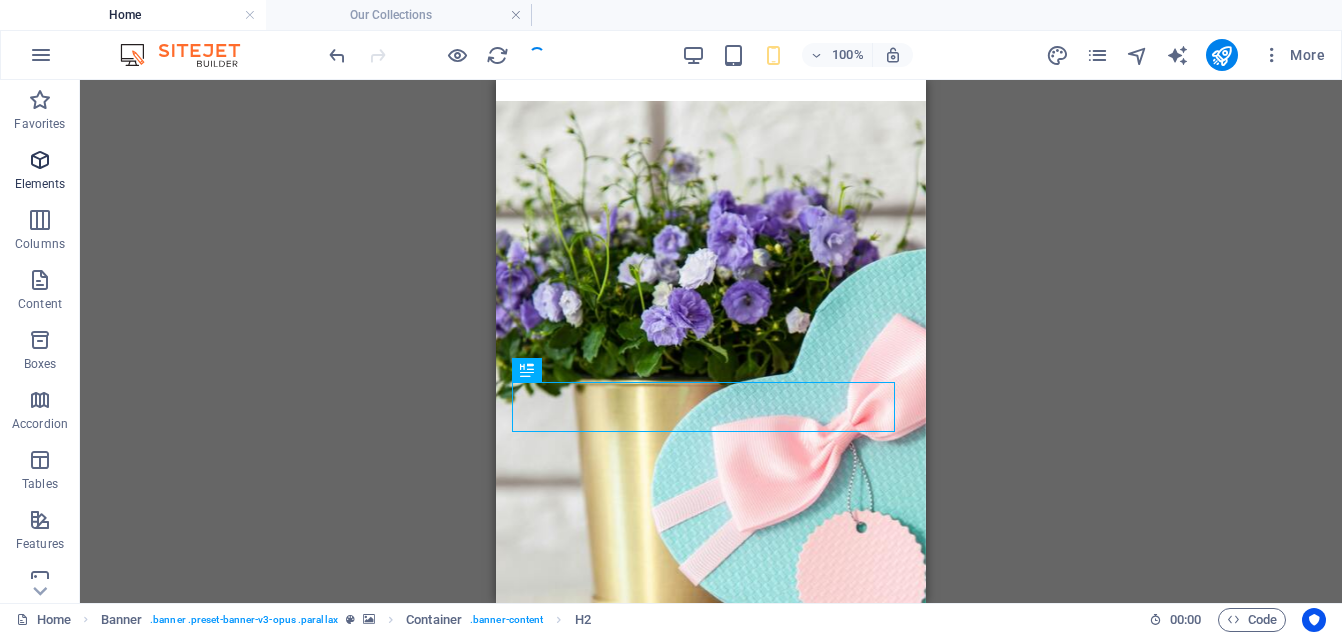 click at bounding box center [40, 160] 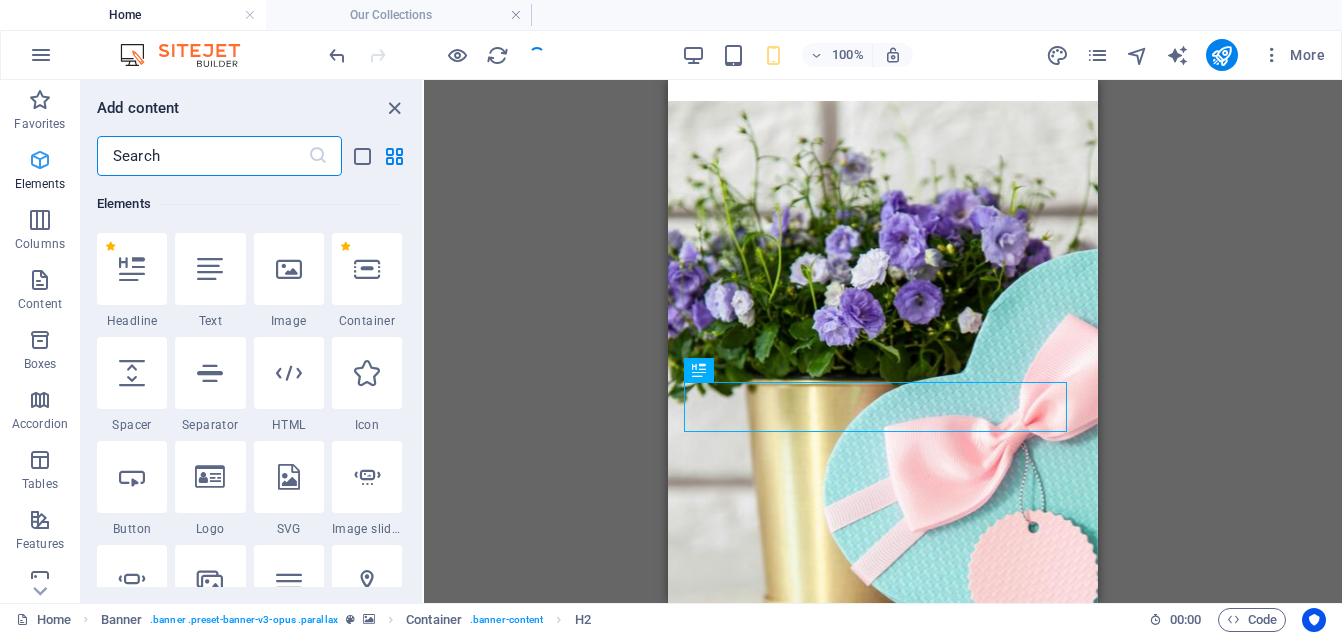 scroll, scrollTop: 213, scrollLeft: 0, axis: vertical 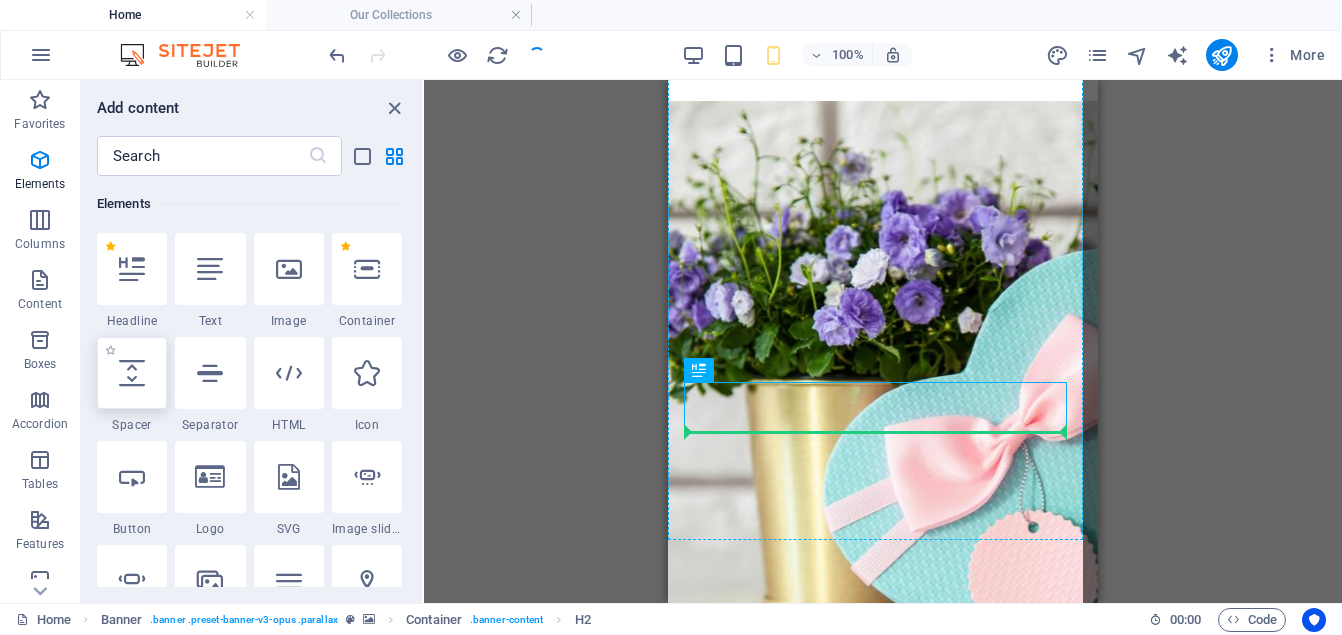 select on "px" 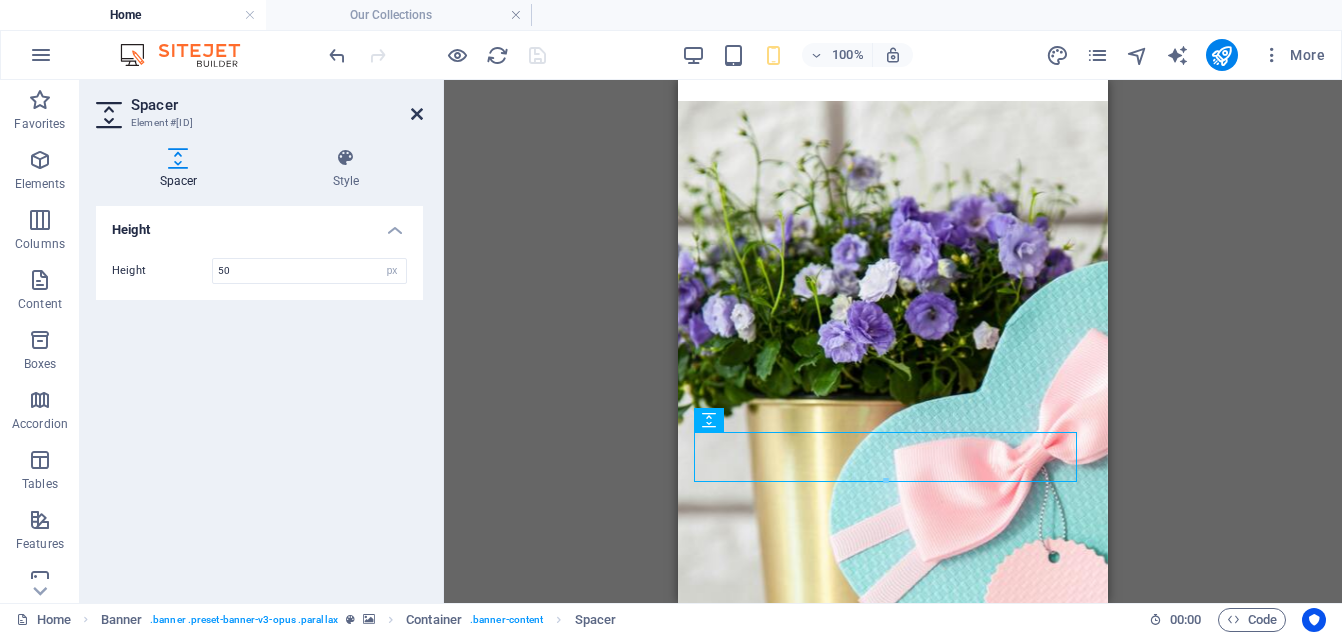 click at bounding box center (417, 114) 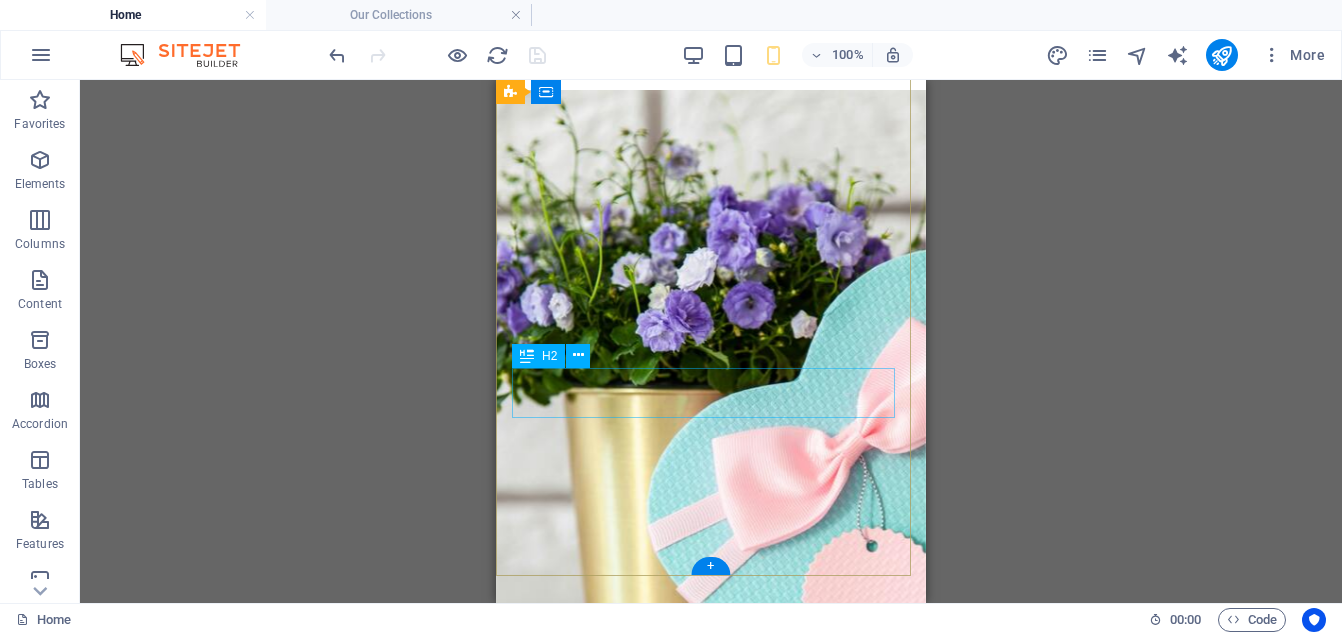 scroll, scrollTop: 274, scrollLeft: 0, axis: vertical 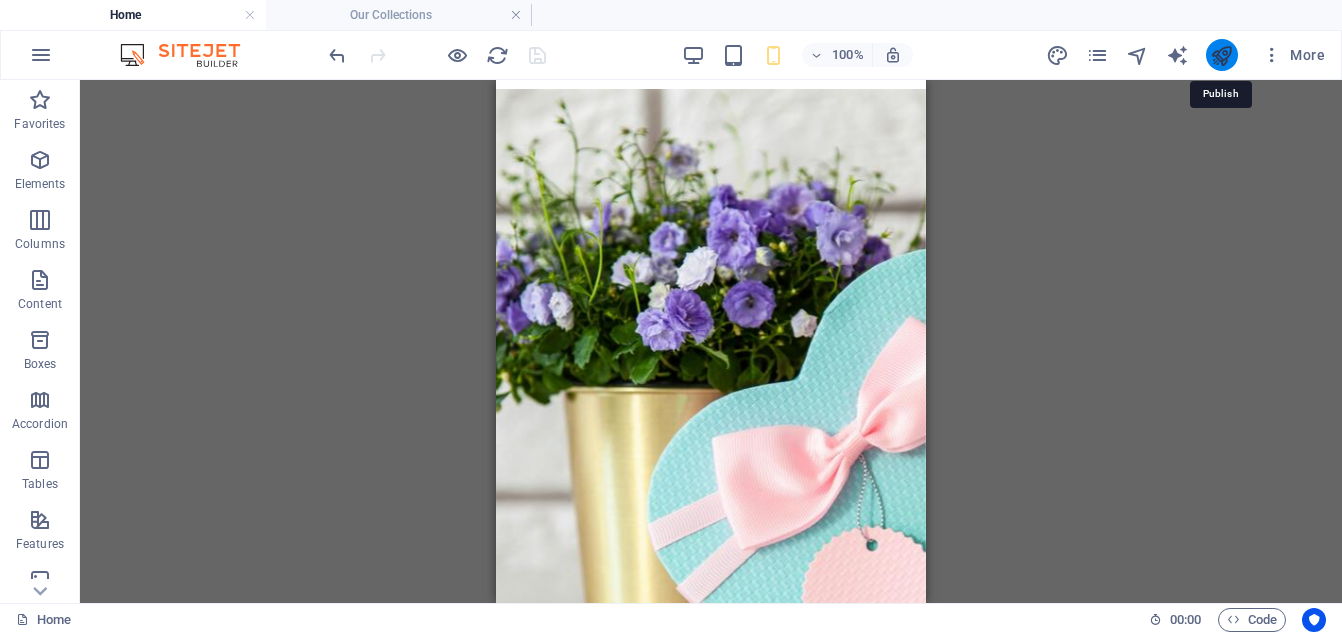 click at bounding box center (1221, 55) 